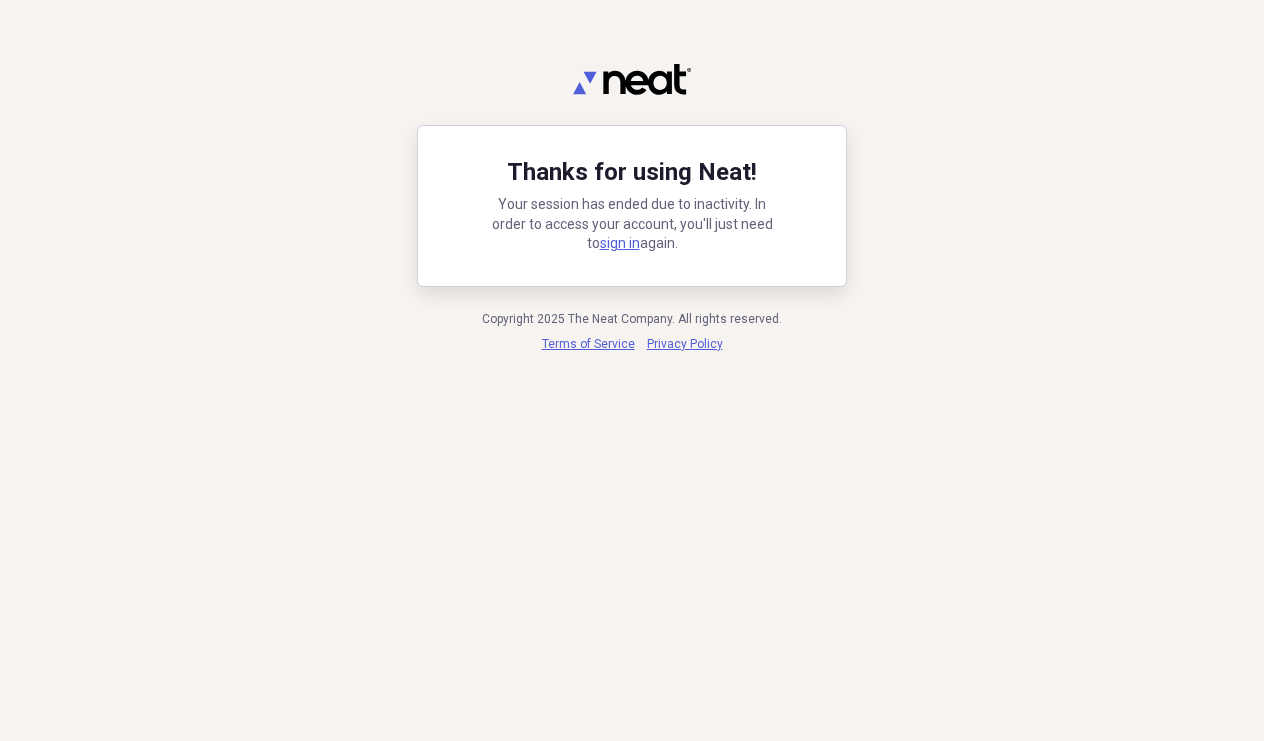 scroll, scrollTop: 0, scrollLeft: 0, axis: both 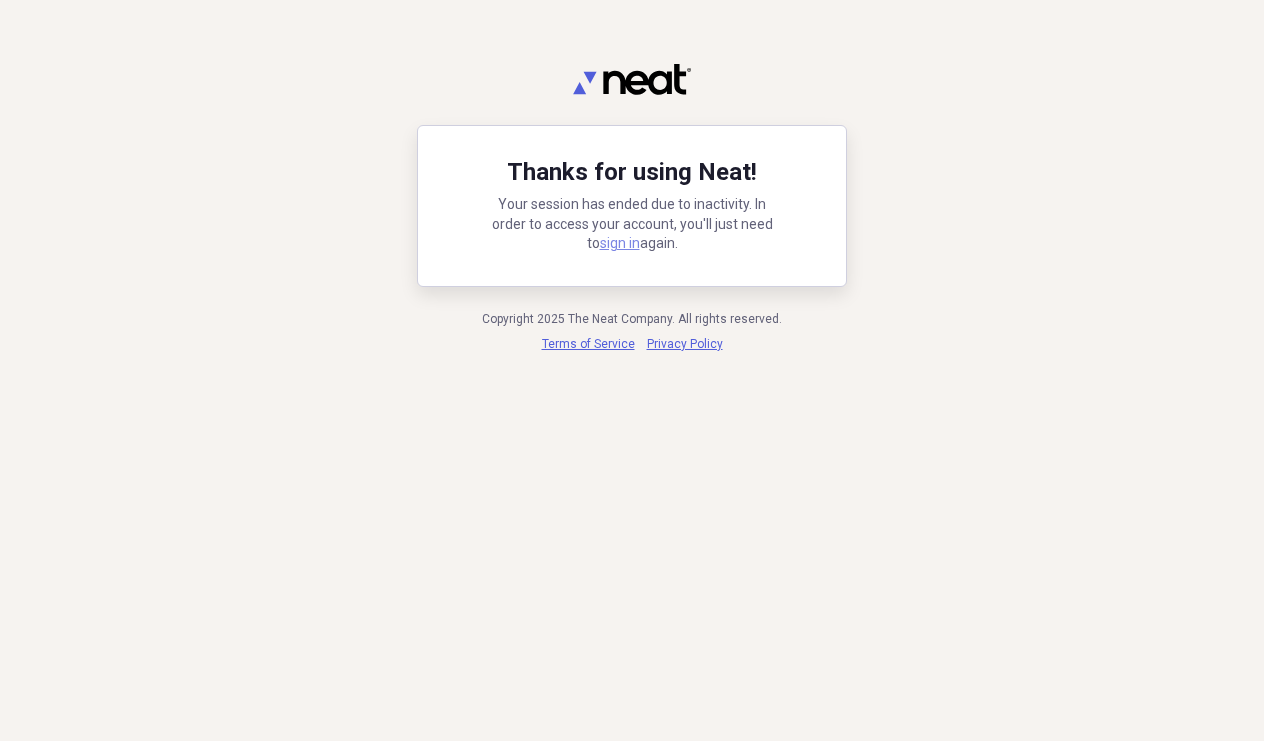 click on "sign in" at bounding box center [620, 243] 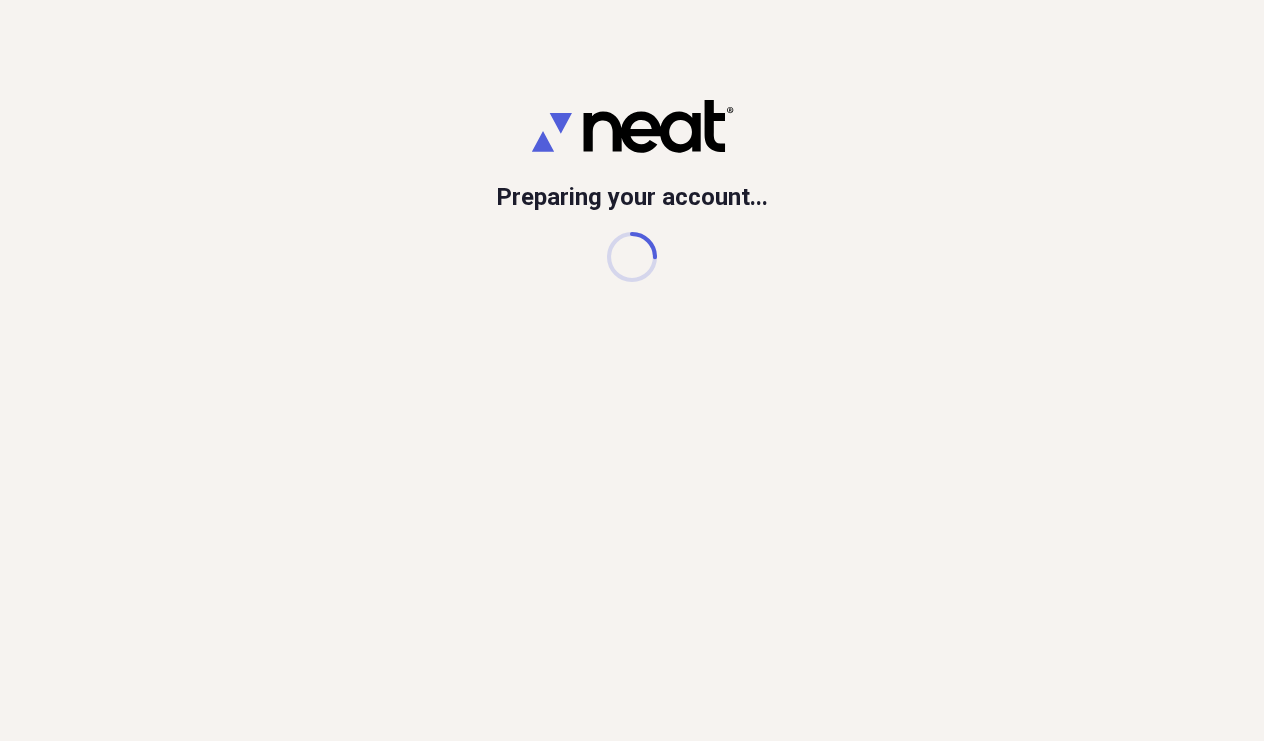 scroll, scrollTop: 0, scrollLeft: 0, axis: both 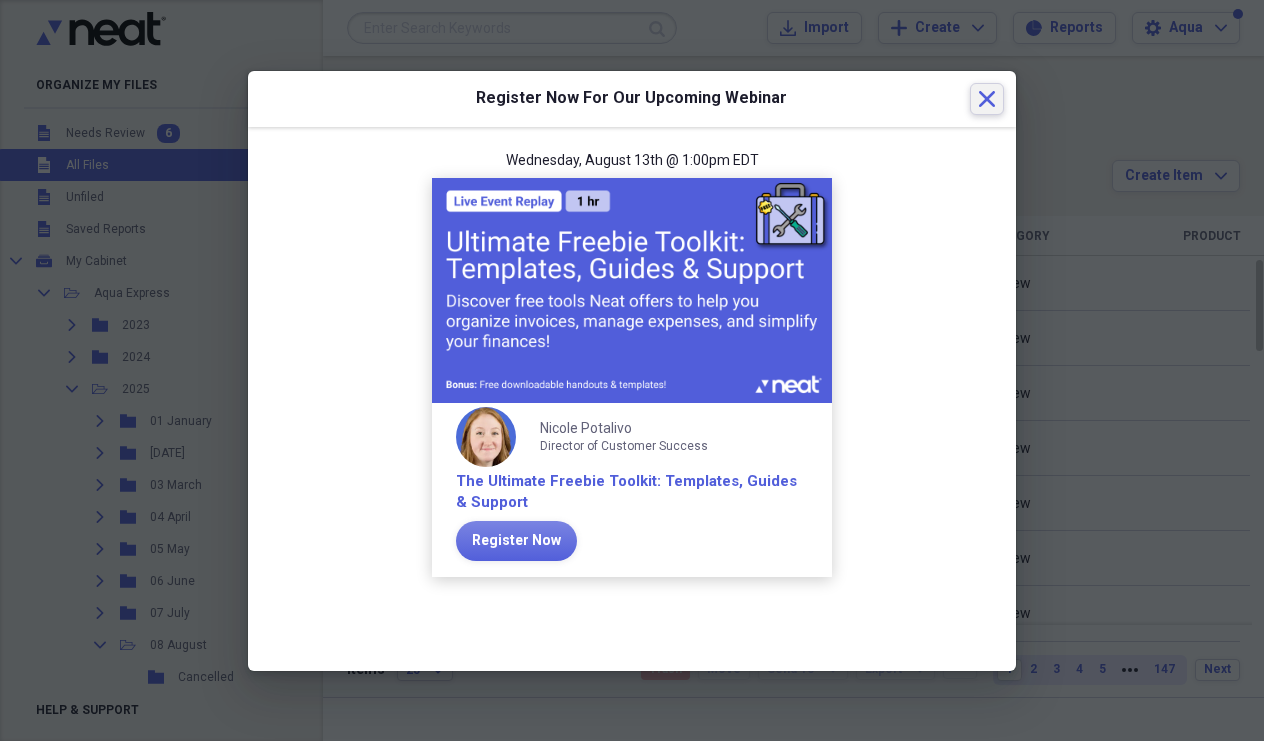 click 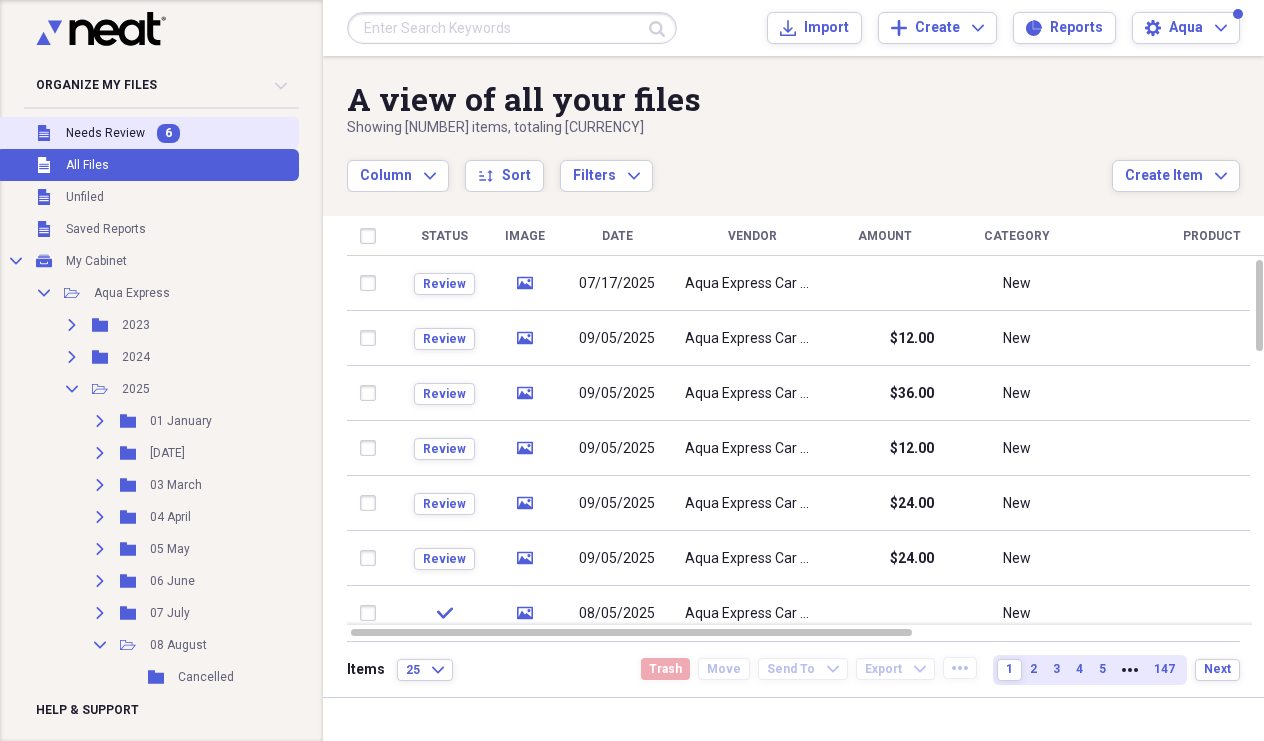 click on "Unfiled Needs Review 6" at bounding box center [147, 133] 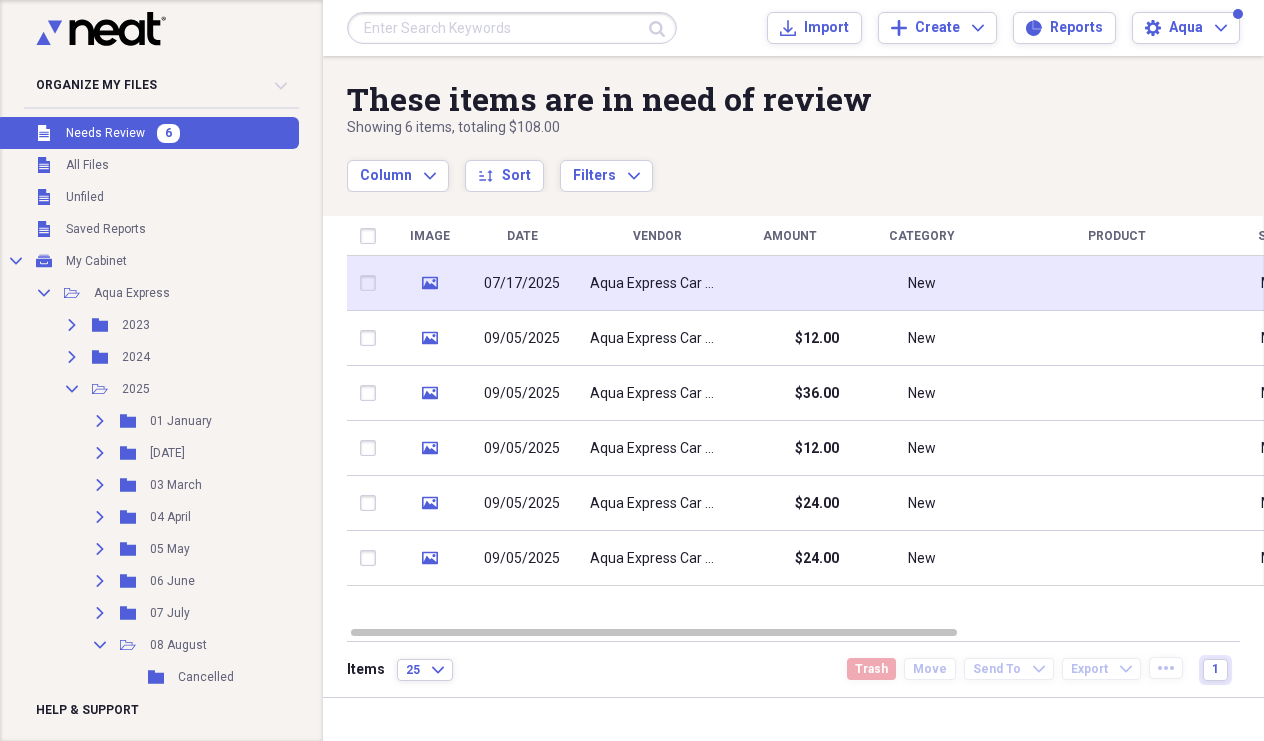 click on "Aqua Express Car Wash" at bounding box center (657, 283) 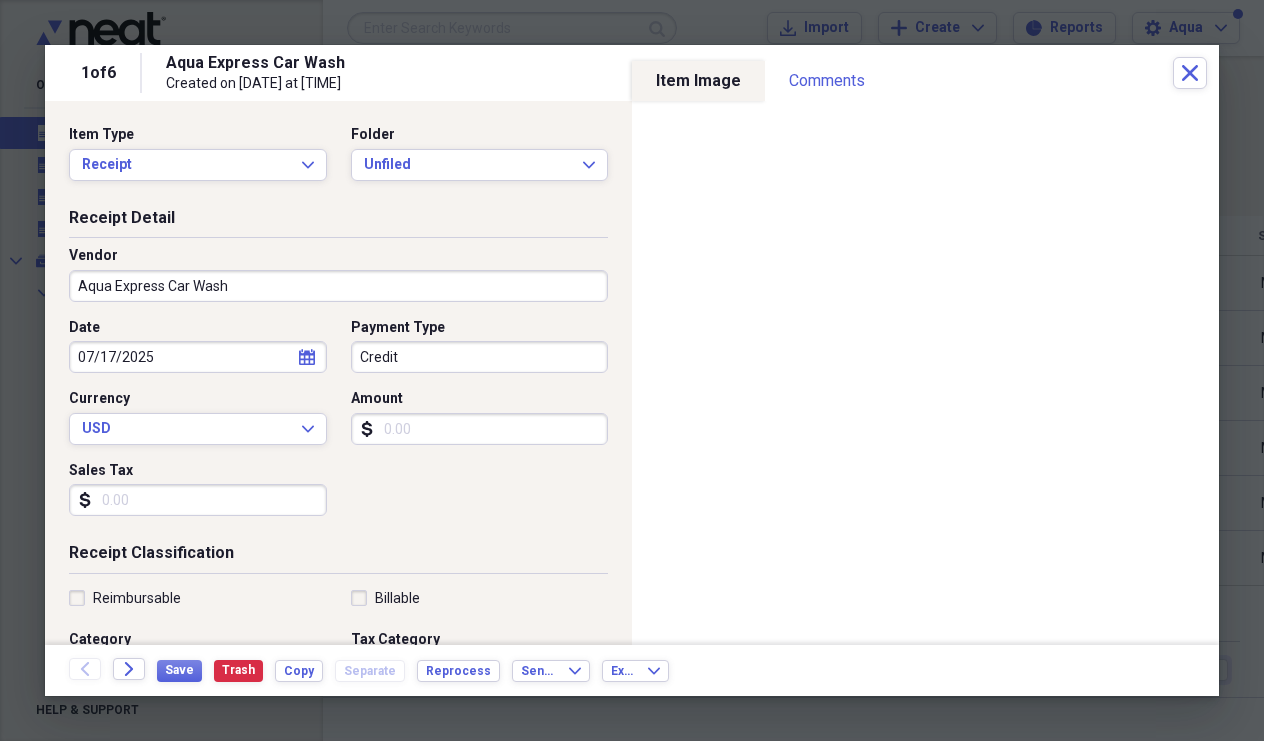 click on "07/17/2025" at bounding box center [198, 357] 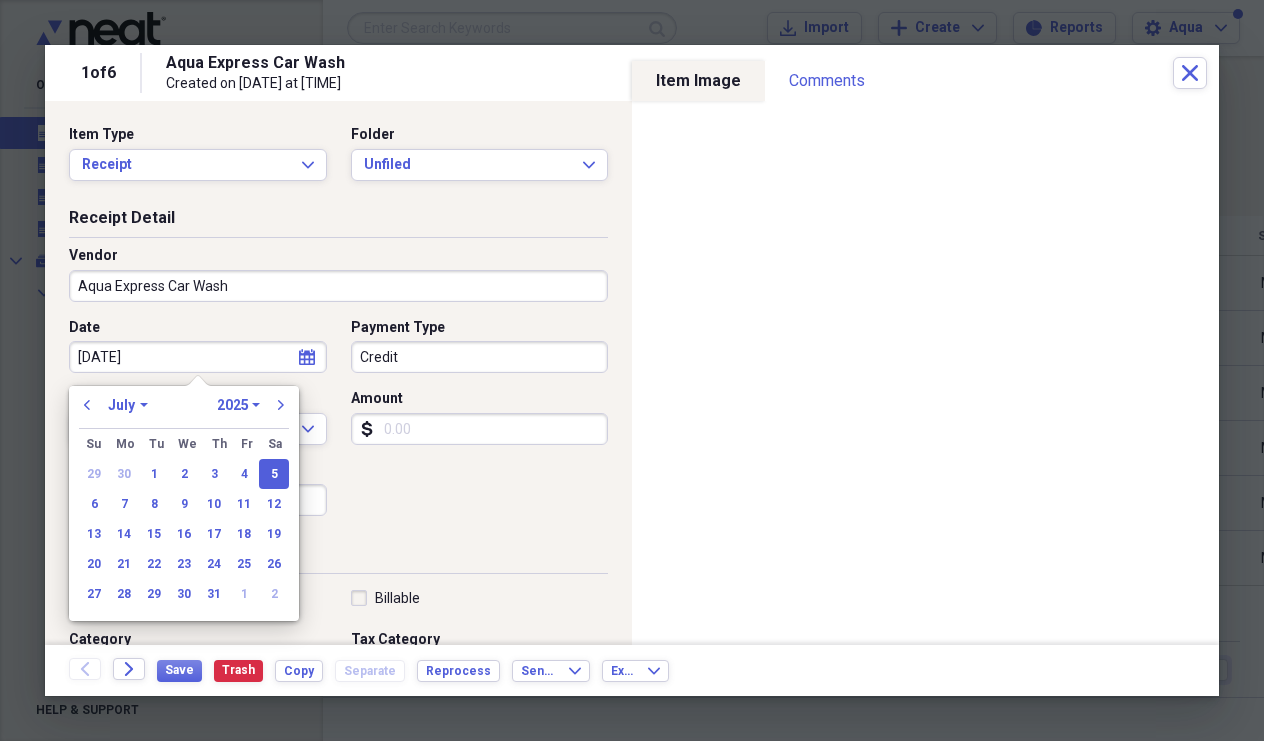 type on "[DATE]" 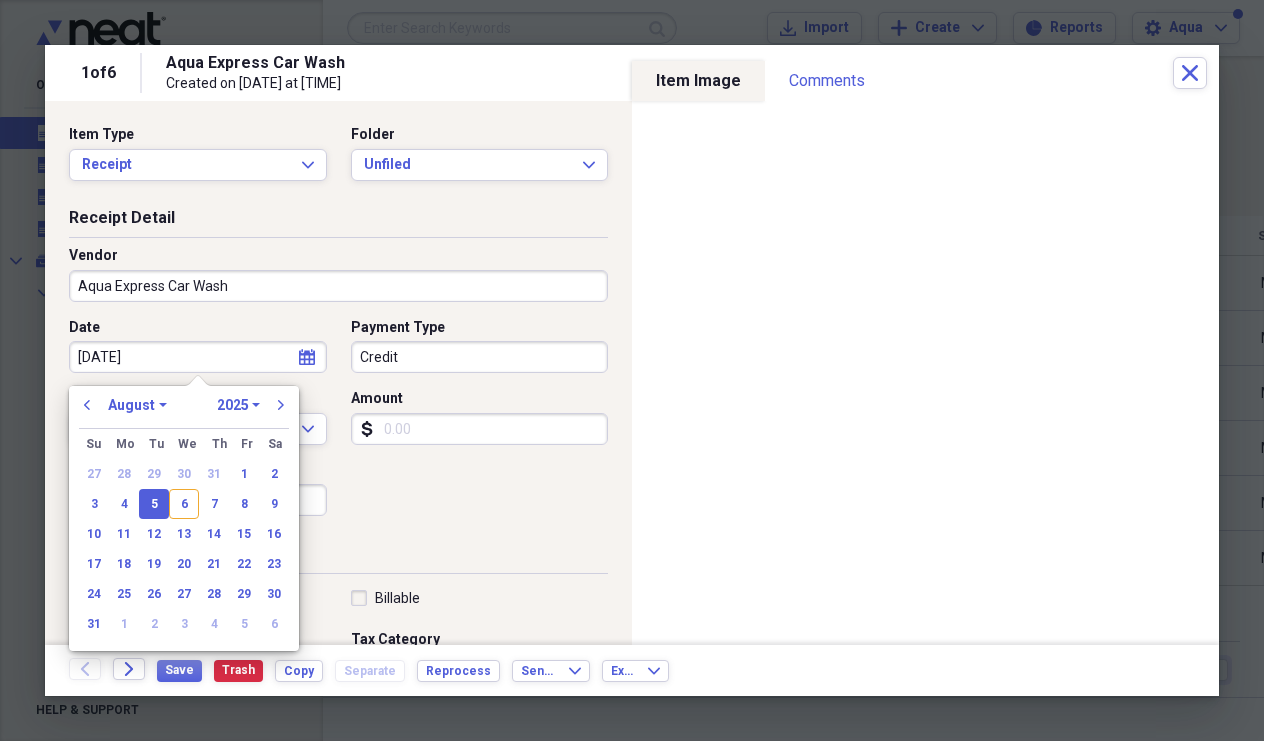type on "08/05/2025" 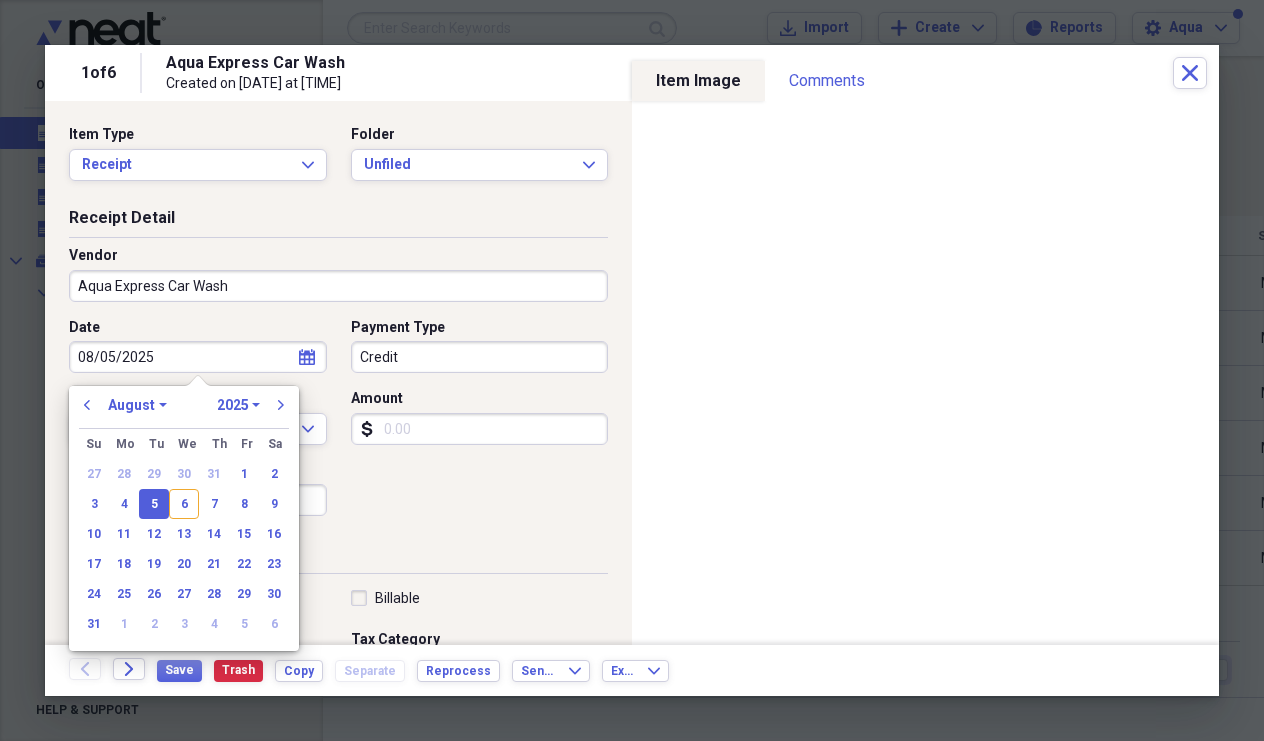 click on "Date [DATE] calendar Calendar Payment Type Credit Currency USD Expand Amount dollar-sign Sales Tax dollar-sign" at bounding box center (338, 425) 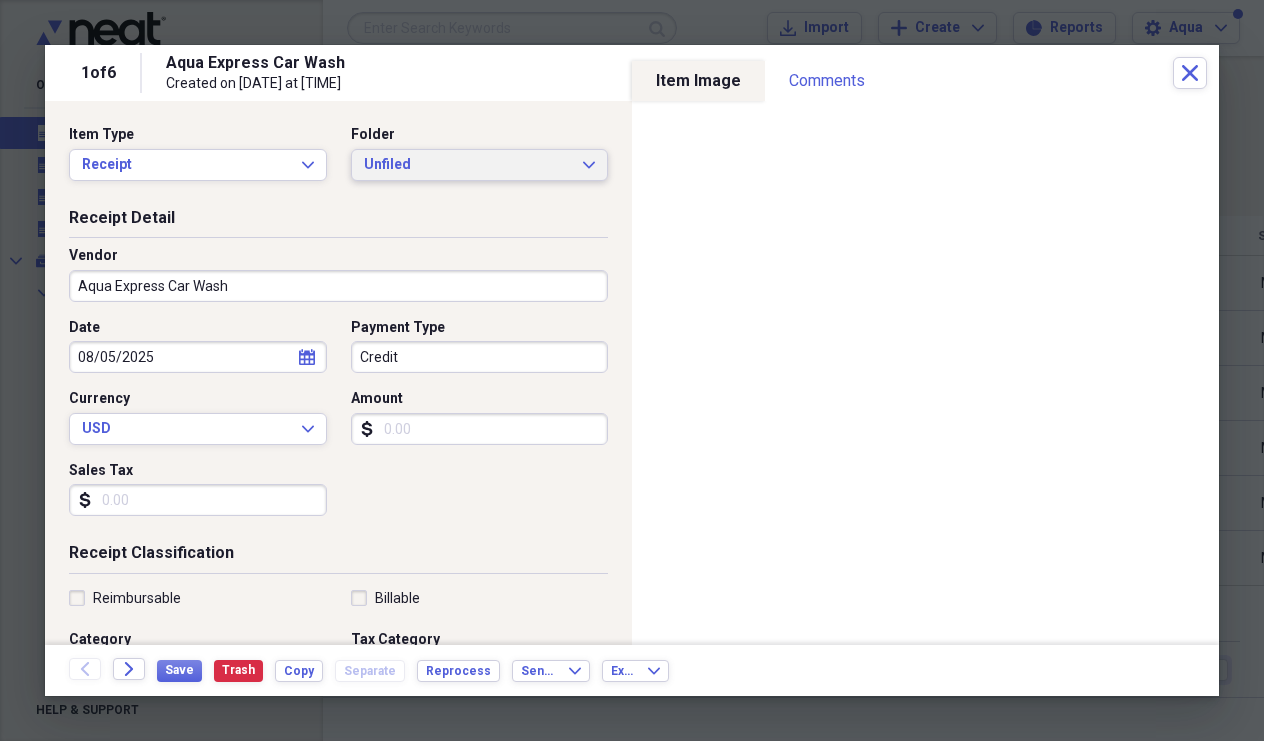 click on "Unfiled Expand" at bounding box center [480, 165] 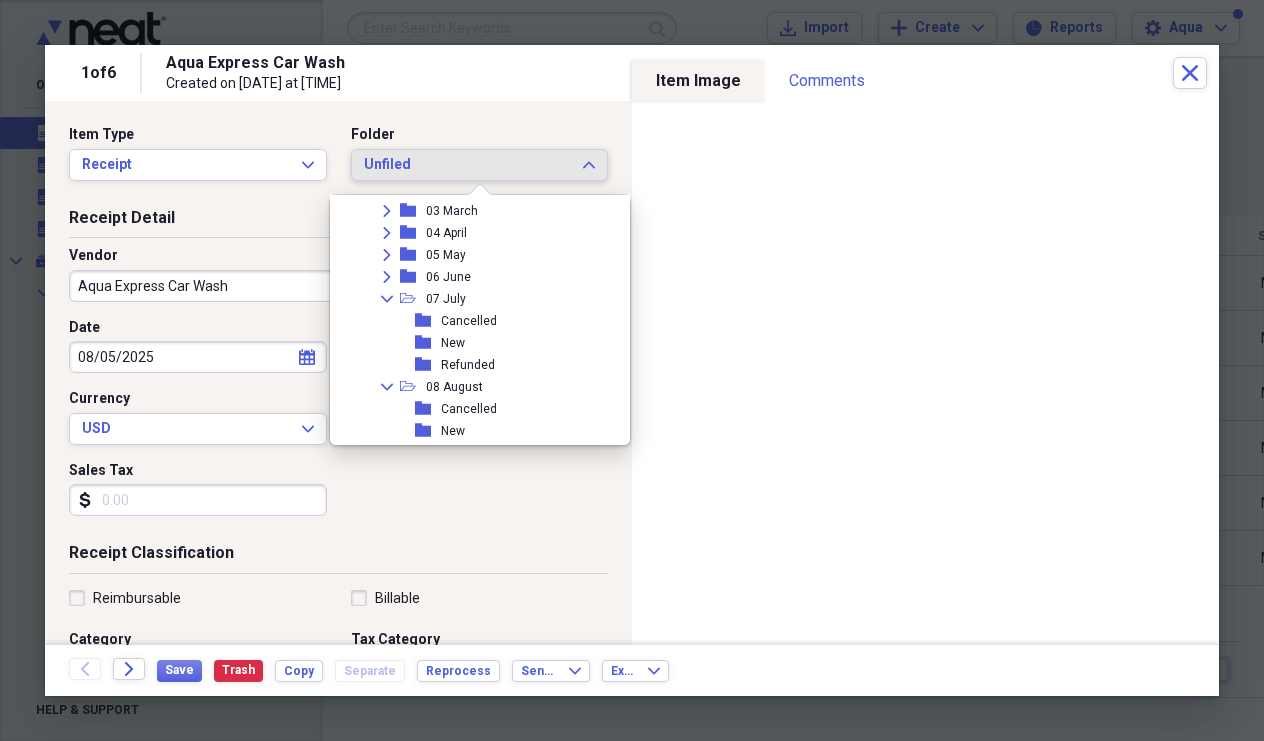 scroll, scrollTop: 203, scrollLeft: 0, axis: vertical 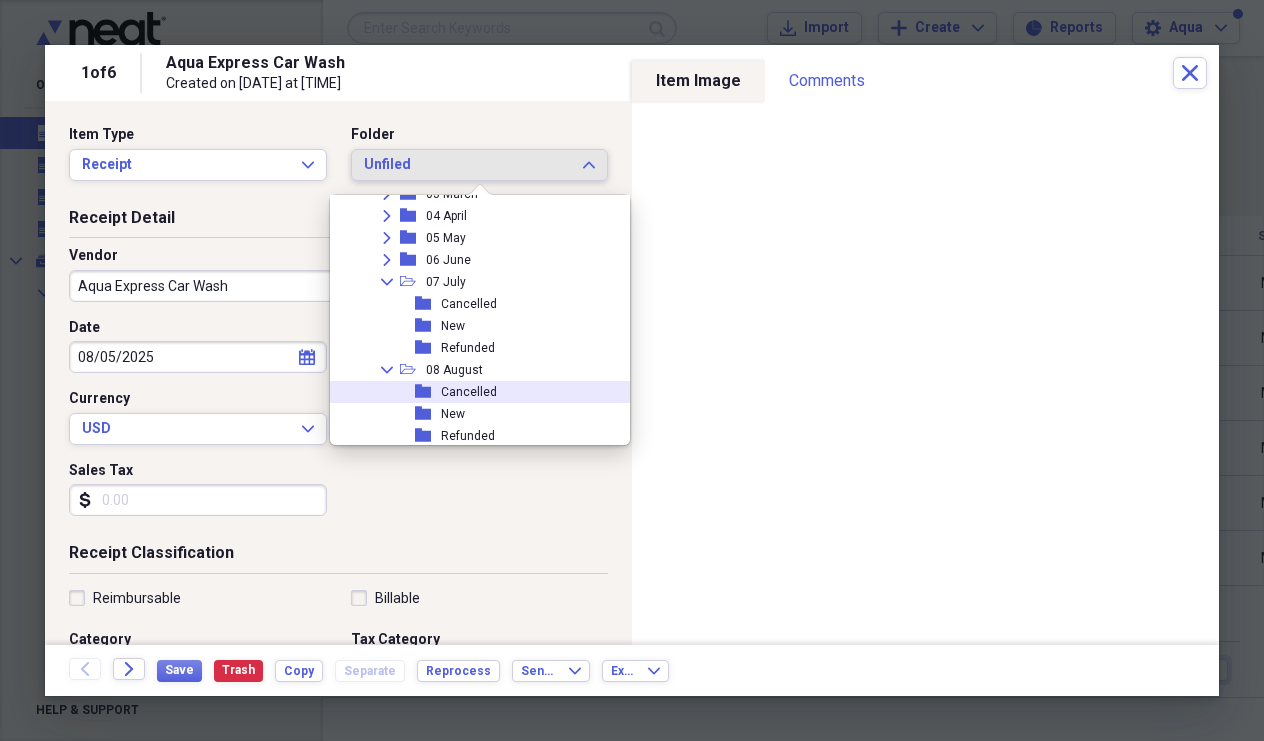 click on "folder Cancelled" at bounding box center (472, 392) 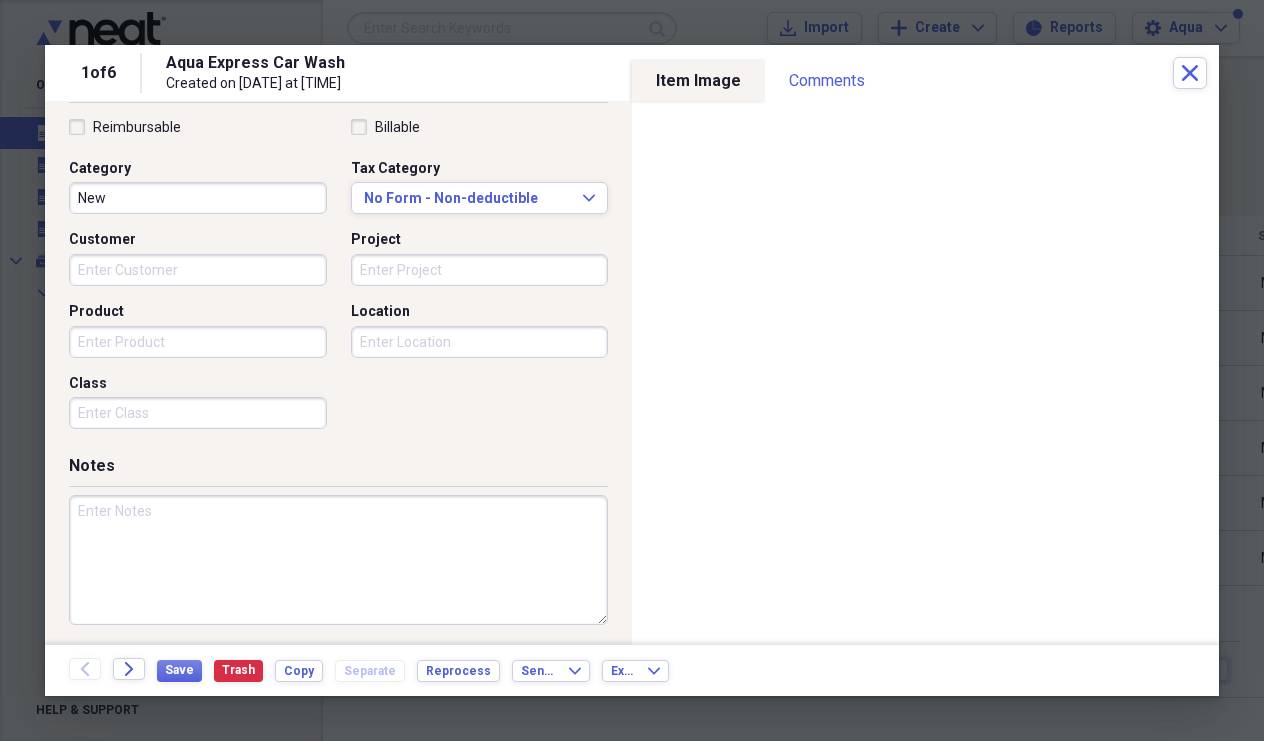 scroll, scrollTop: 470, scrollLeft: 0, axis: vertical 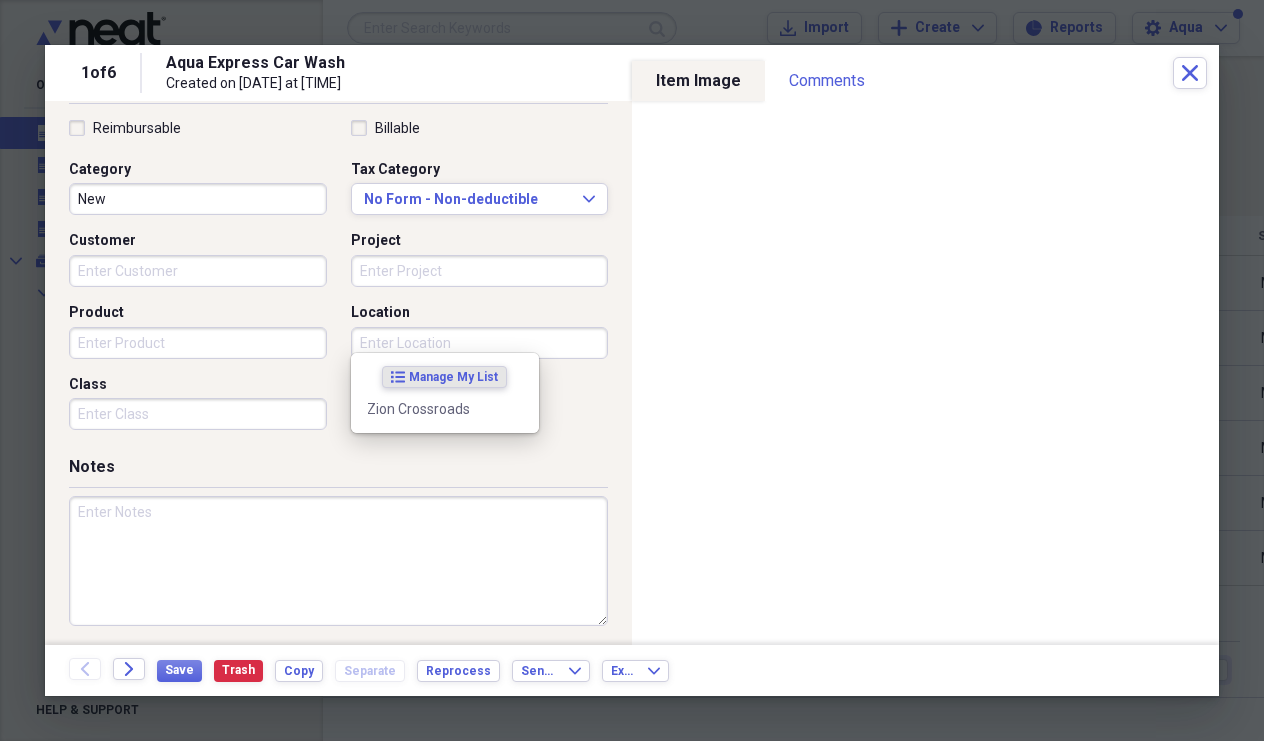 click on "Location" at bounding box center (480, 343) 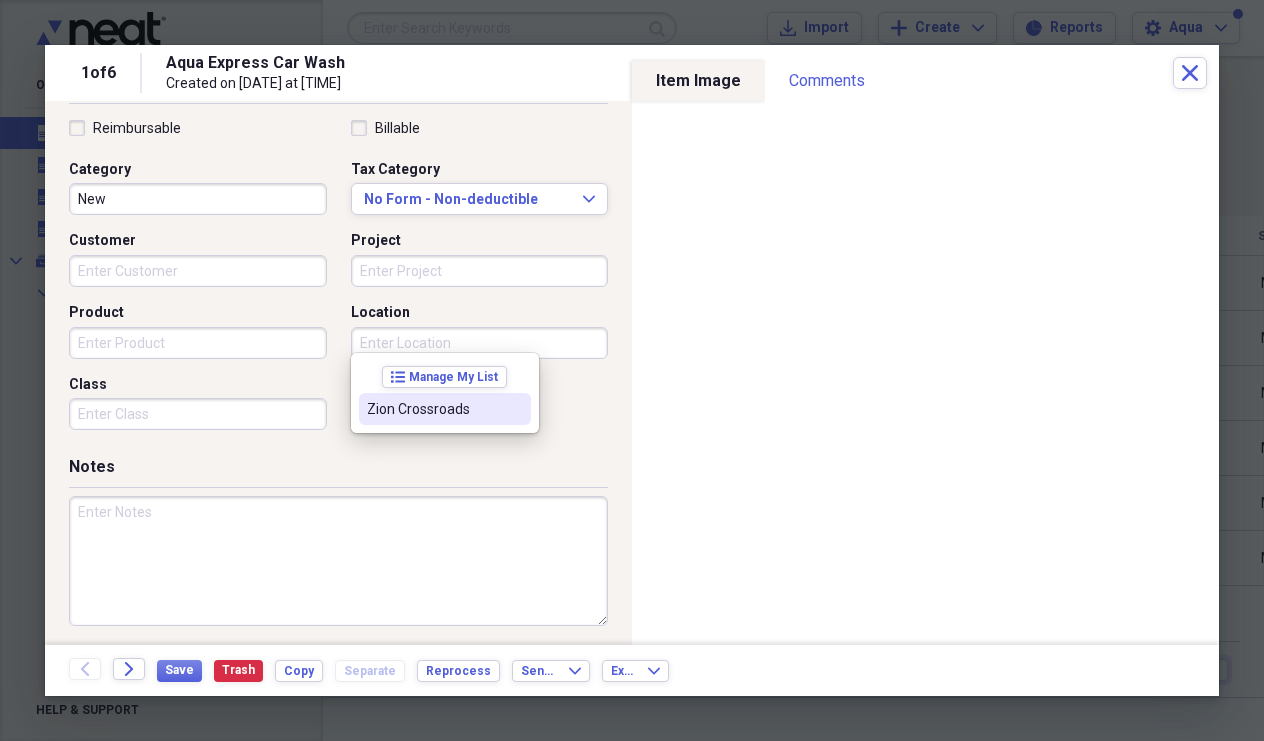 click on "Zion Crossroads" at bounding box center (445, 409) 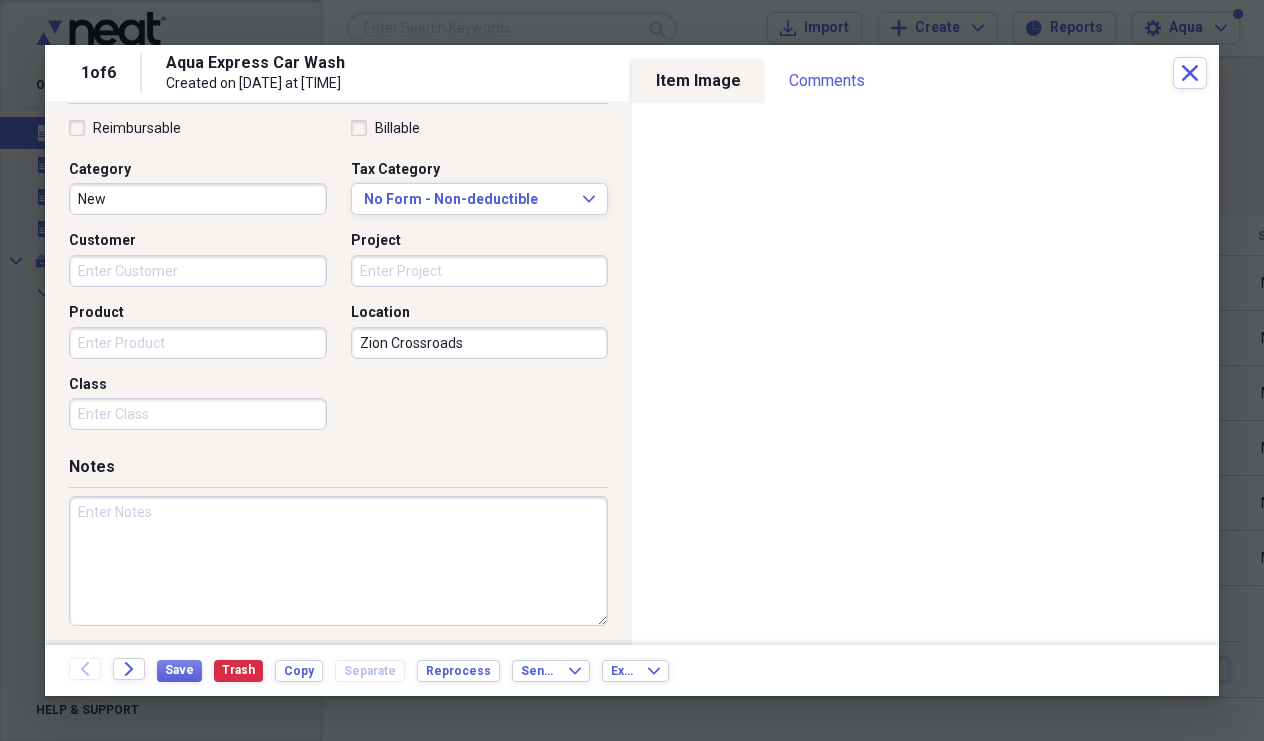 click on "Customer" at bounding box center [198, 271] 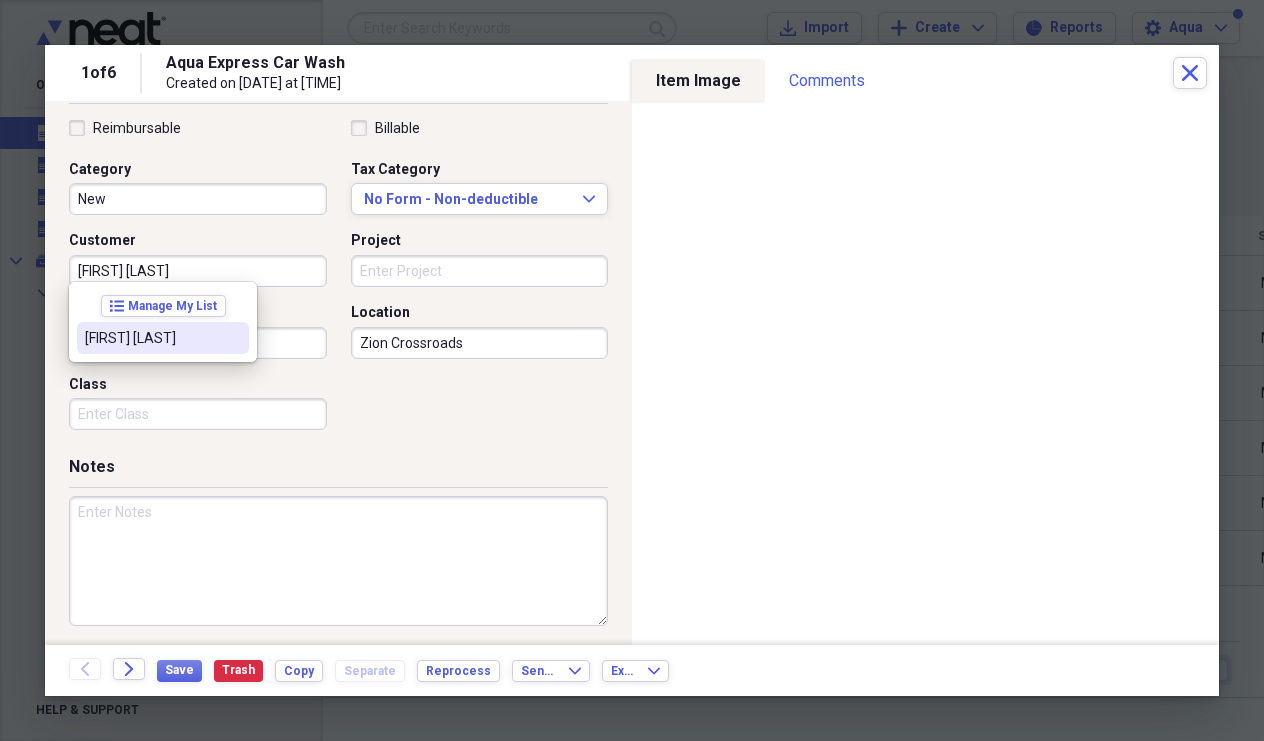type on "[FIRST] [LAST]" 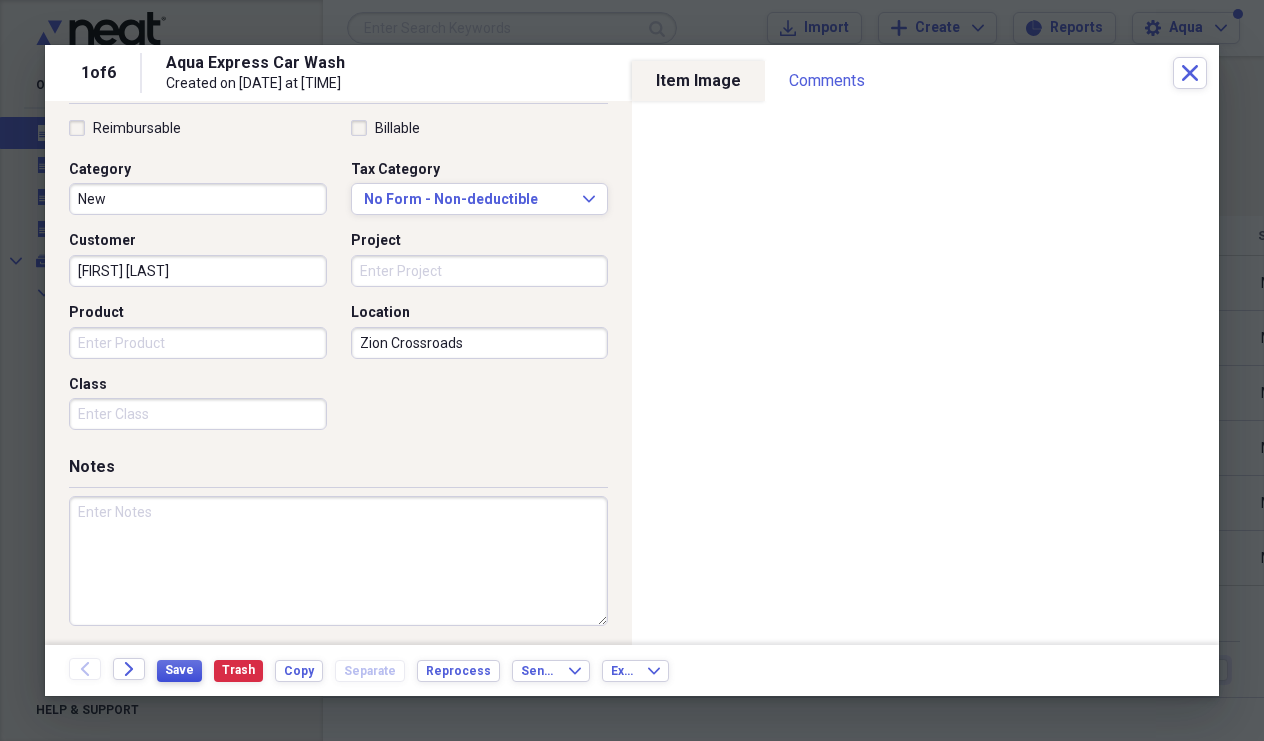 click on "Save" at bounding box center (179, 670) 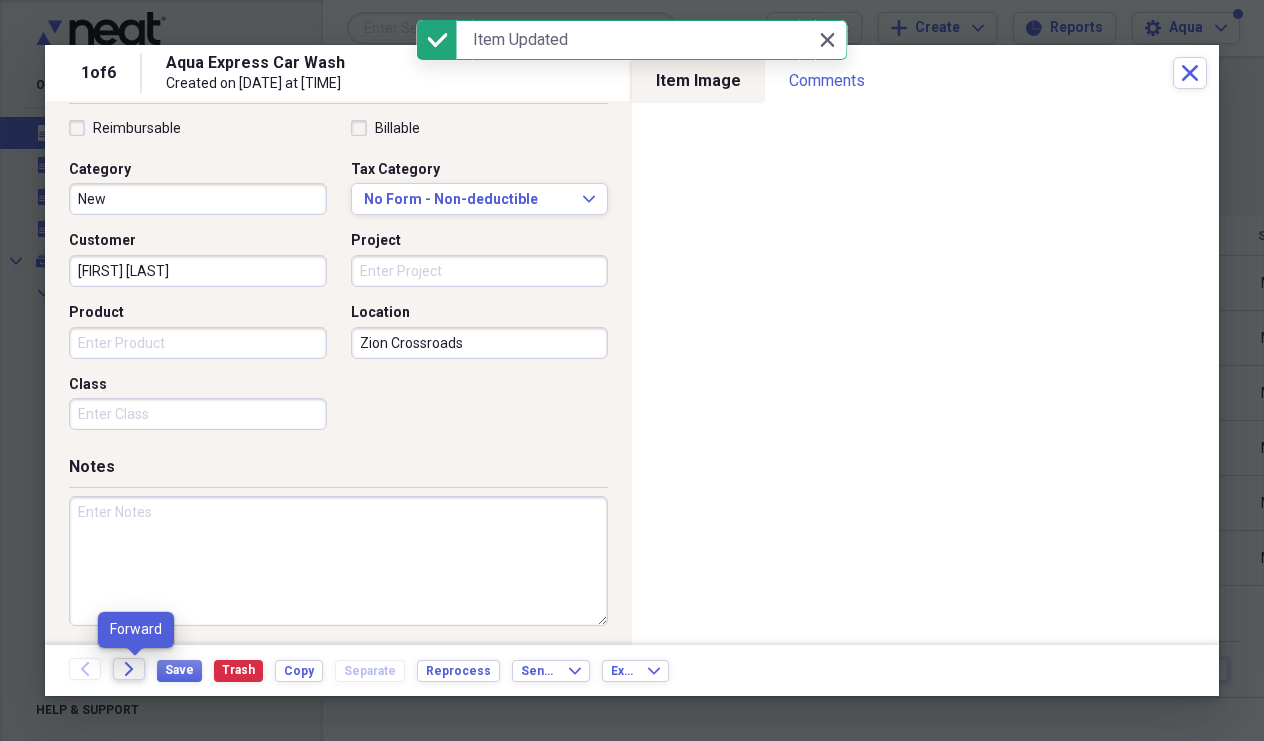 click on "Forward" at bounding box center [129, 669] 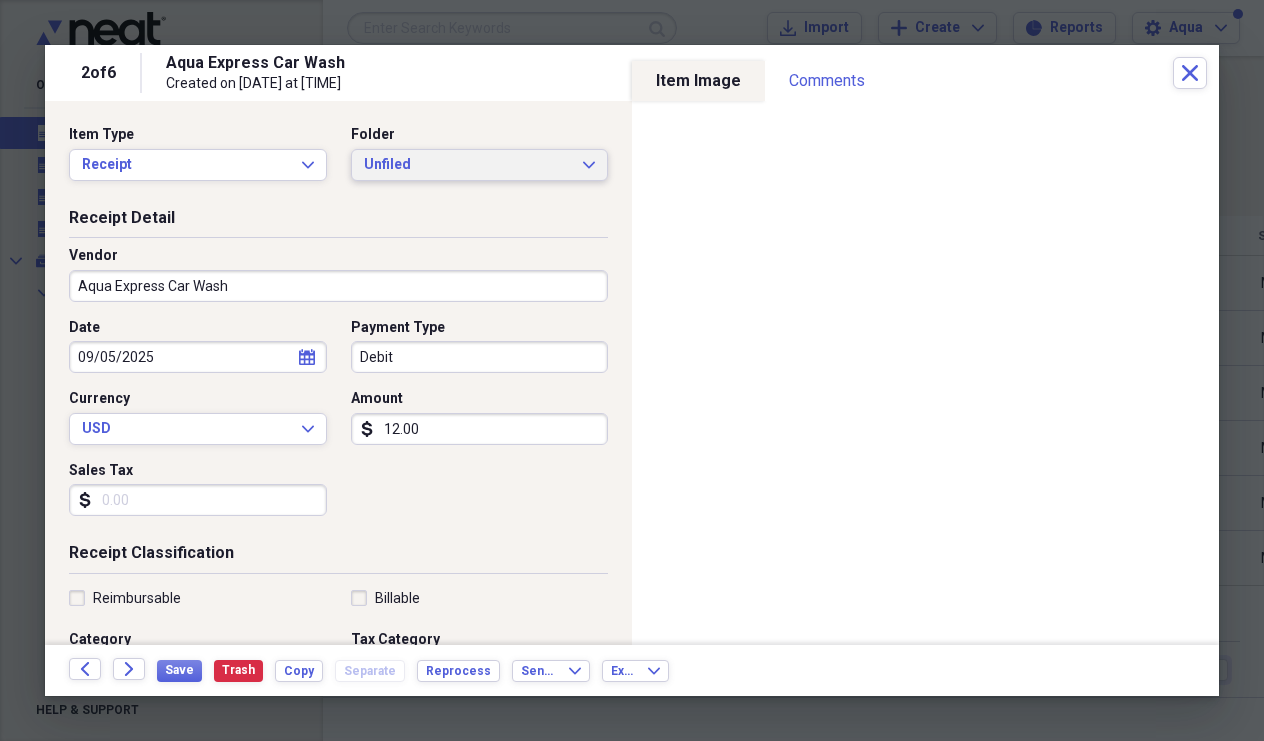click on "Unfiled" at bounding box center (468, 165) 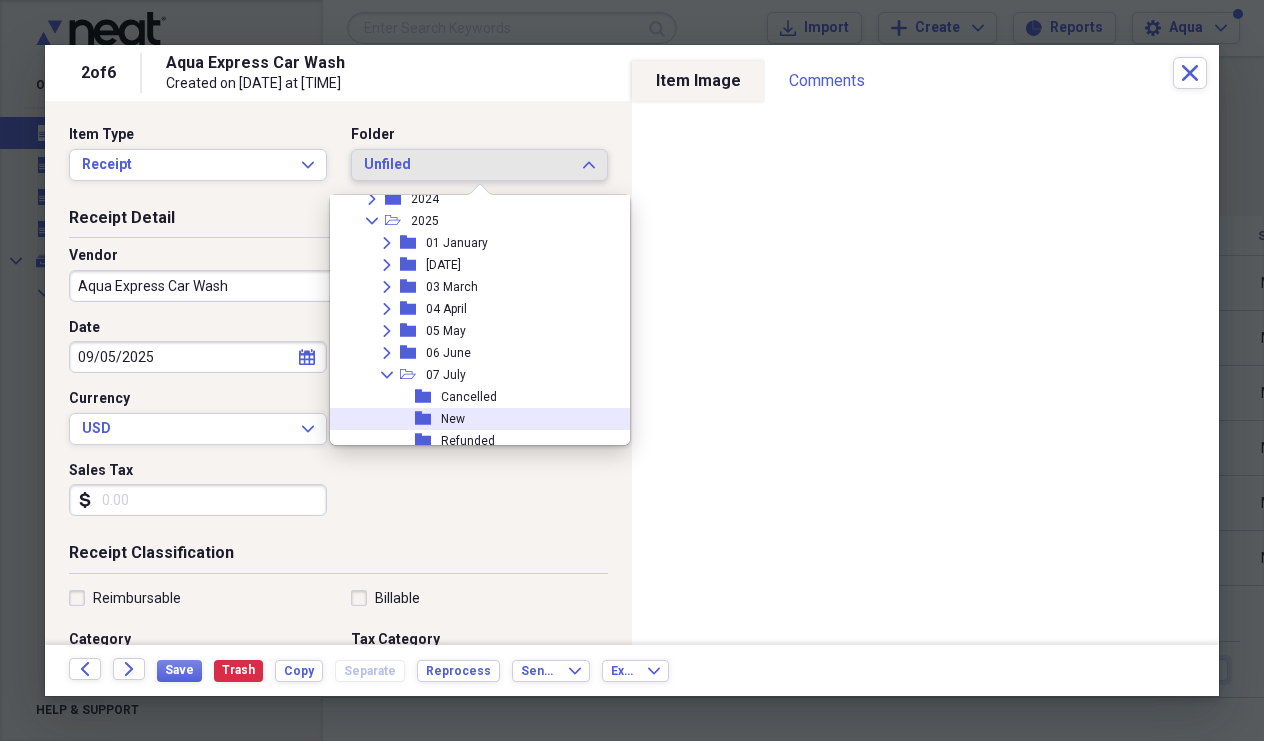 scroll, scrollTop: 200, scrollLeft: 0, axis: vertical 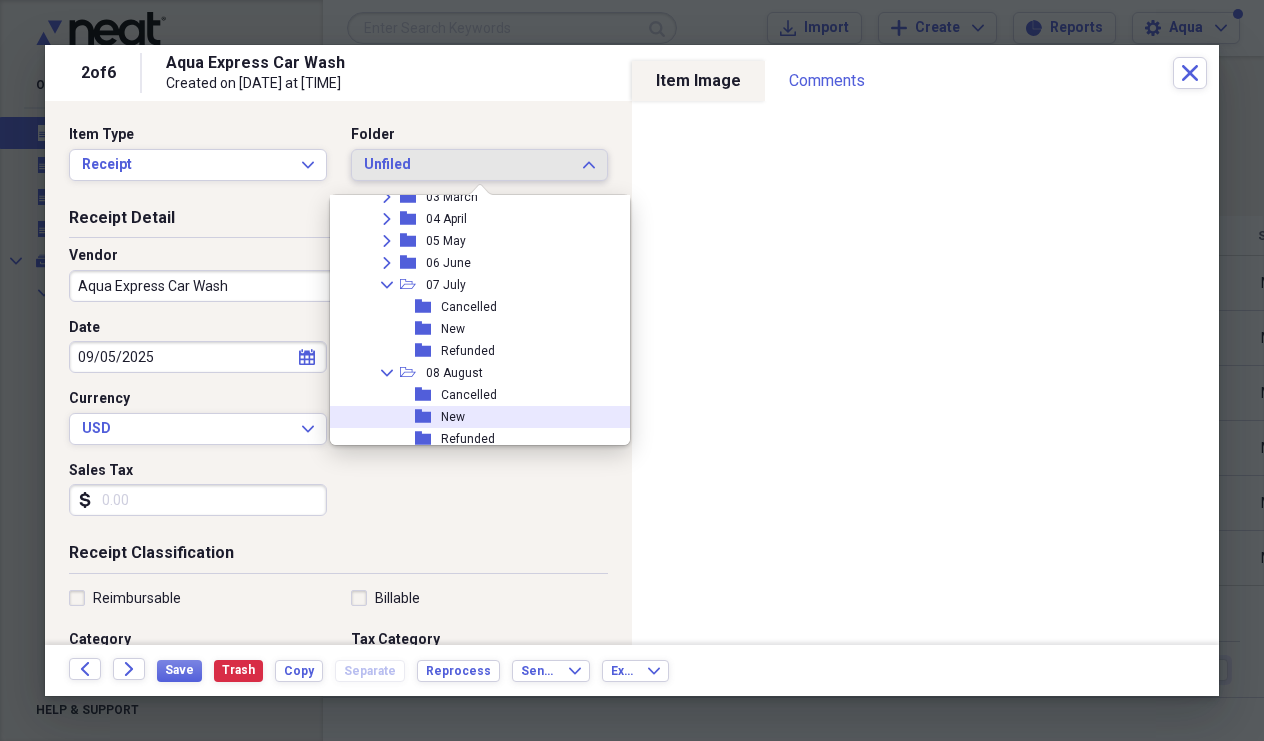 click on "folder New" at bounding box center [472, 417] 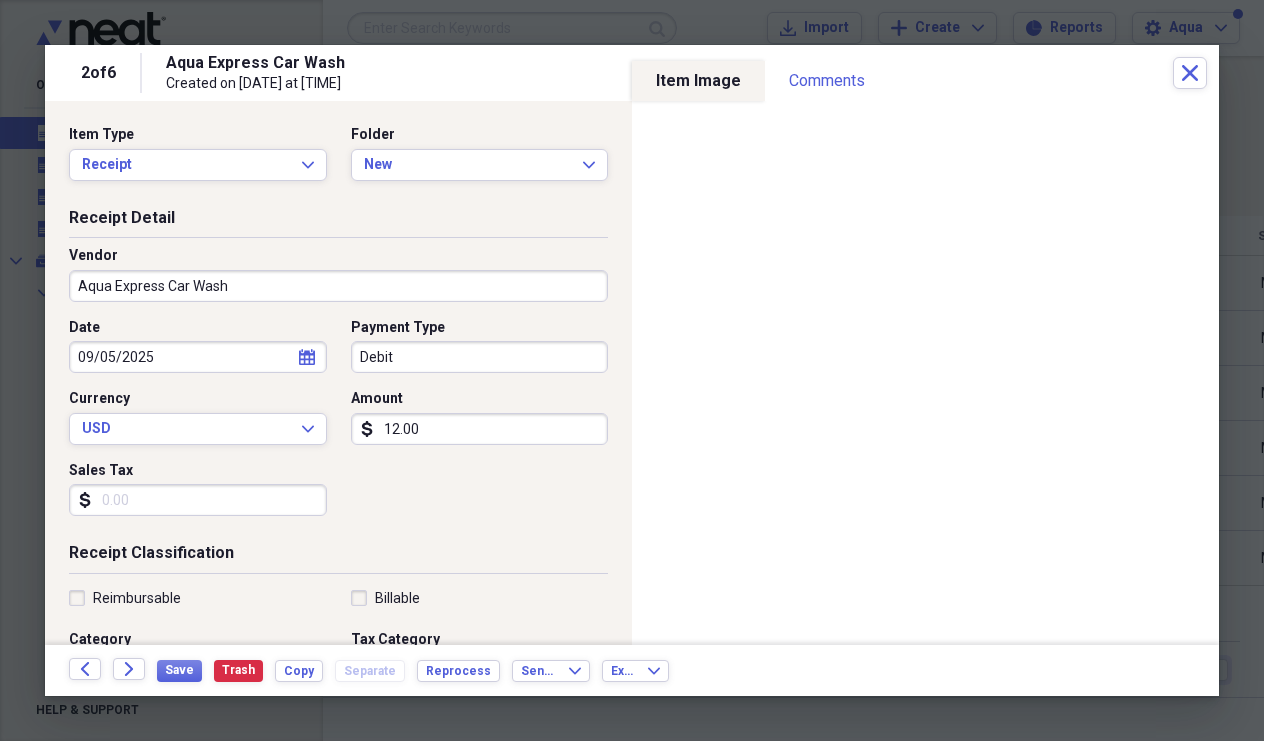 select on "8" 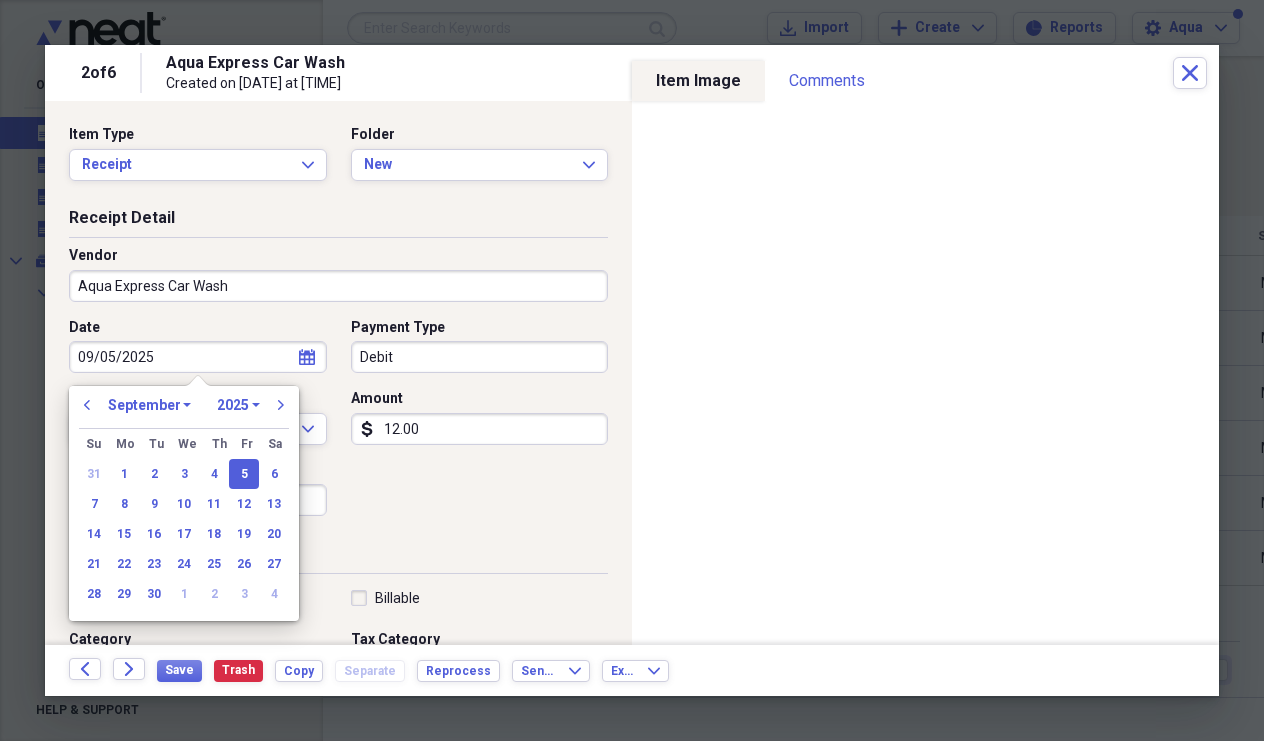 click on "09/05/2025" at bounding box center (198, 357) 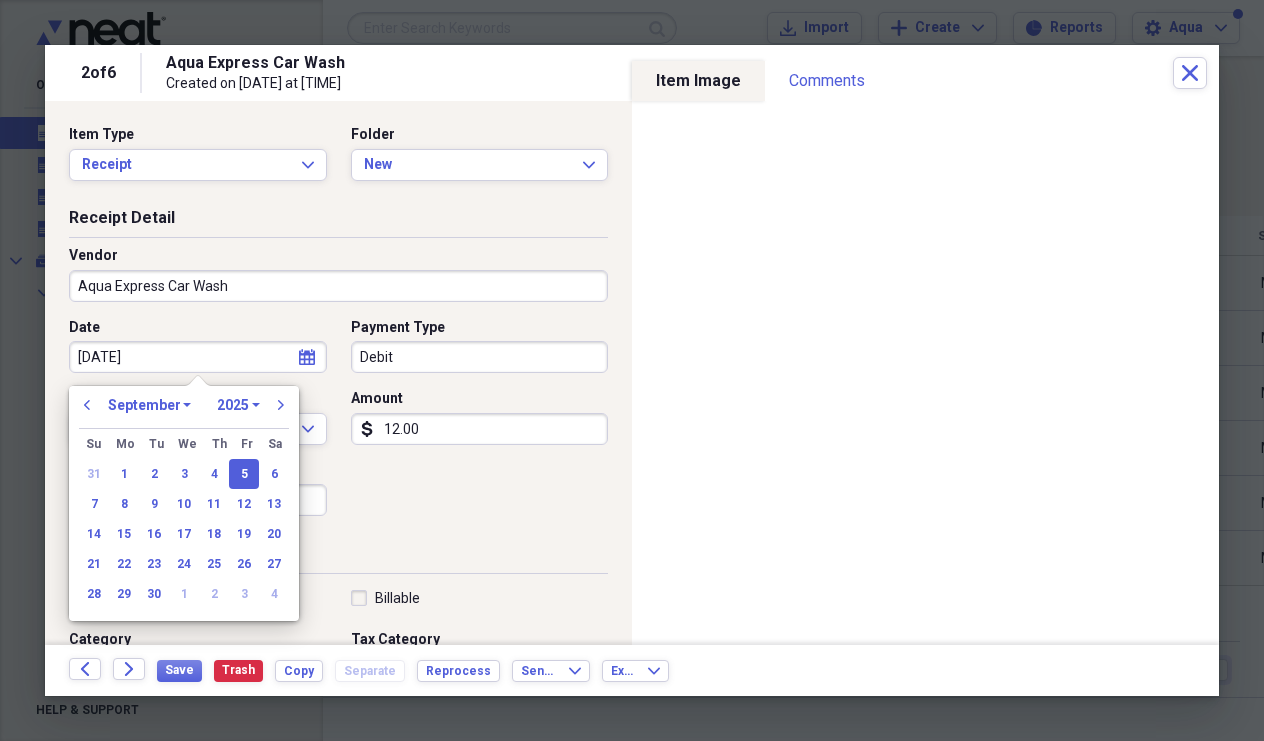type on "08/05/2025" 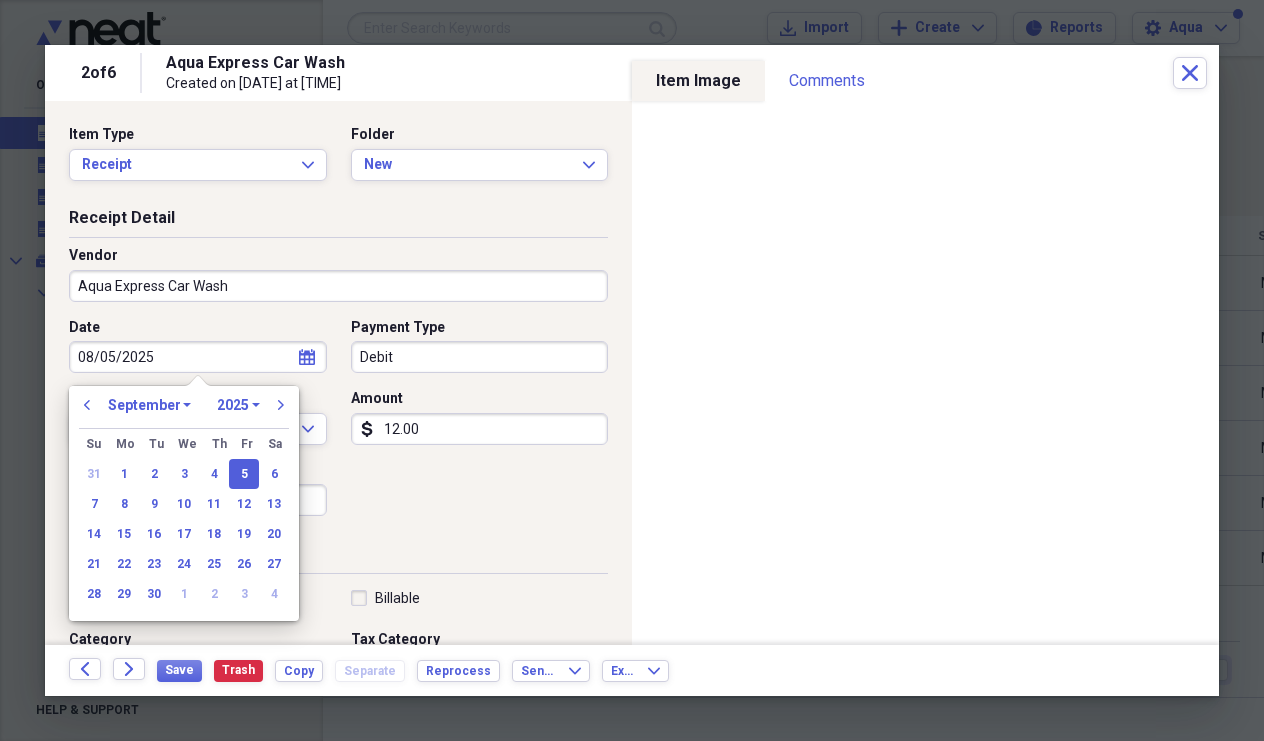select on "7" 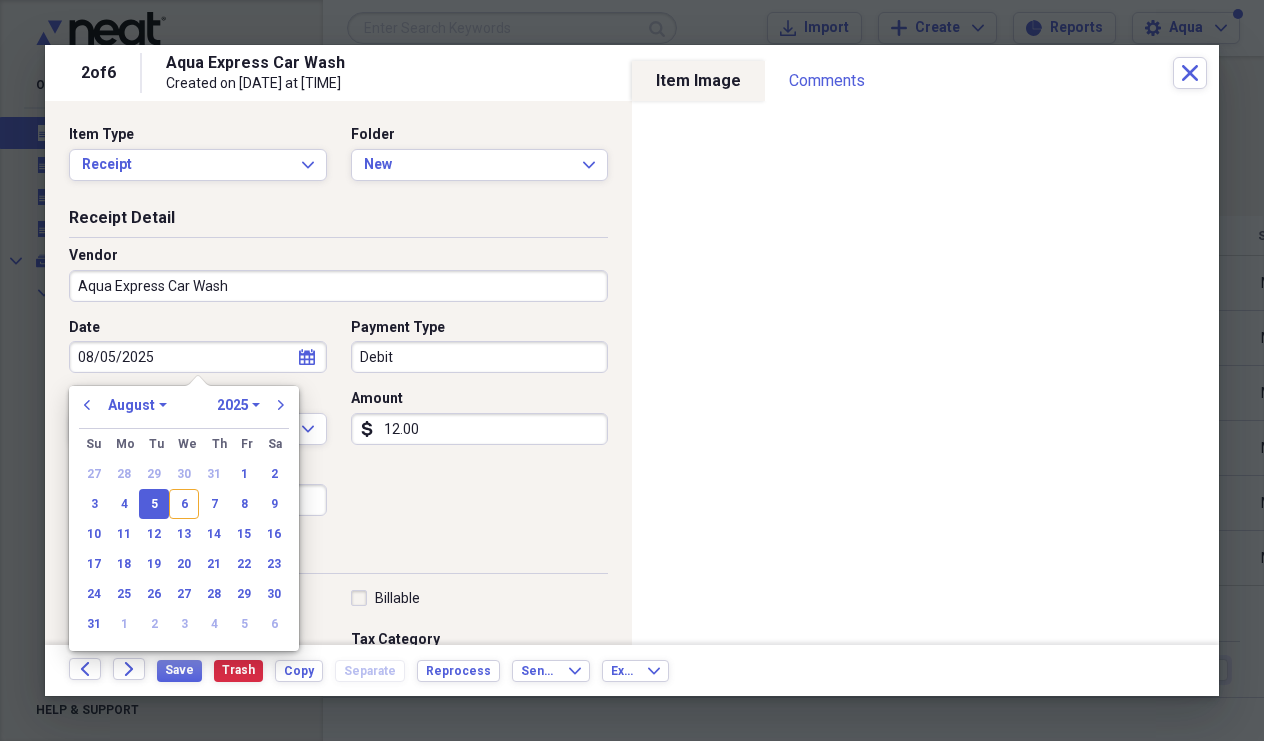 type on "08/05/2025" 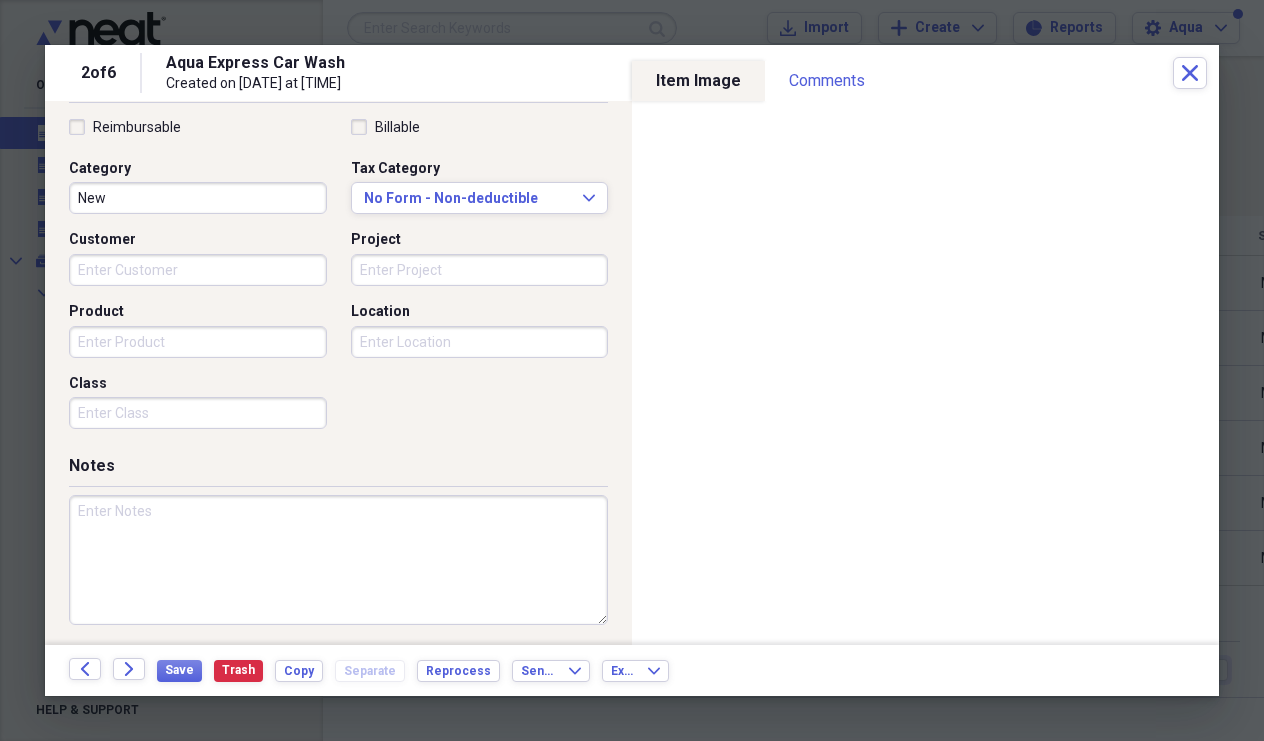 scroll, scrollTop: 470, scrollLeft: 0, axis: vertical 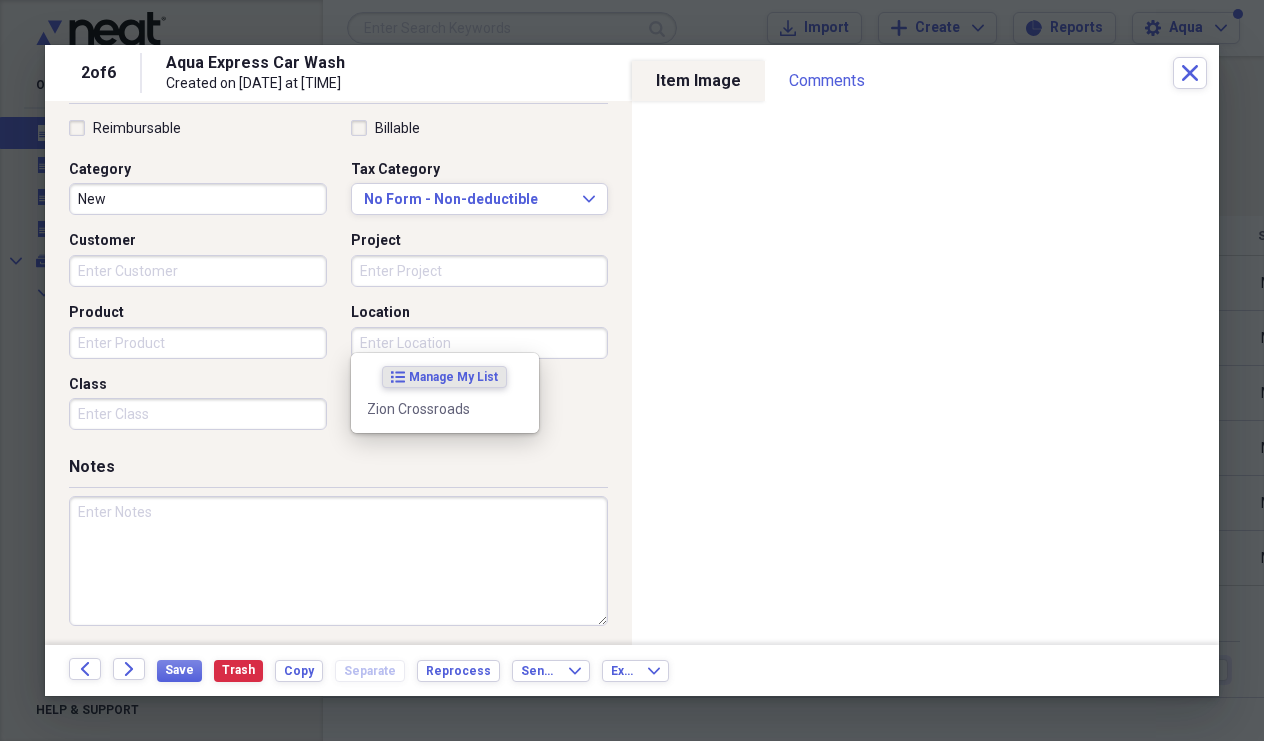 click on "Location" at bounding box center (480, 343) 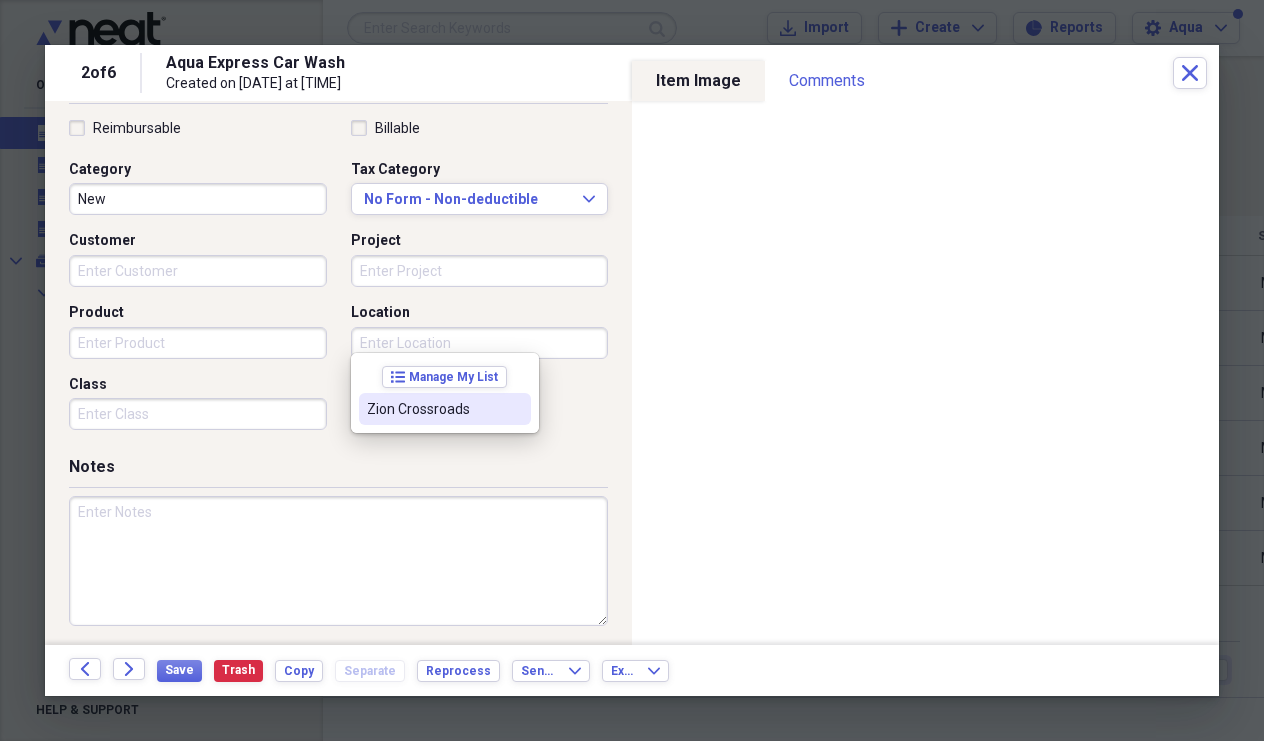 drag, startPoint x: 435, startPoint y: 400, endPoint x: 435, endPoint y: 377, distance: 23 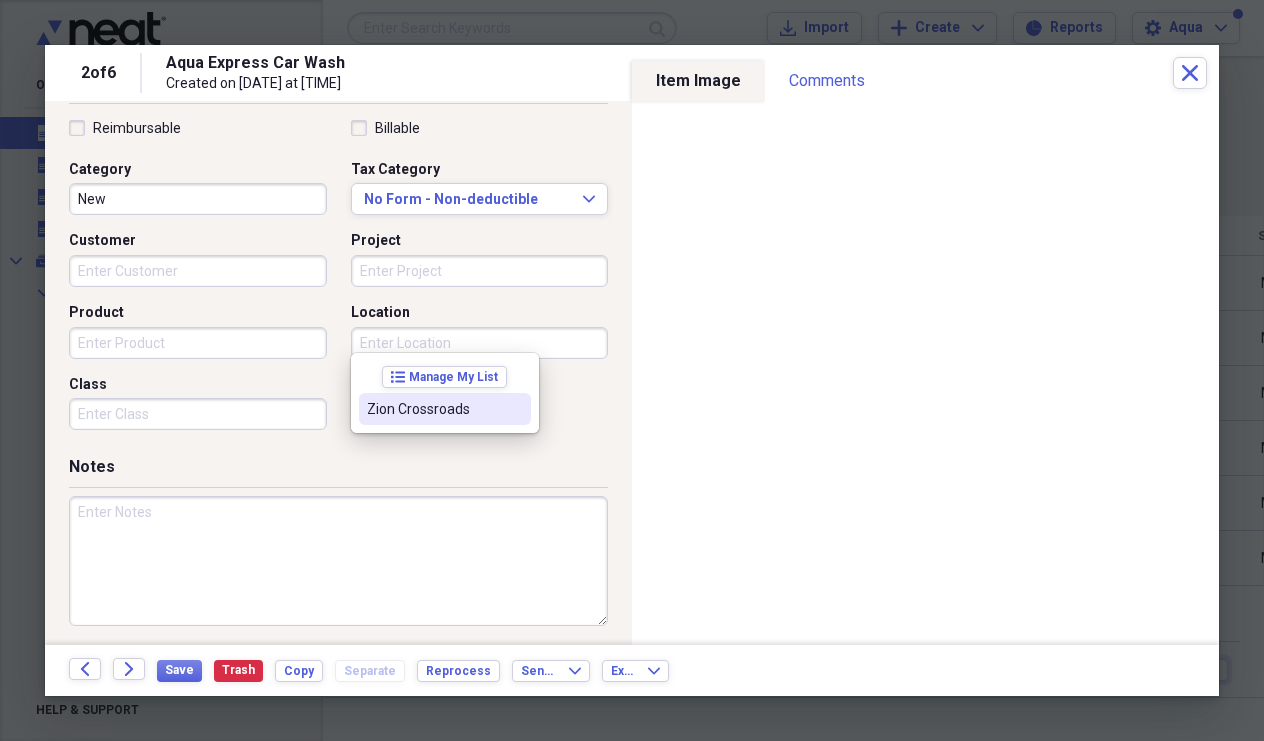 click on "Zion Crossroads" at bounding box center (445, 409) 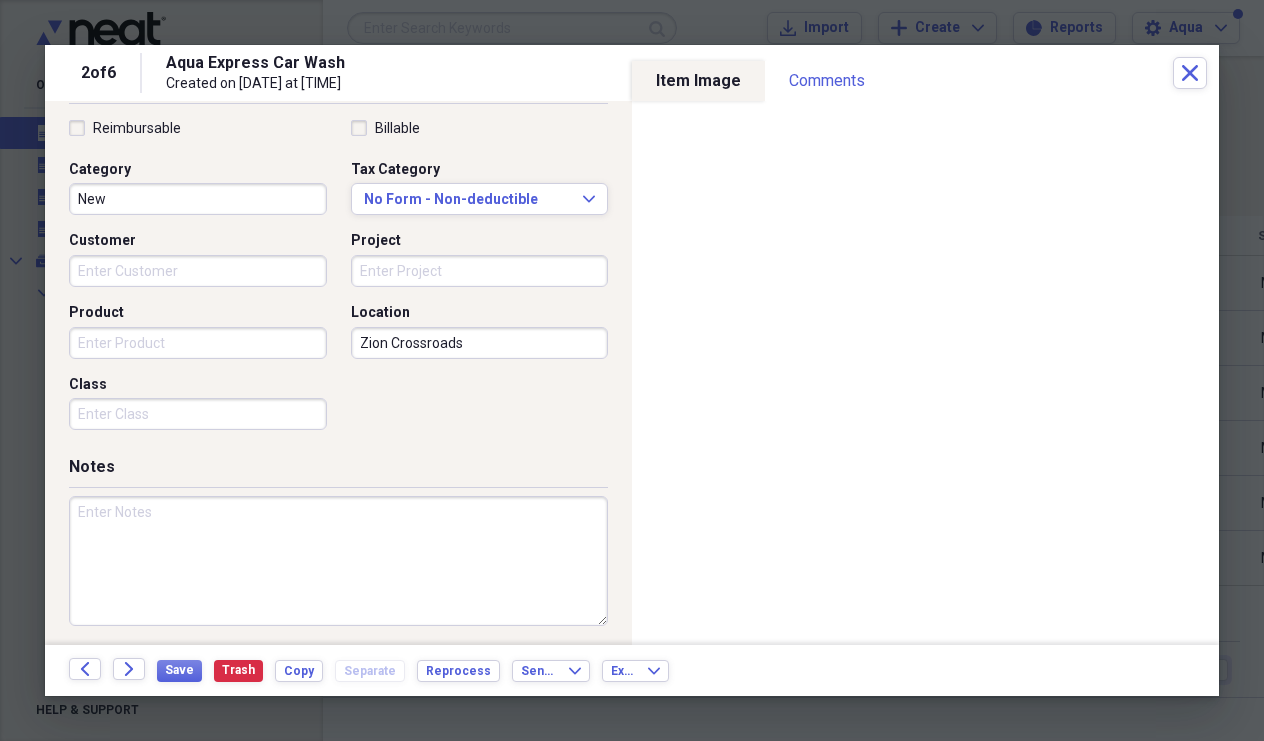 click on "Project" at bounding box center (480, 271) 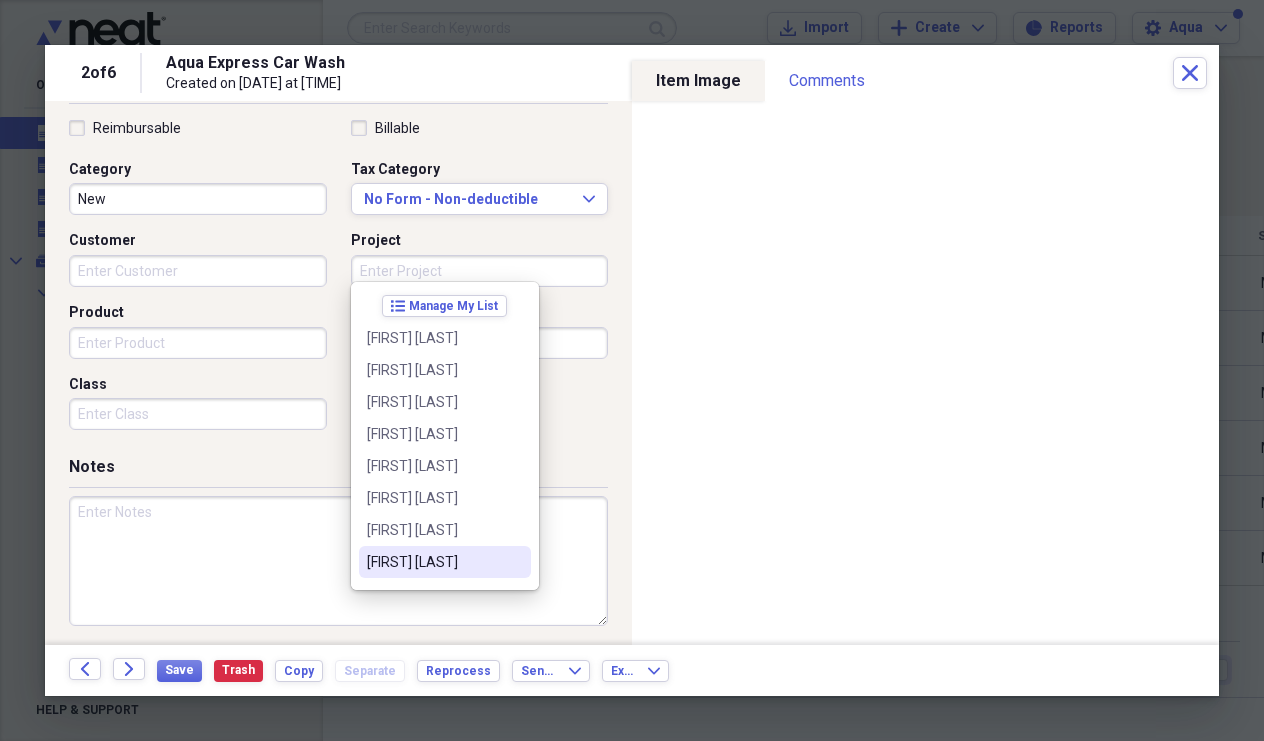 click on "[FIRST] [LAST]" at bounding box center [445, 562] 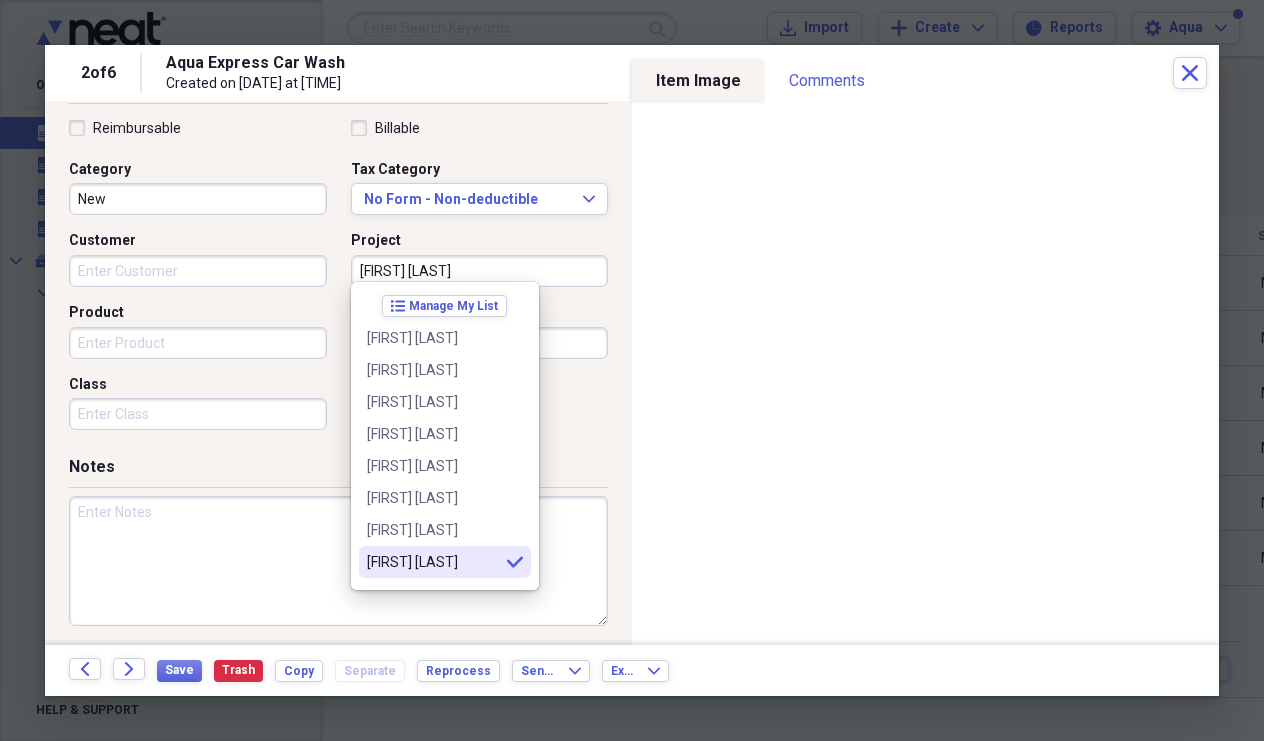 type on "[FIRST] [LAST]" 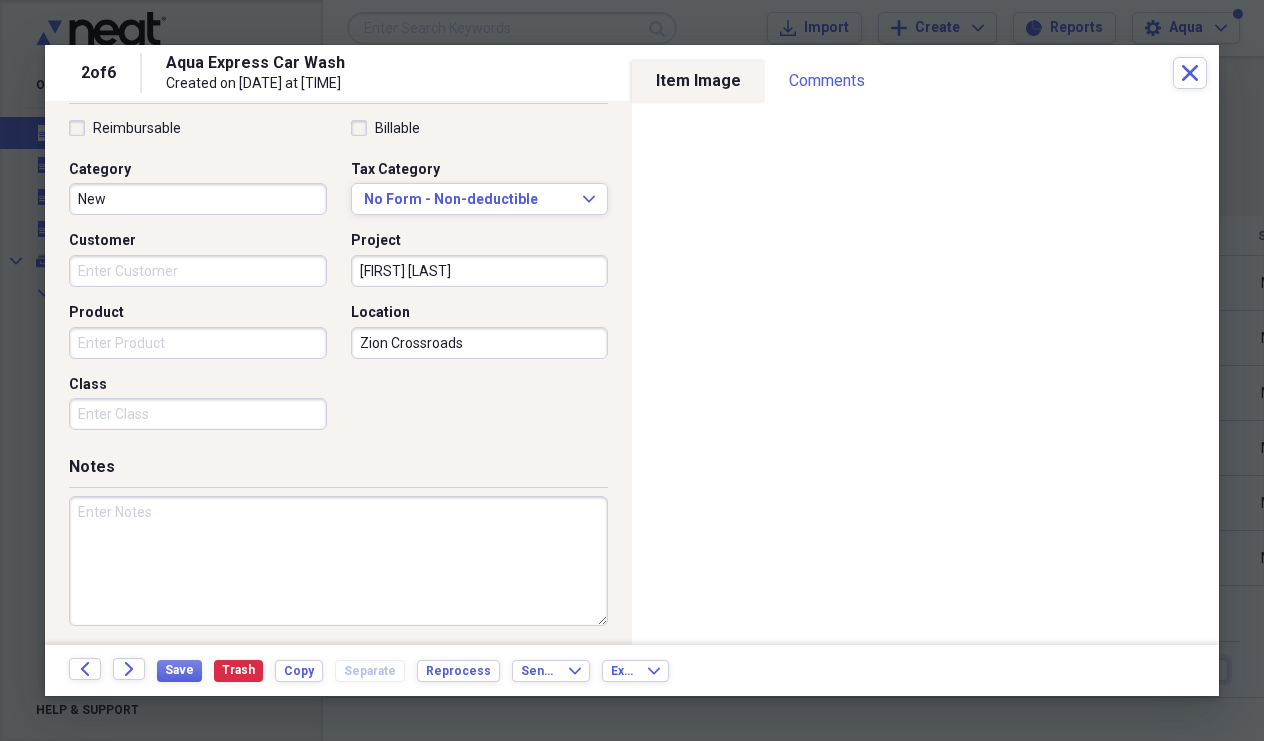 click on "Customer" at bounding box center [198, 271] 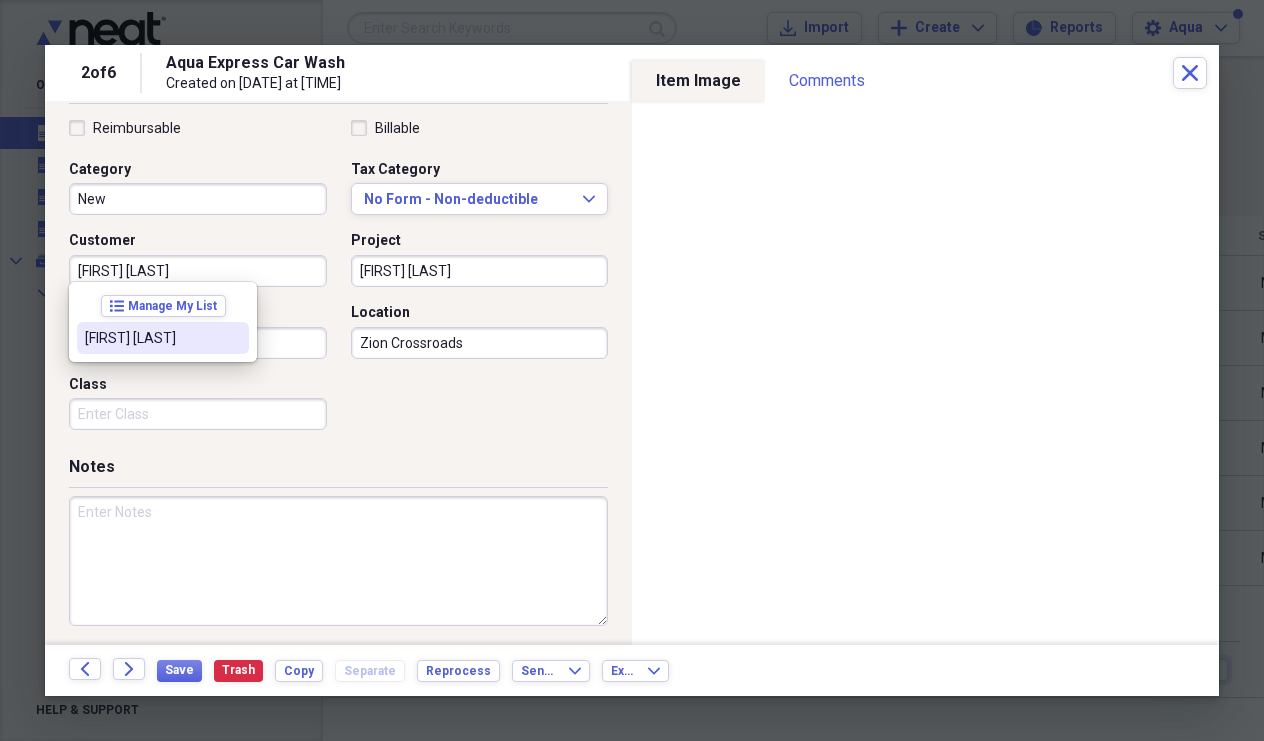 type on "[FIRST] [LAST]" 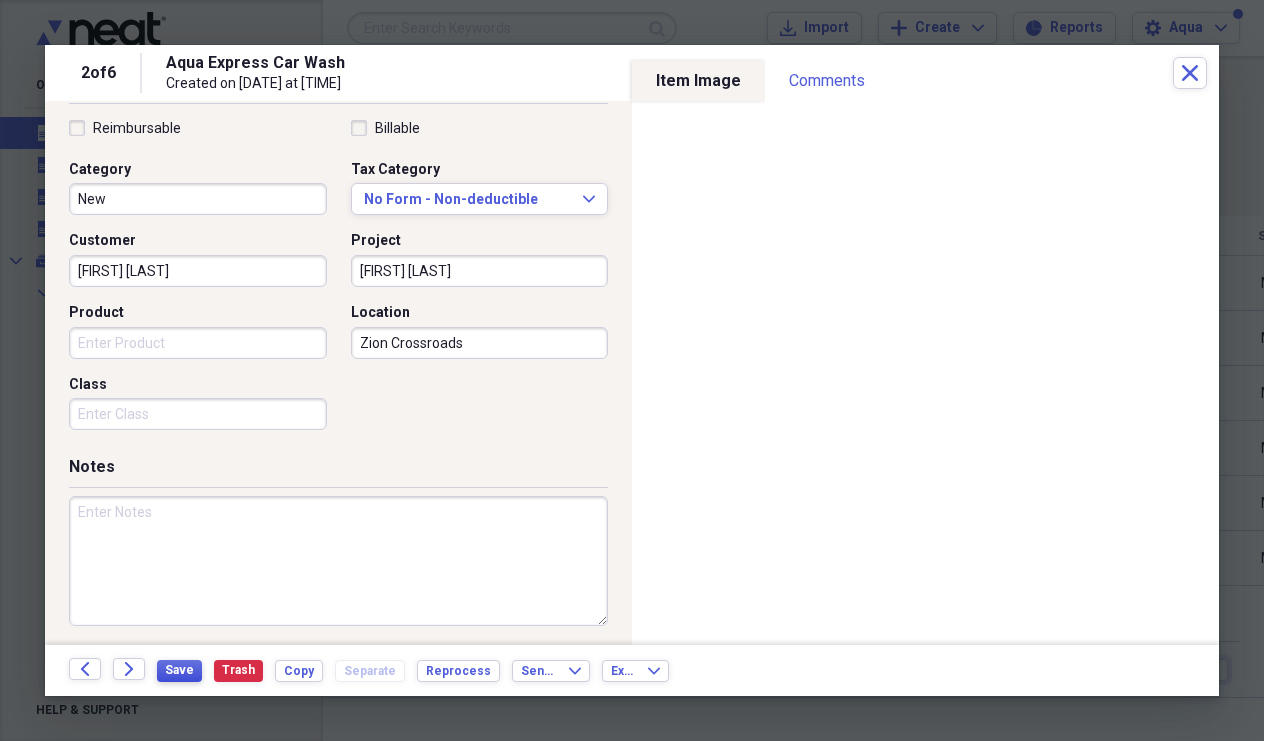 click on "Save" at bounding box center [179, 670] 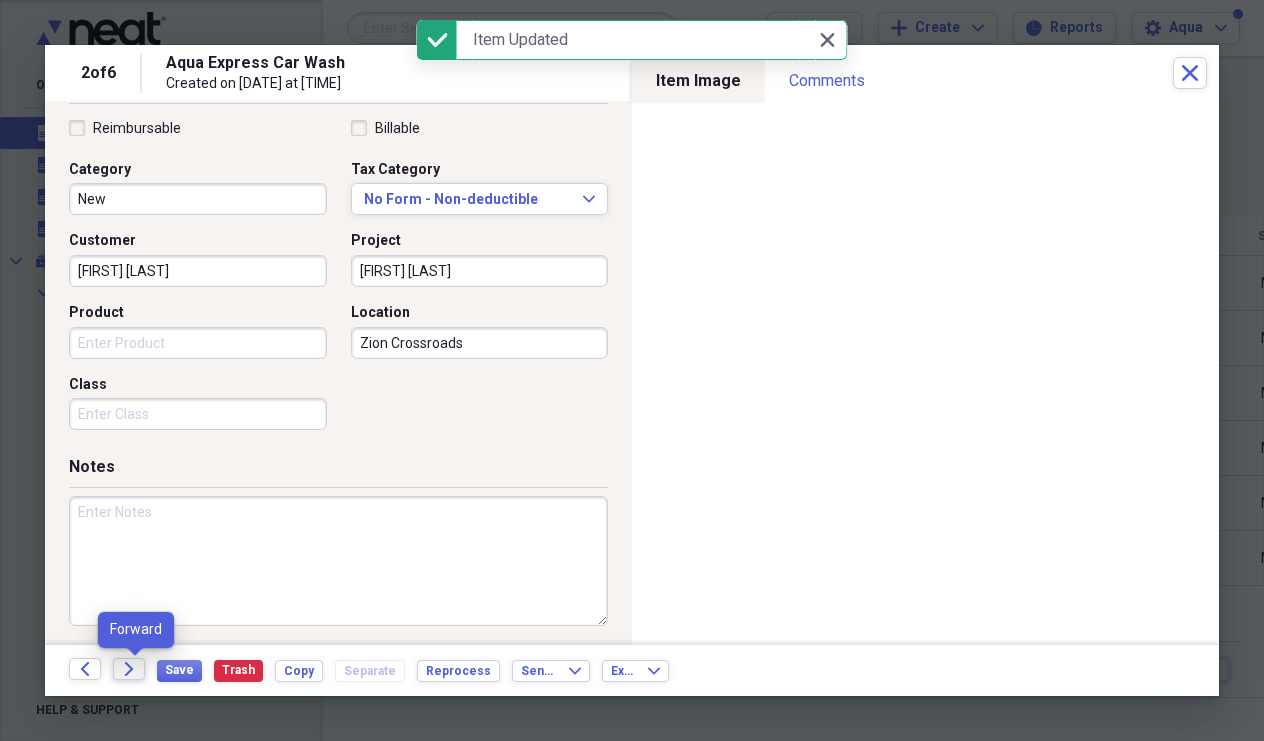 click on "Forward" at bounding box center (129, 669) 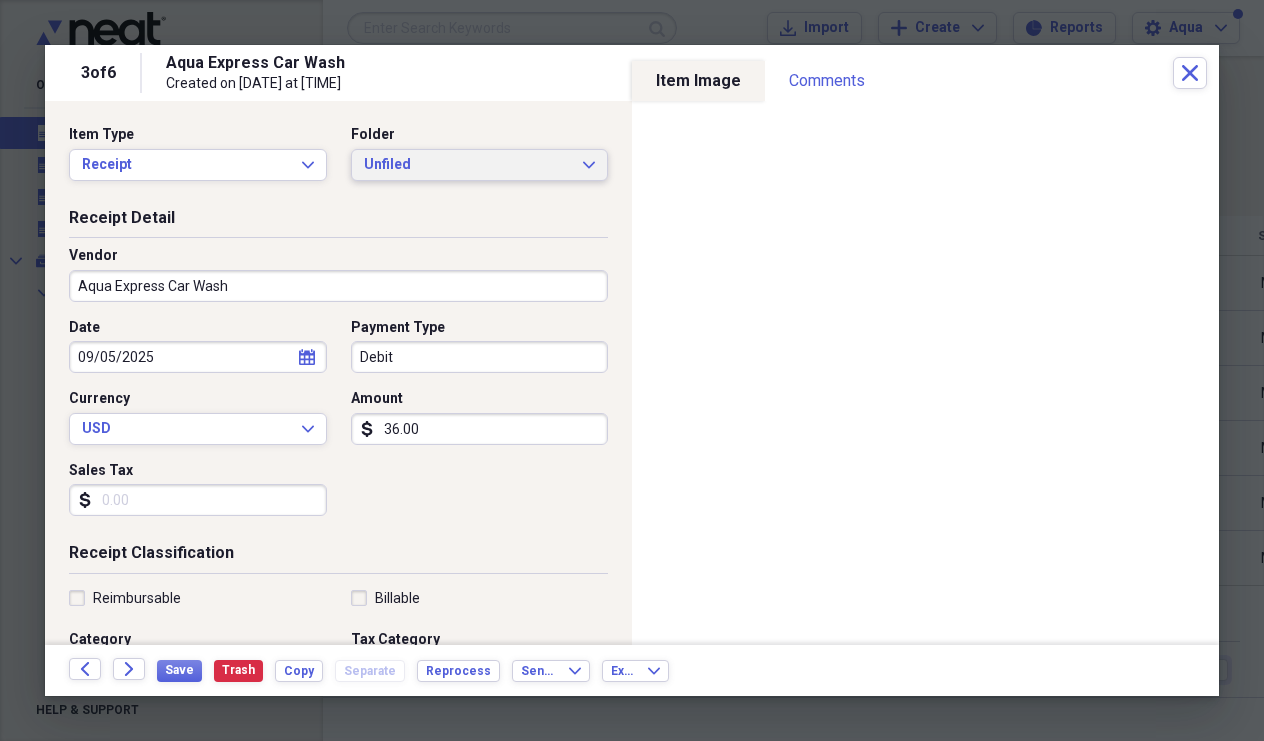 click on "Unfiled" at bounding box center (468, 165) 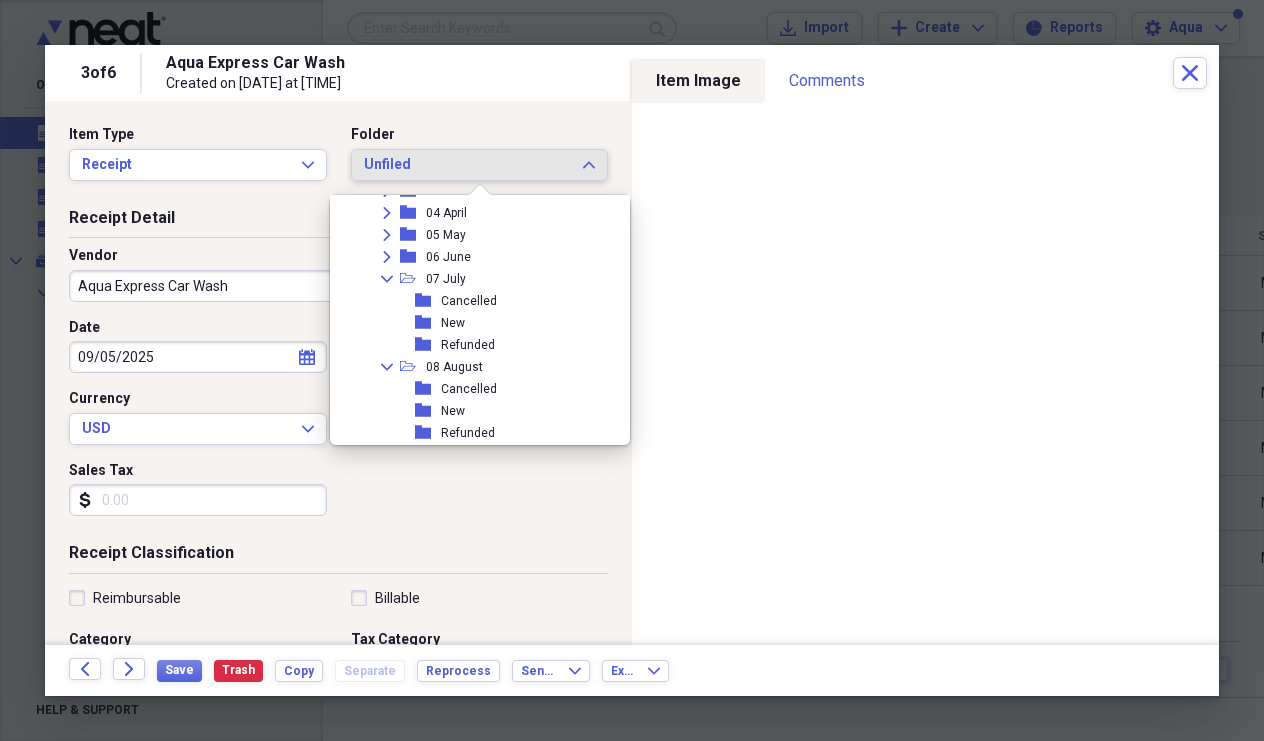 scroll, scrollTop: 219, scrollLeft: 0, axis: vertical 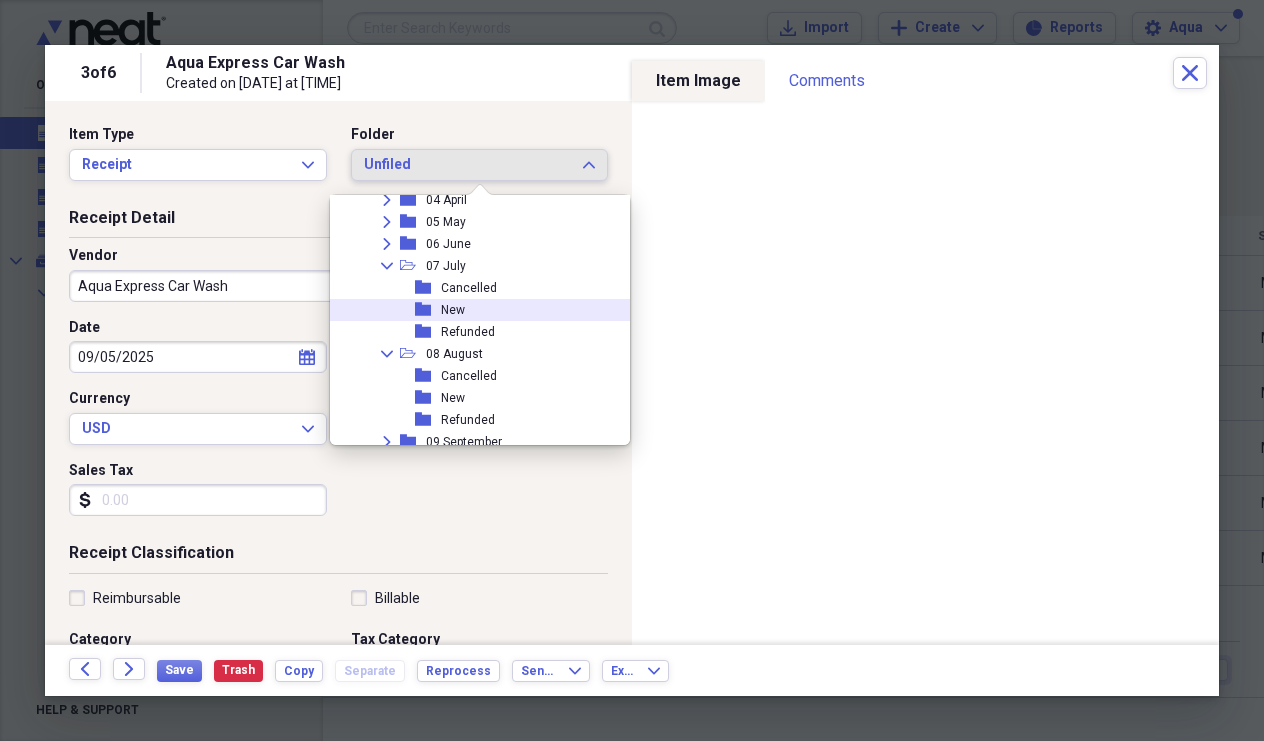click on "New" at bounding box center [453, 310] 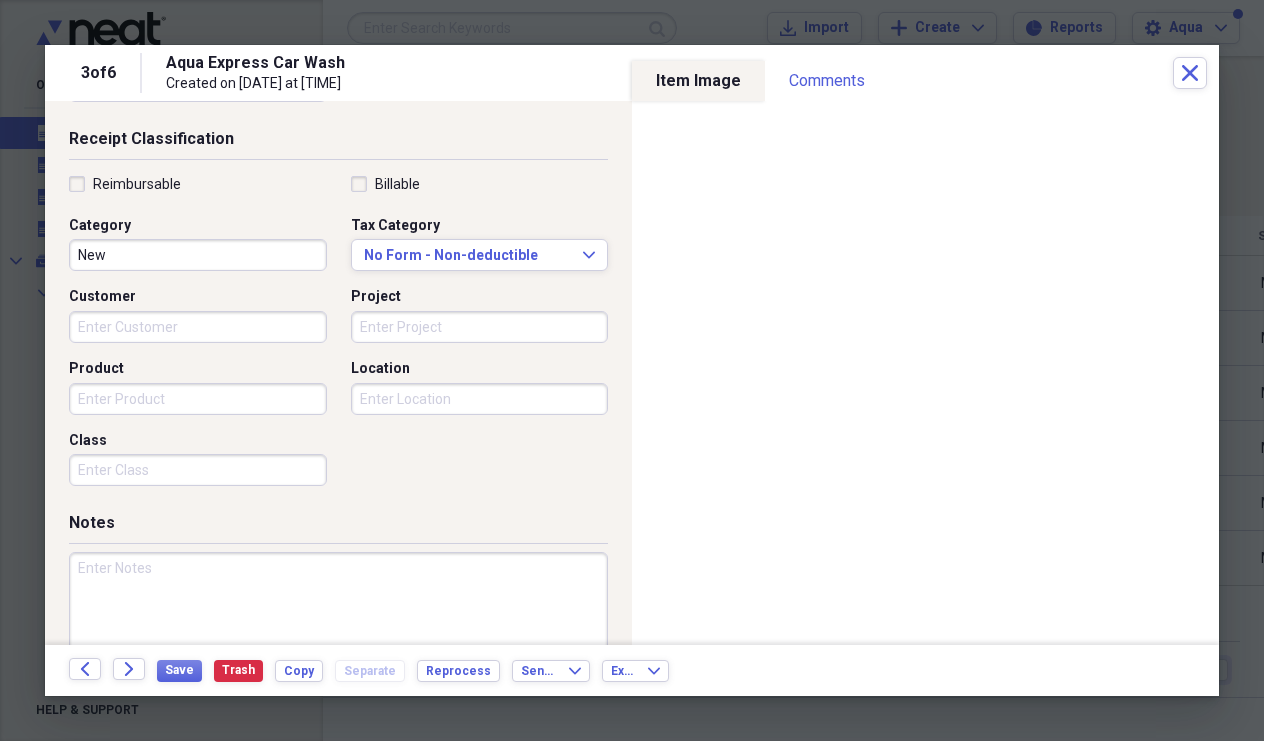scroll, scrollTop: 420, scrollLeft: 0, axis: vertical 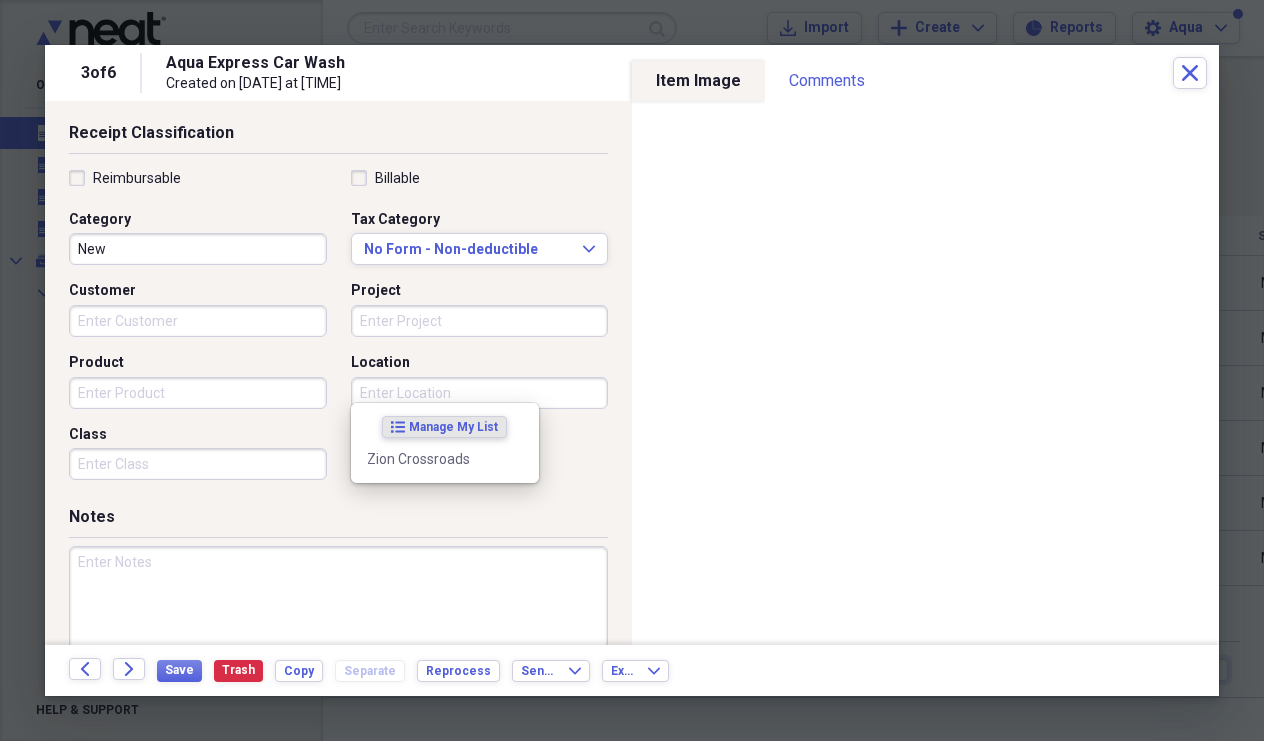 click on "Location" at bounding box center [480, 393] 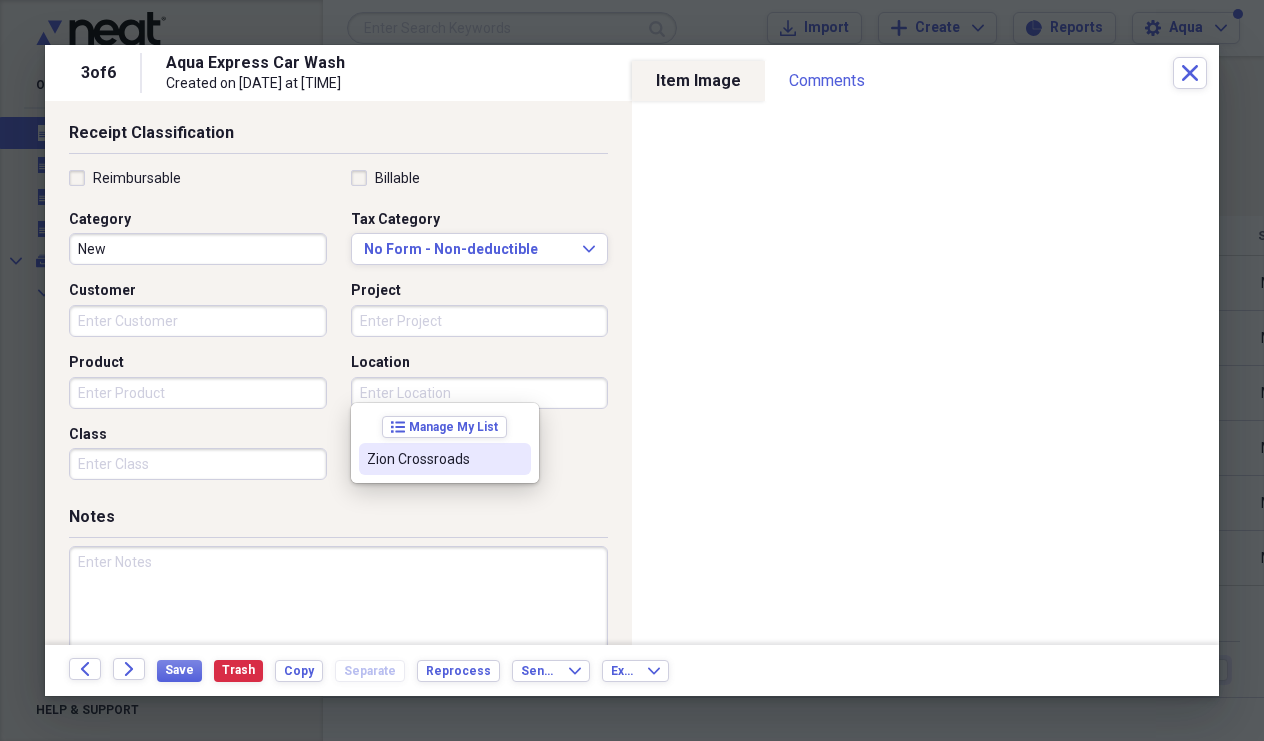 click on "Zion Crossroads" at bounding box center (433, 459) 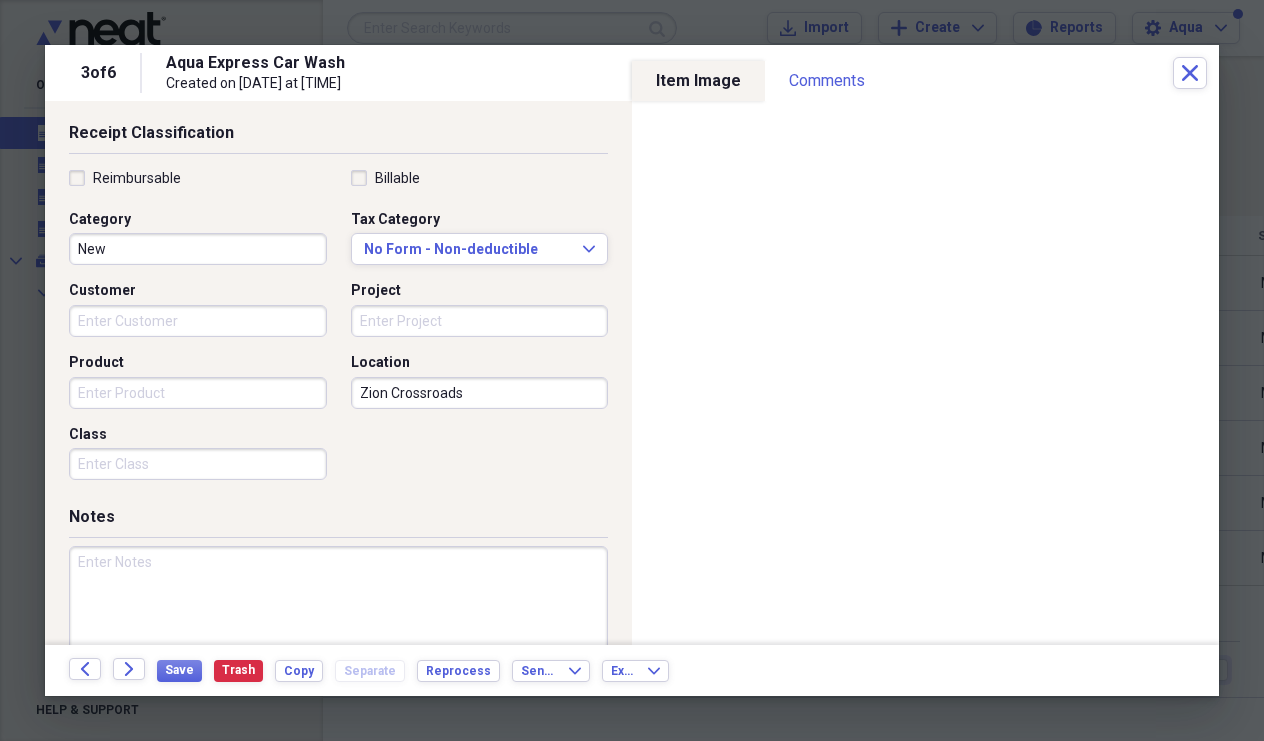 click on "Project" at bounding box center [480, 321] 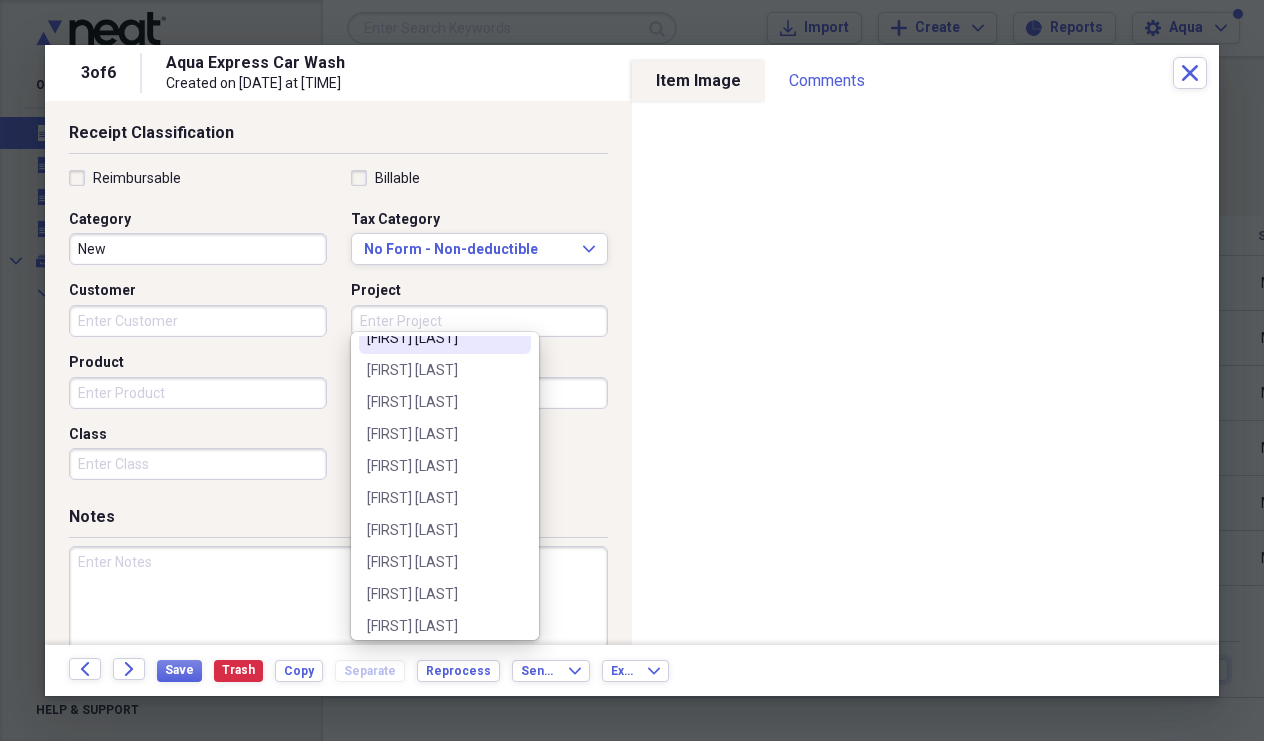 scroll, scrollTop: 246, scrollLeft: 0, axis: vertical 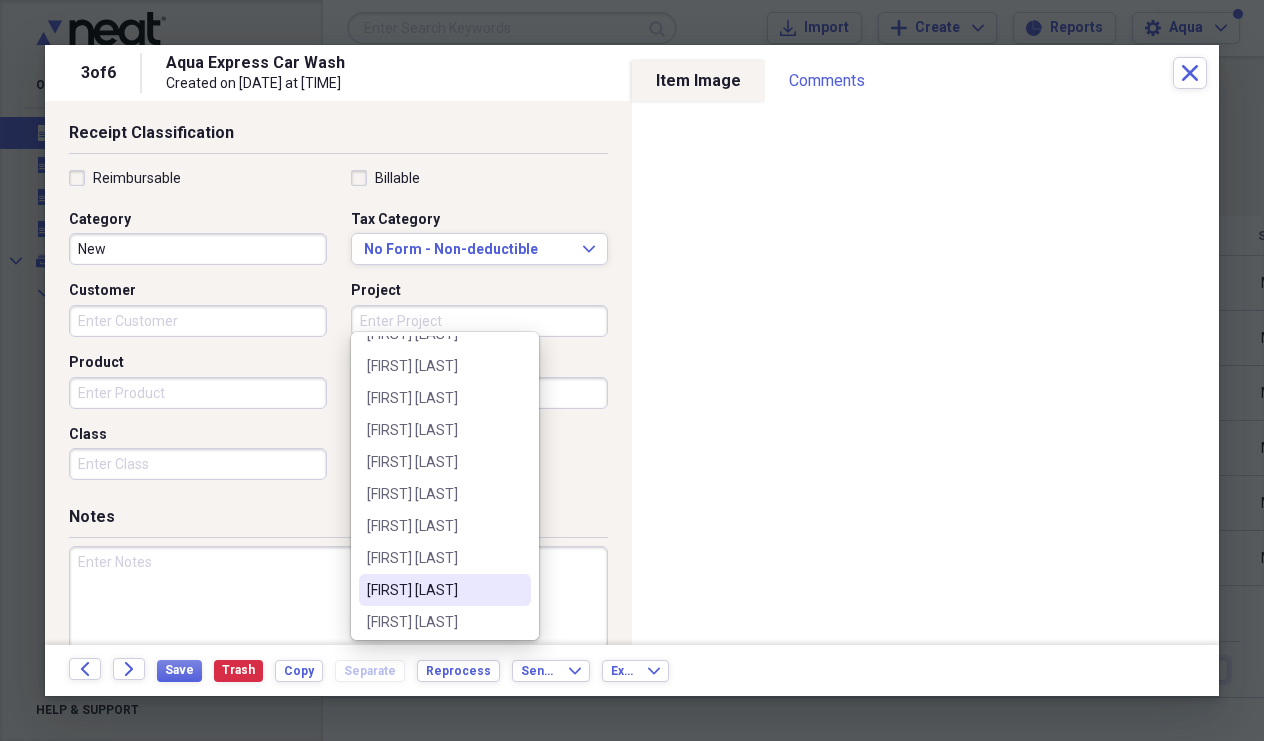click on "[FIRST] [LAST]" at bounding box center [433, 590] 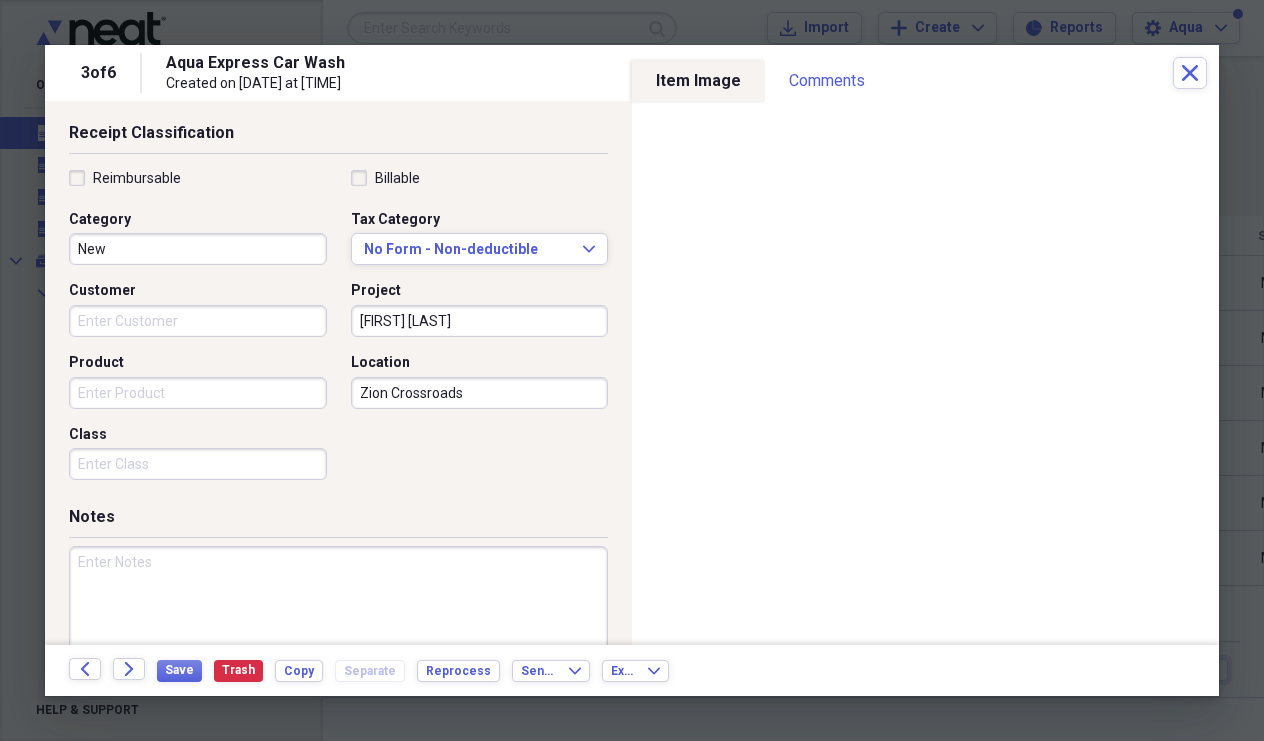 click on "Customer" at bounding box center (198, 321) 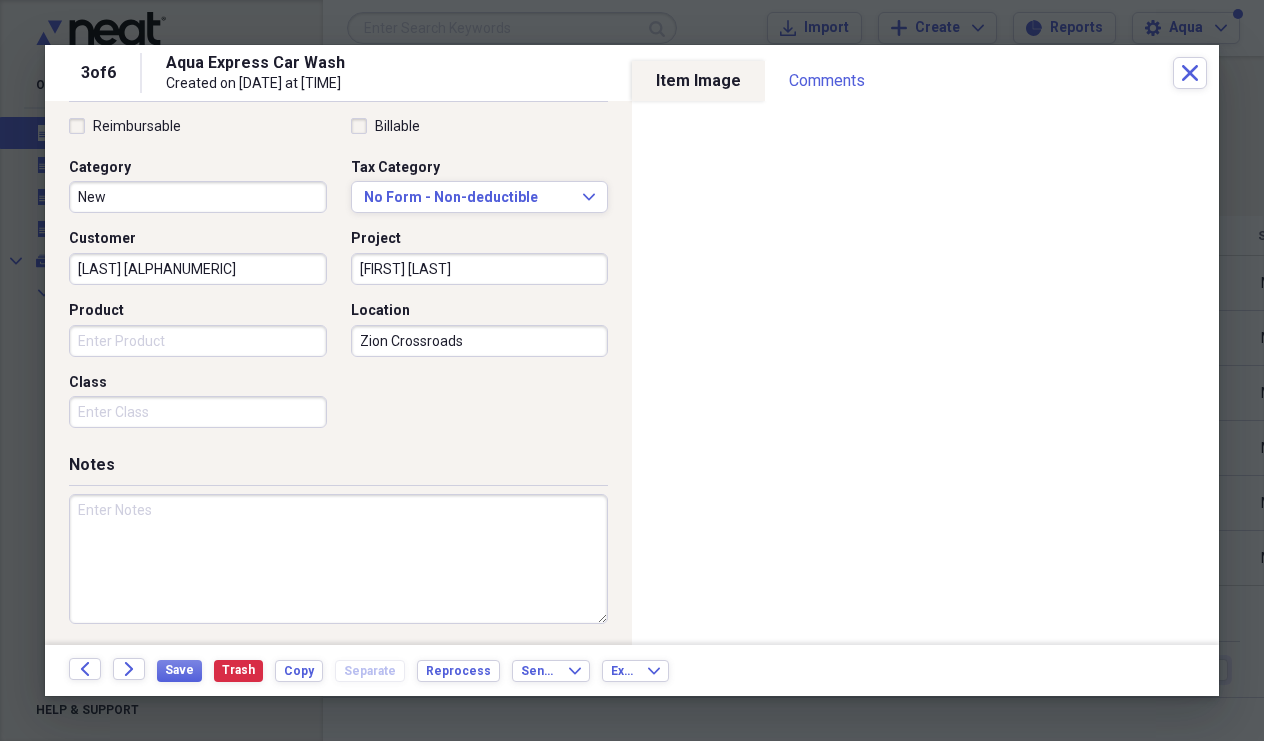 scroll, scrollTop: 470, scrollLeft: 0, axis: vertical 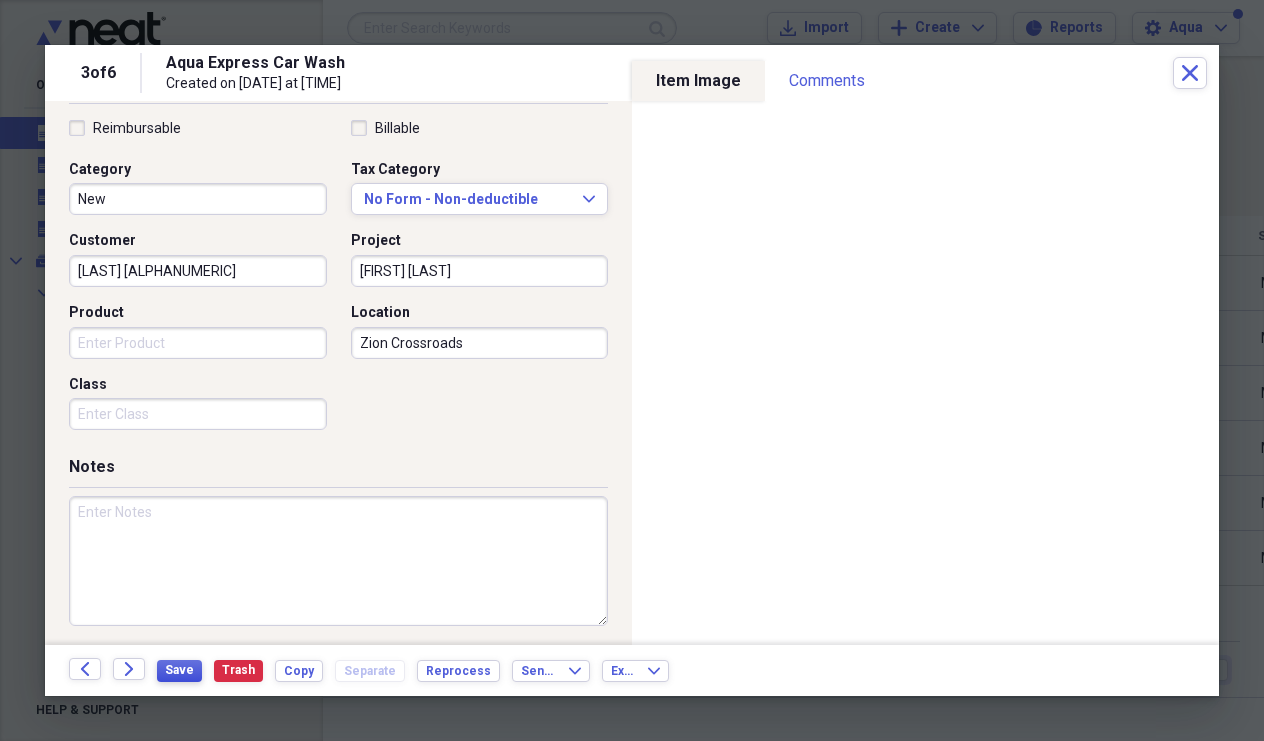 type on "[LAST] [ALPHANUMERIC]" 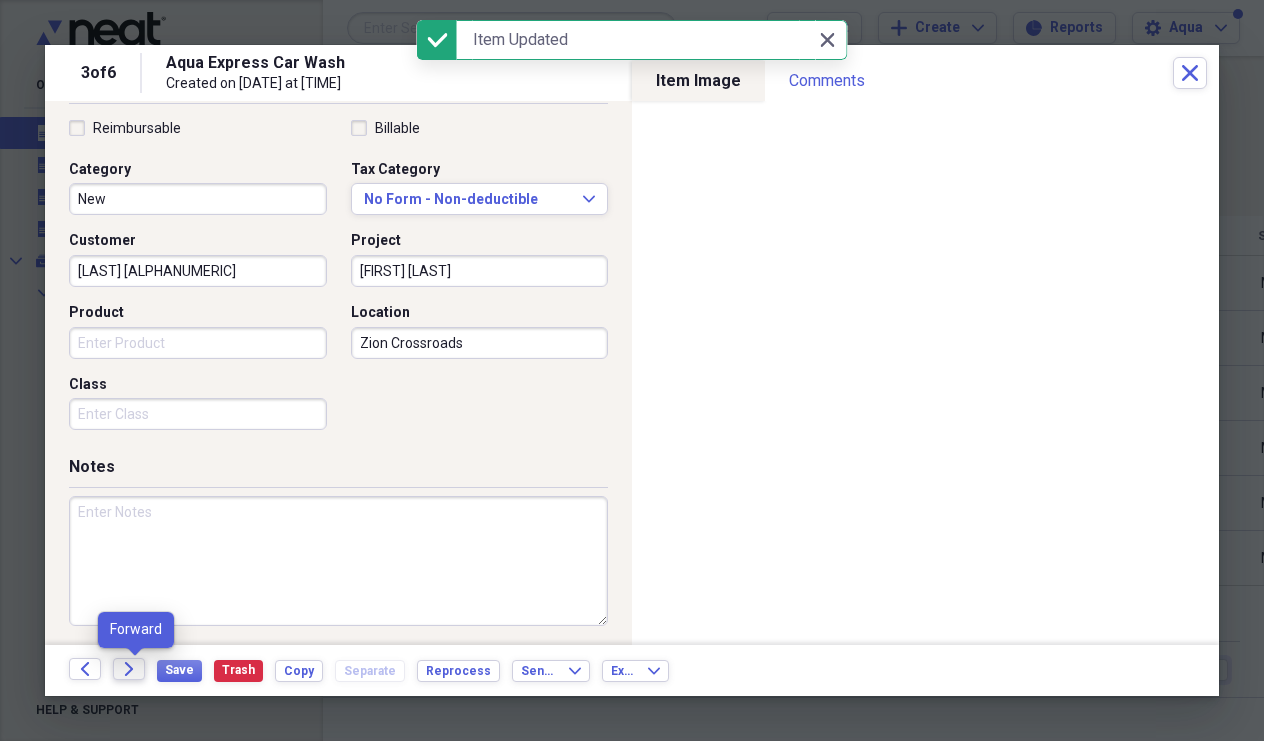click on "Forward" at bounding box center (129, 669) 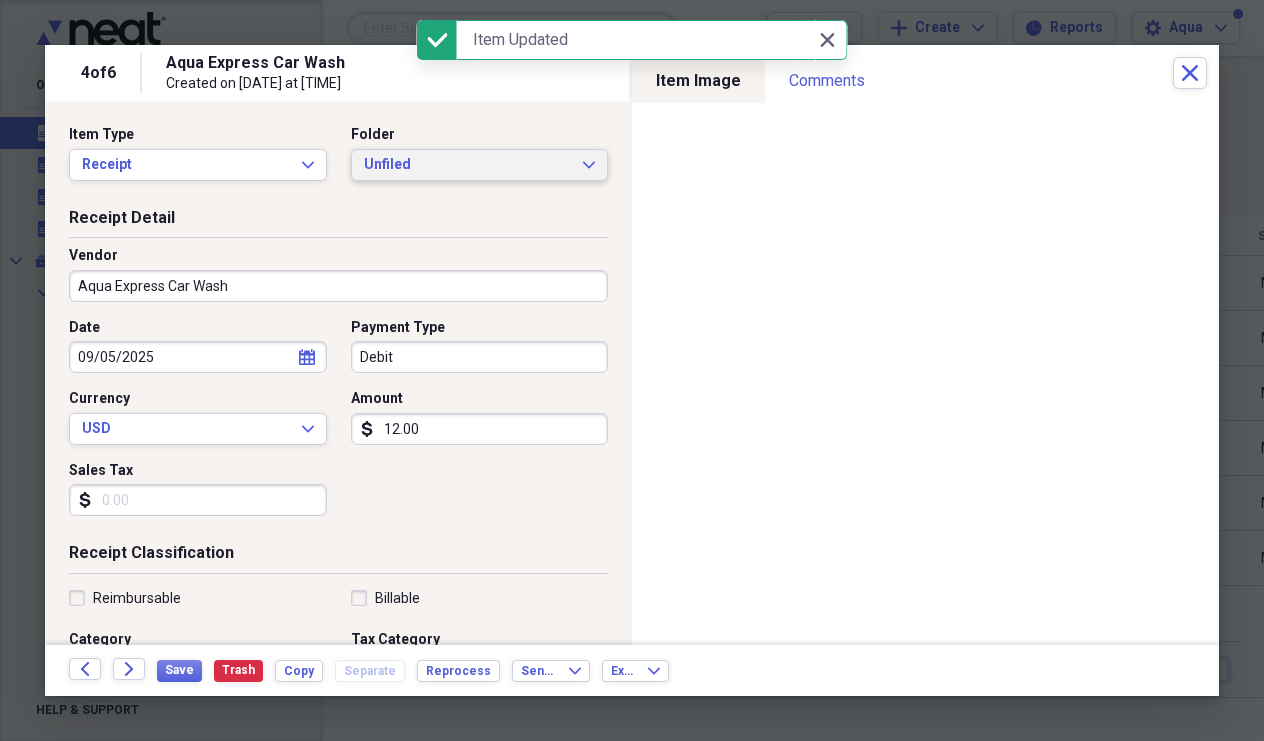 click on "Unfiled Expand" at bounding box center (480, 165) 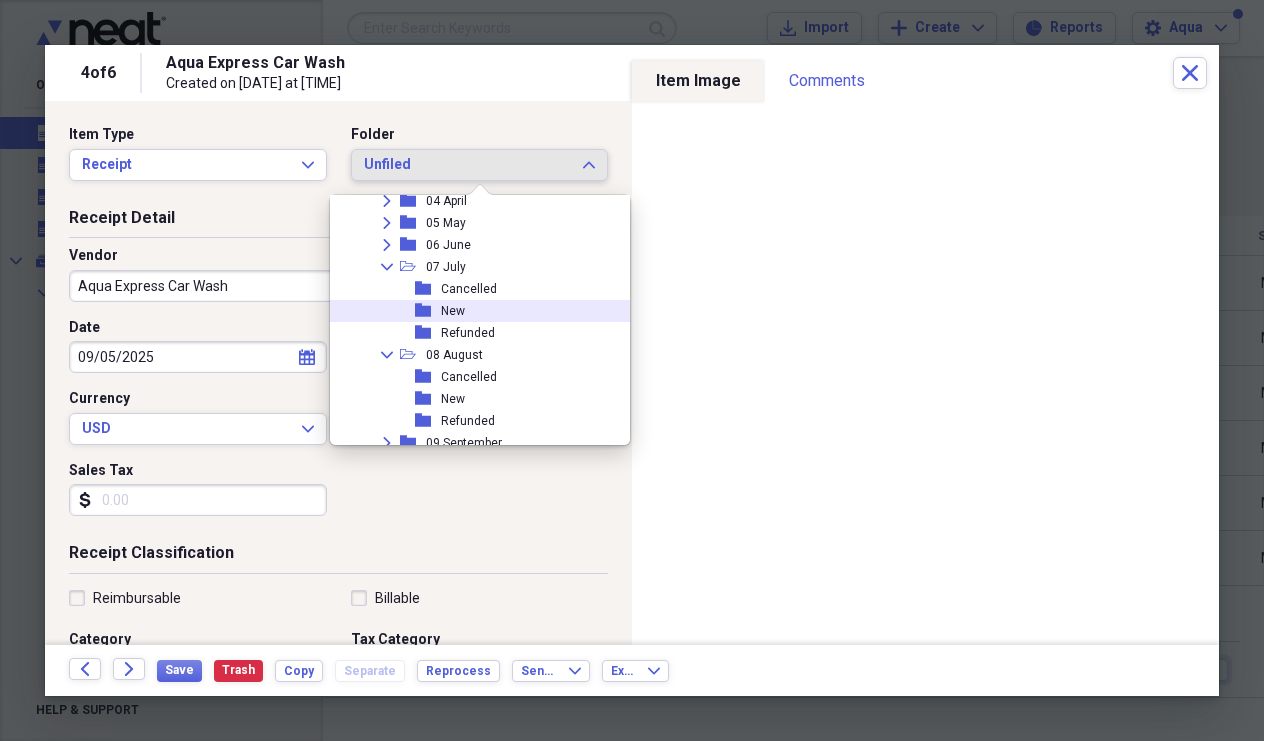 scroll, scrollTop: 248, scrollLeft: 0, axis: vertical 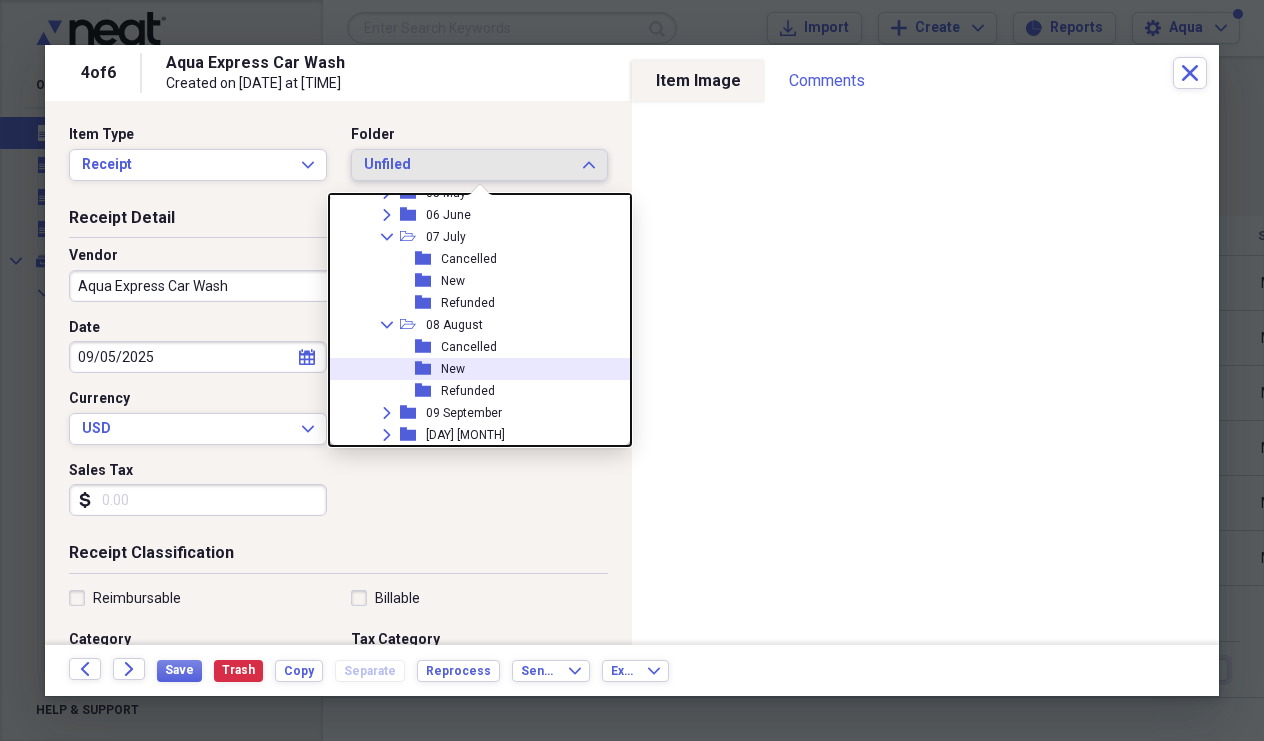 click on "New" at bounding box center [453, 369] 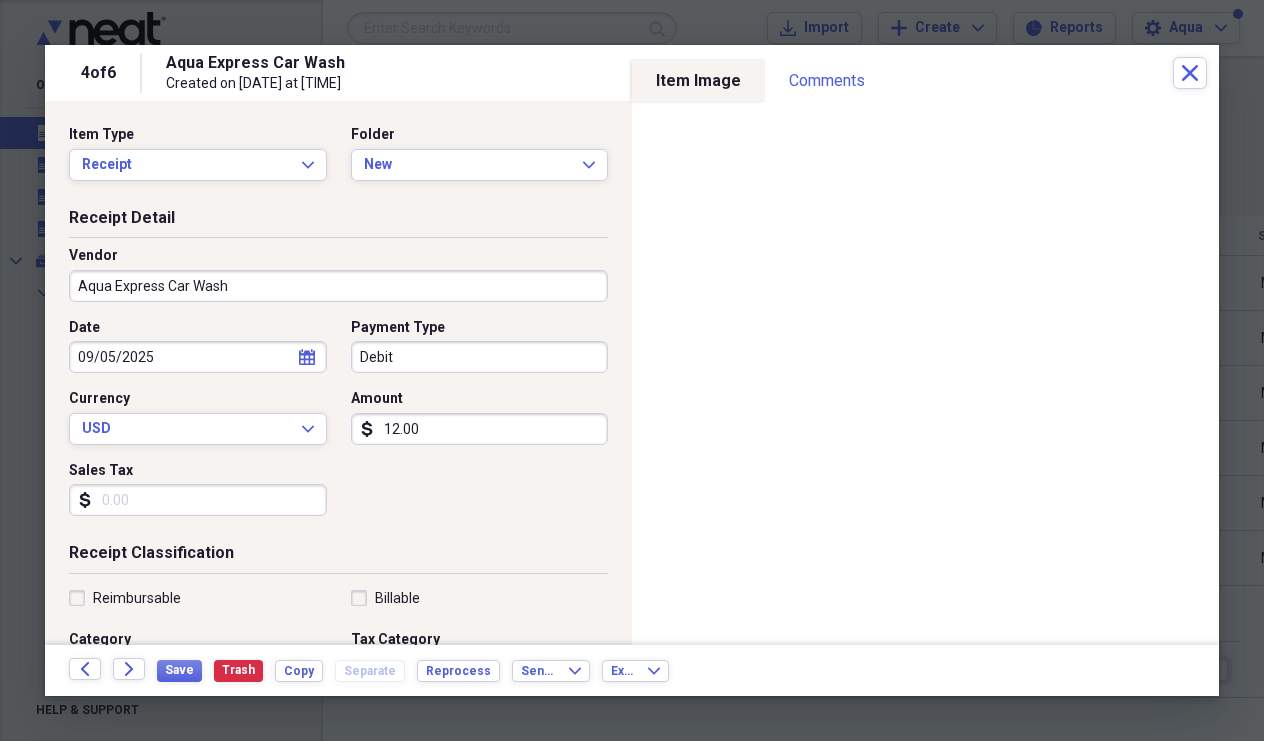 click on "09/05/2025" at bounding box center [198, 357] 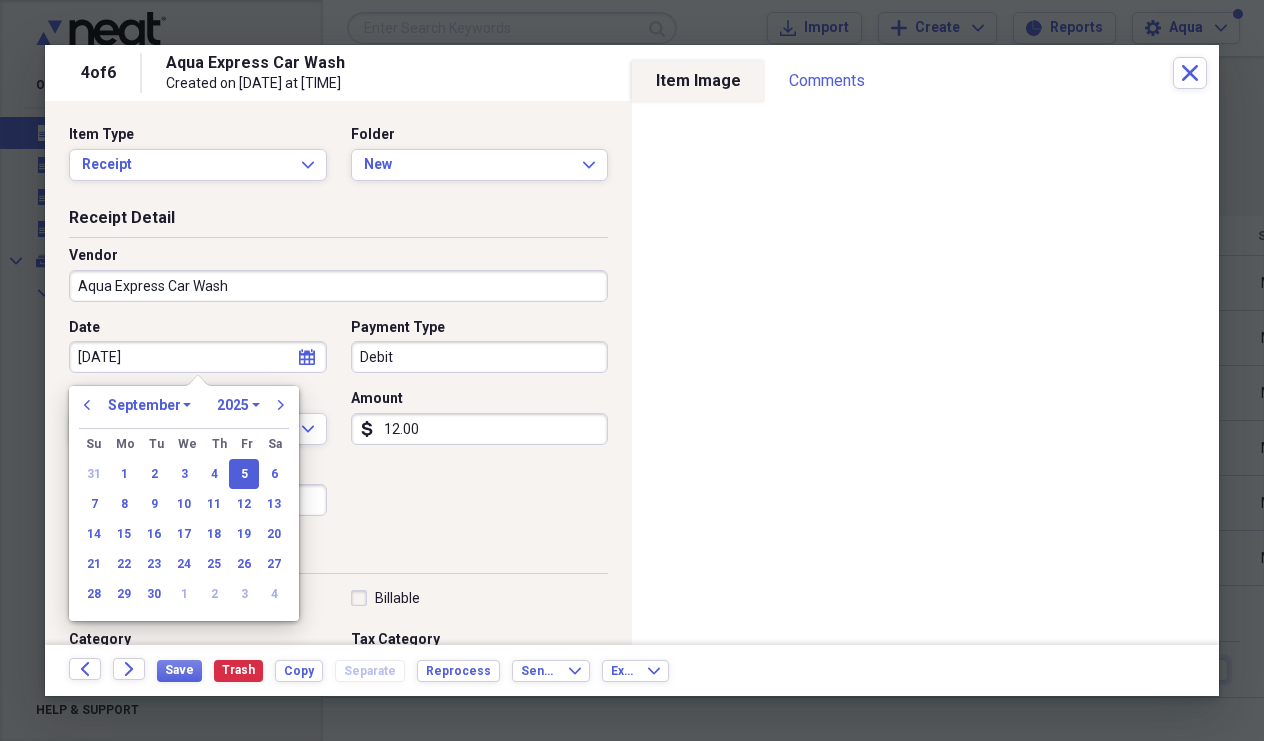 type on "08/05/2025" 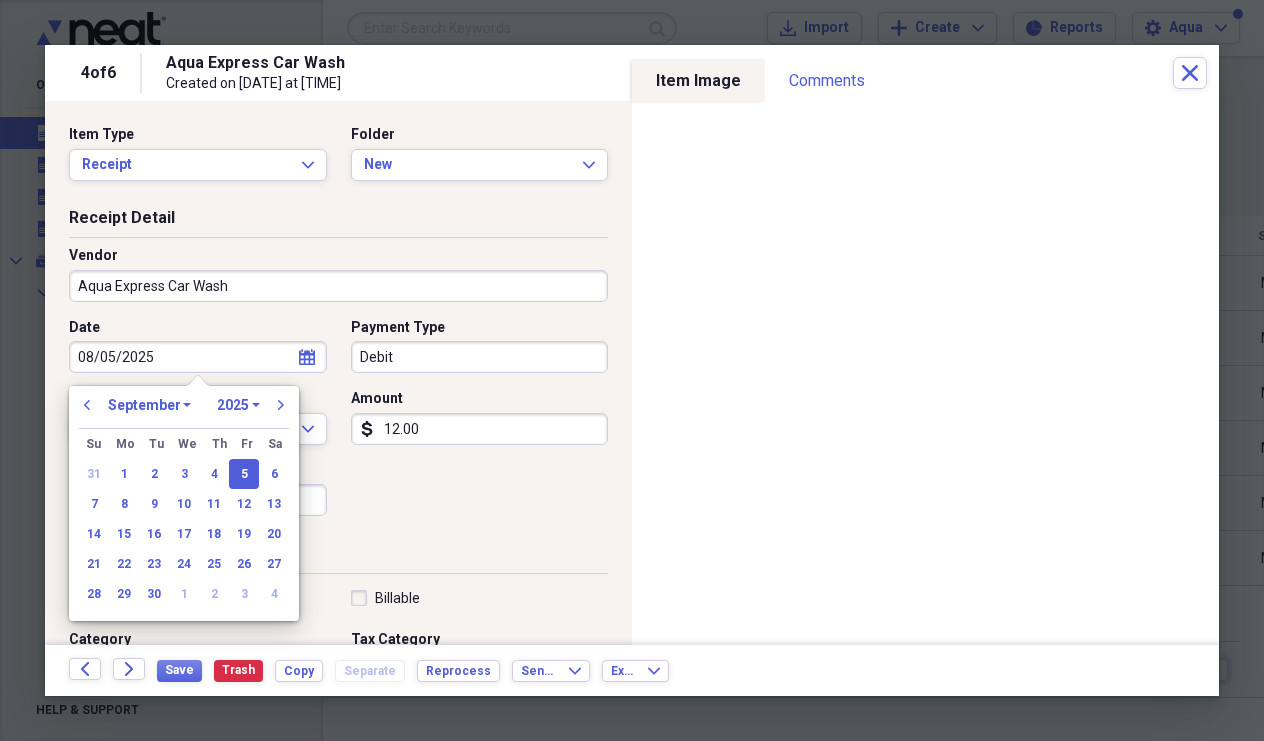select on "7" 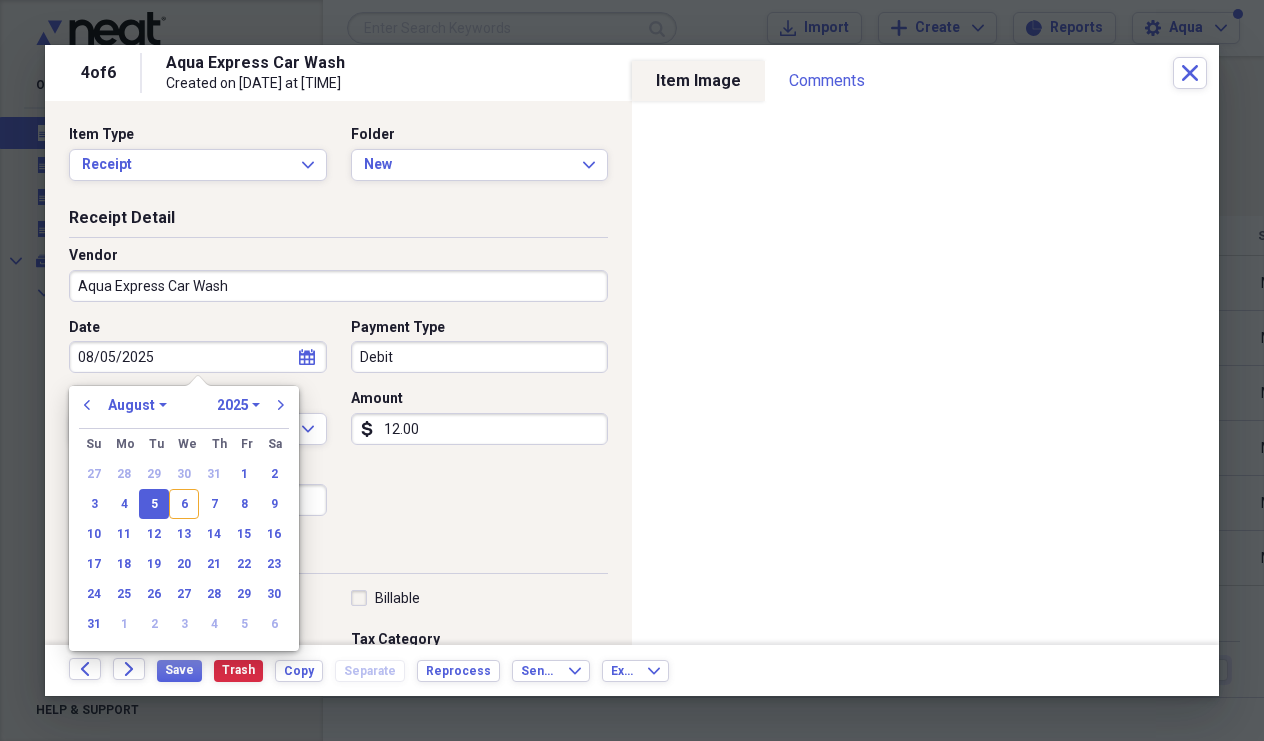 type on "08/05/2025" 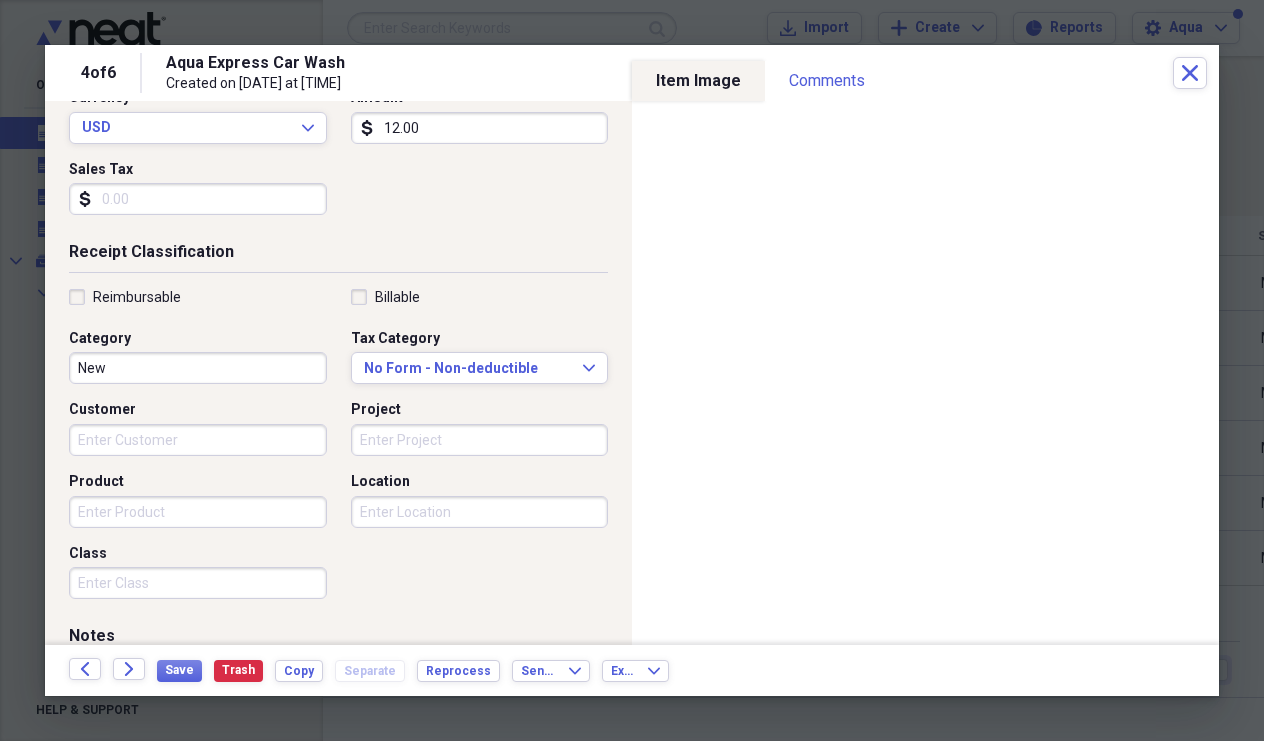 scroll, scrollTop: 303, scrollLeft: 0, axis: vertical 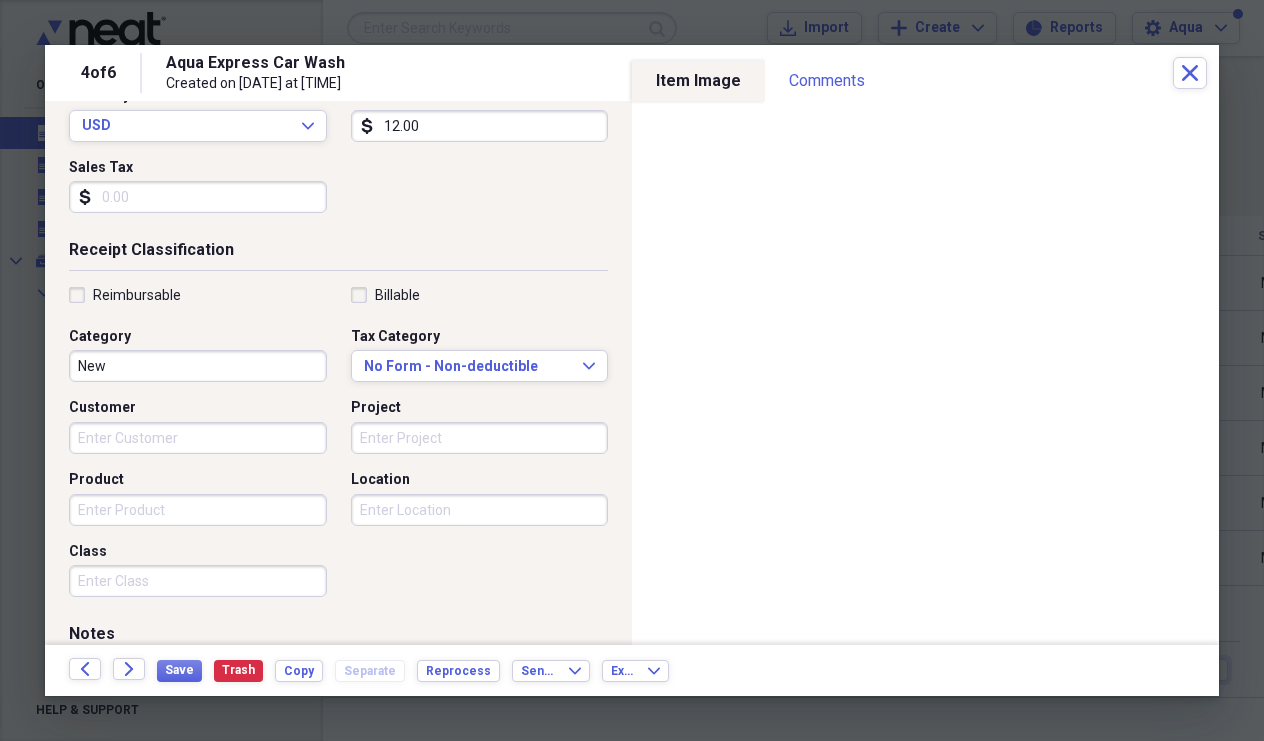 click on "Project" at bounding box center (480, 438) 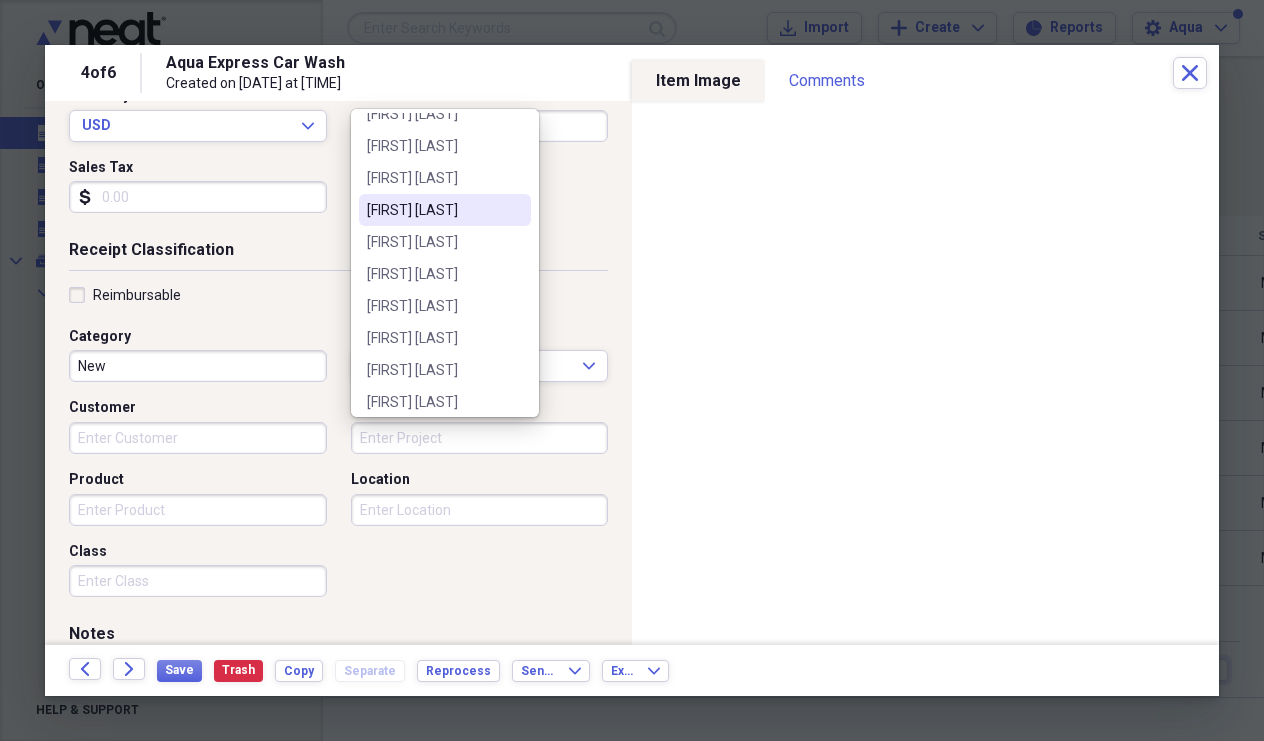 scroll, scrollTop: 94, scrollLeft: 0, axis: vertical 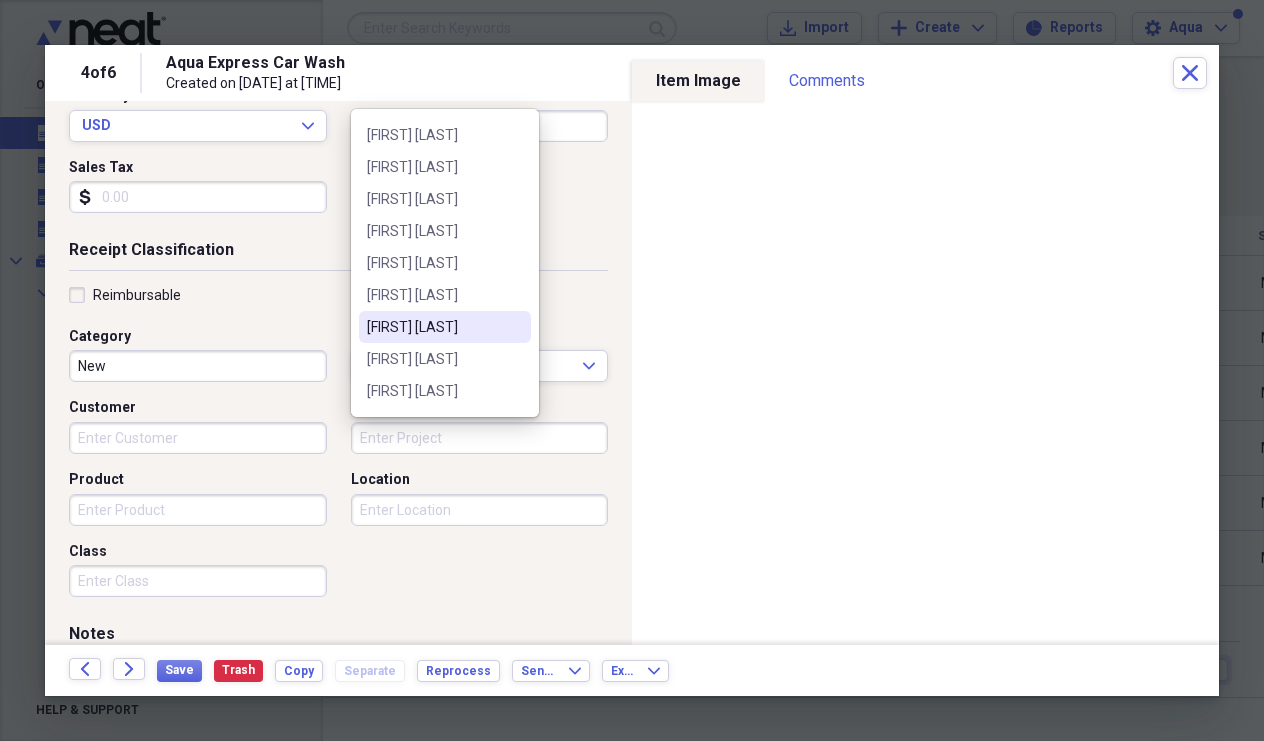 click on "[FIRST] [LAST]" at bounding box center [433, 327] 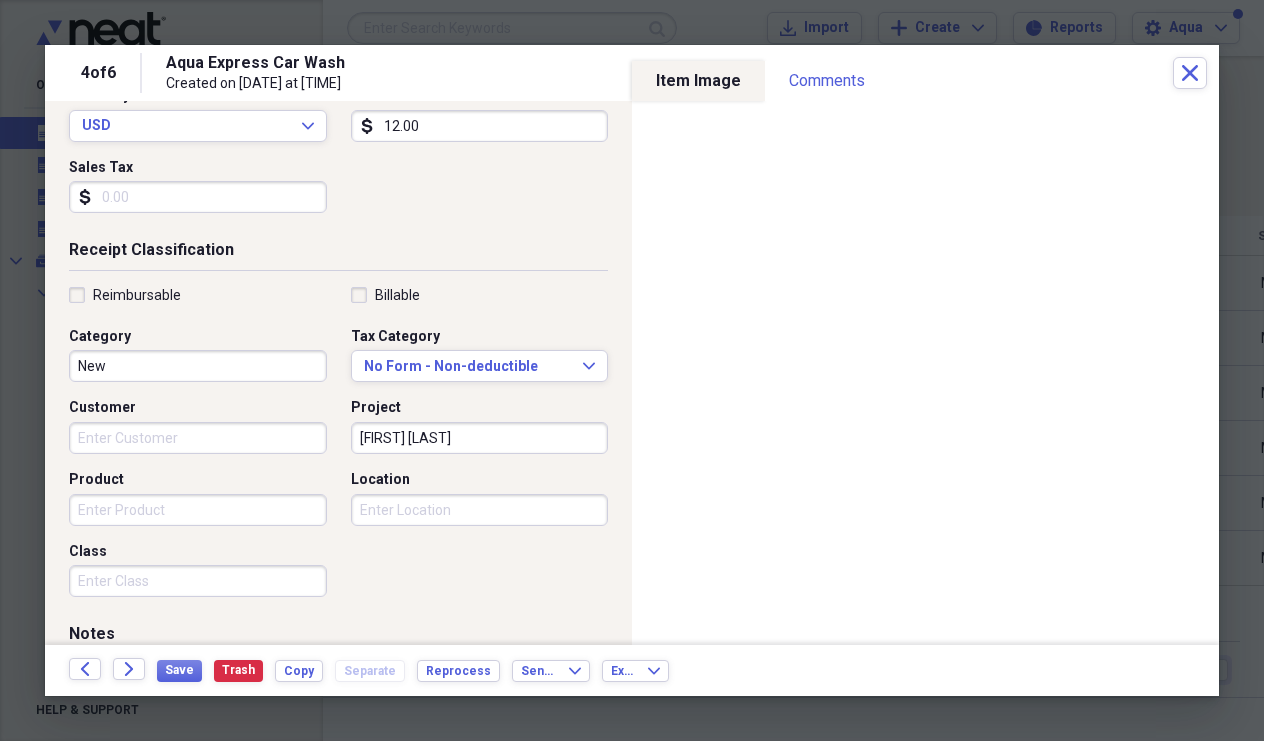 click on "Location" at bounding box center (480, 510) 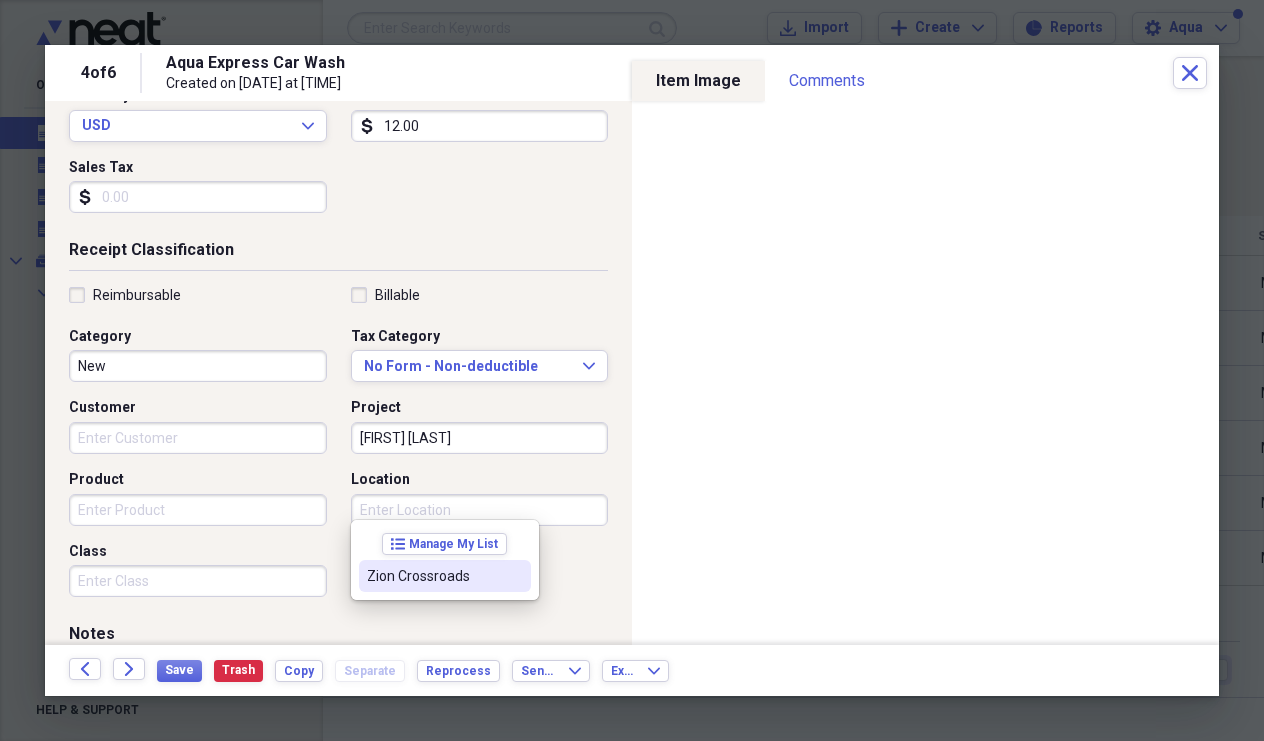 click on "Zion Crossroads" at bounding box center [445, 576] 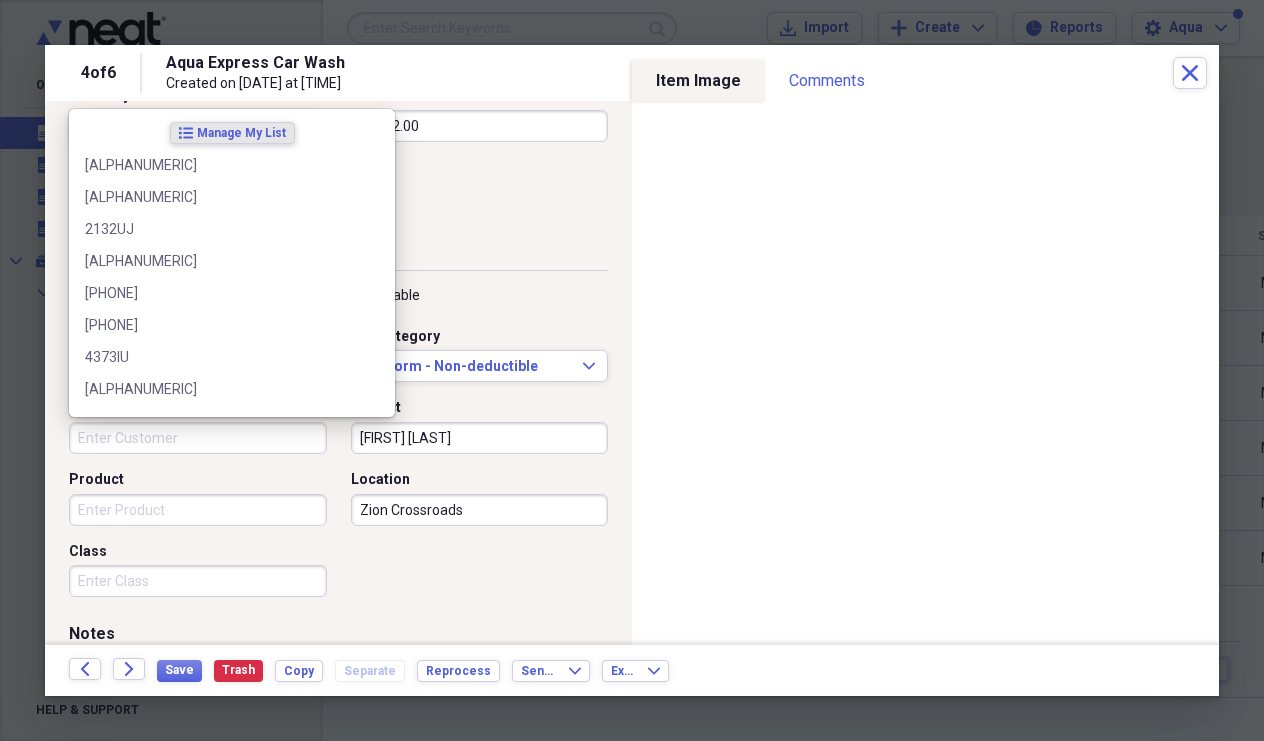 click on "Customer" at bounding box center (198, 438) 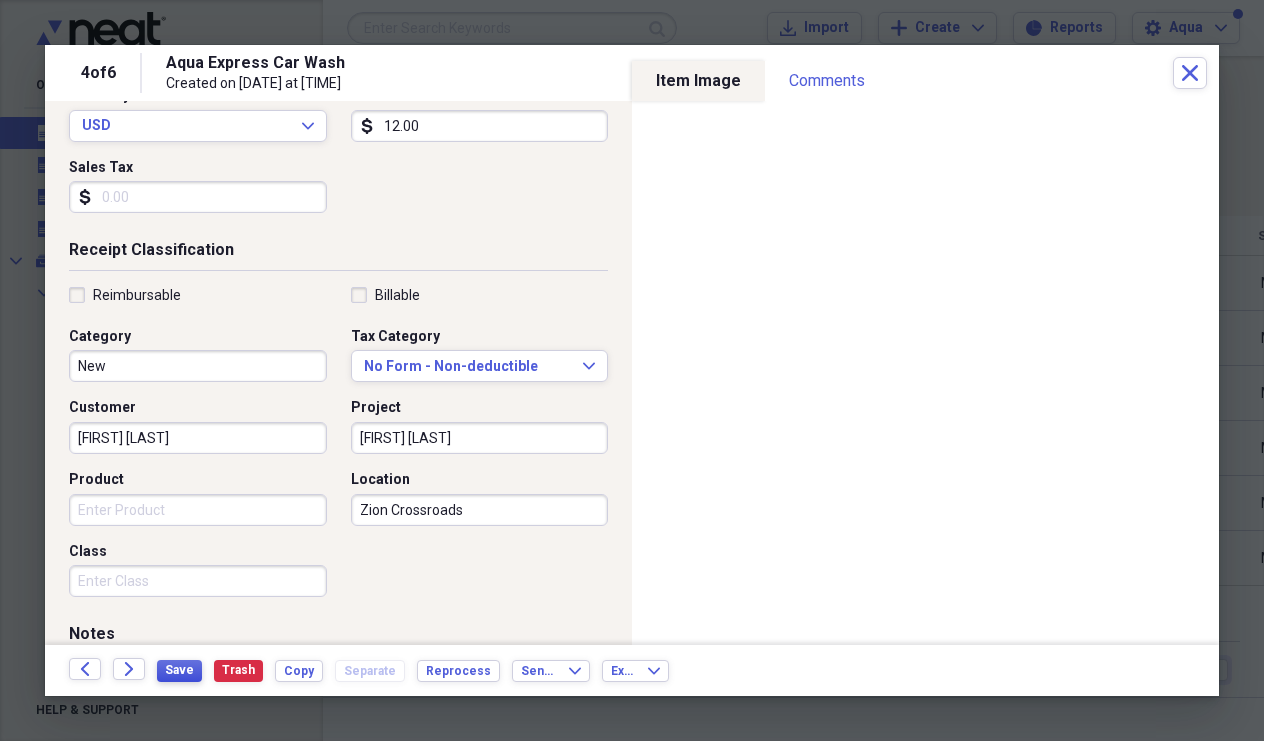 type on "[FIRST] [LAST]" 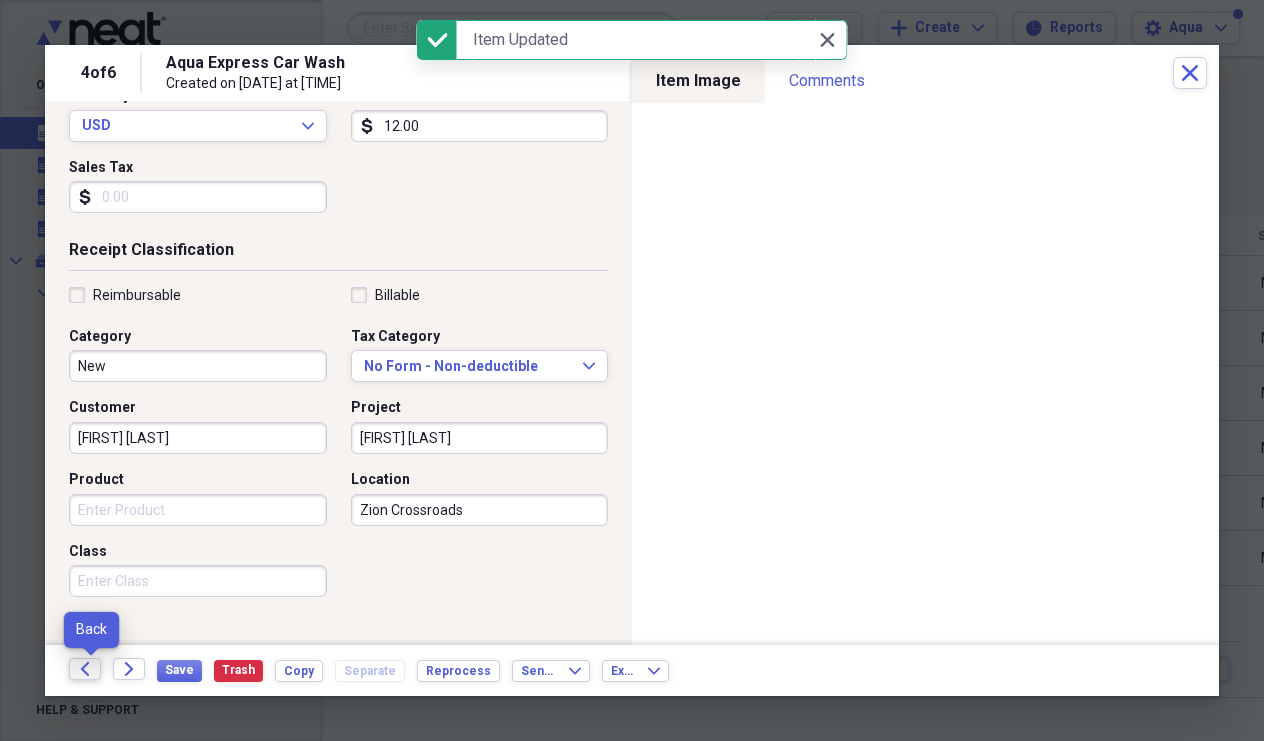 click on "Back" 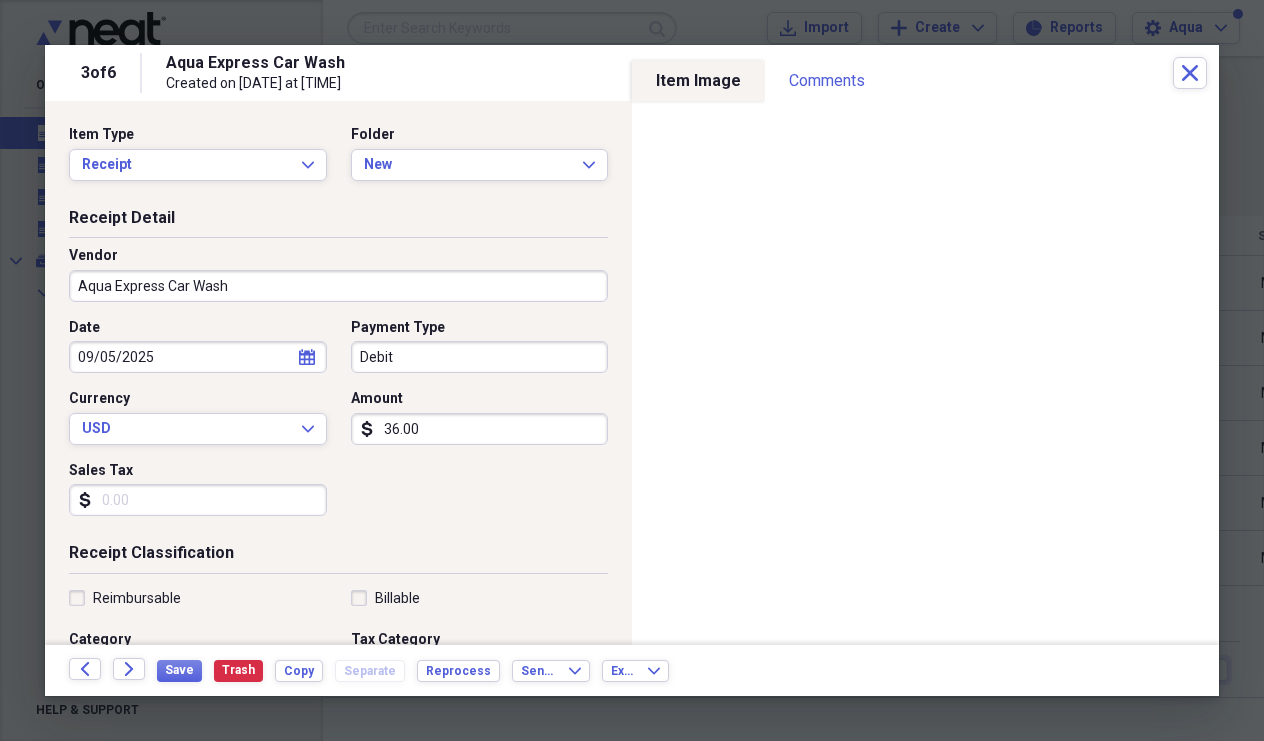 select on "8" 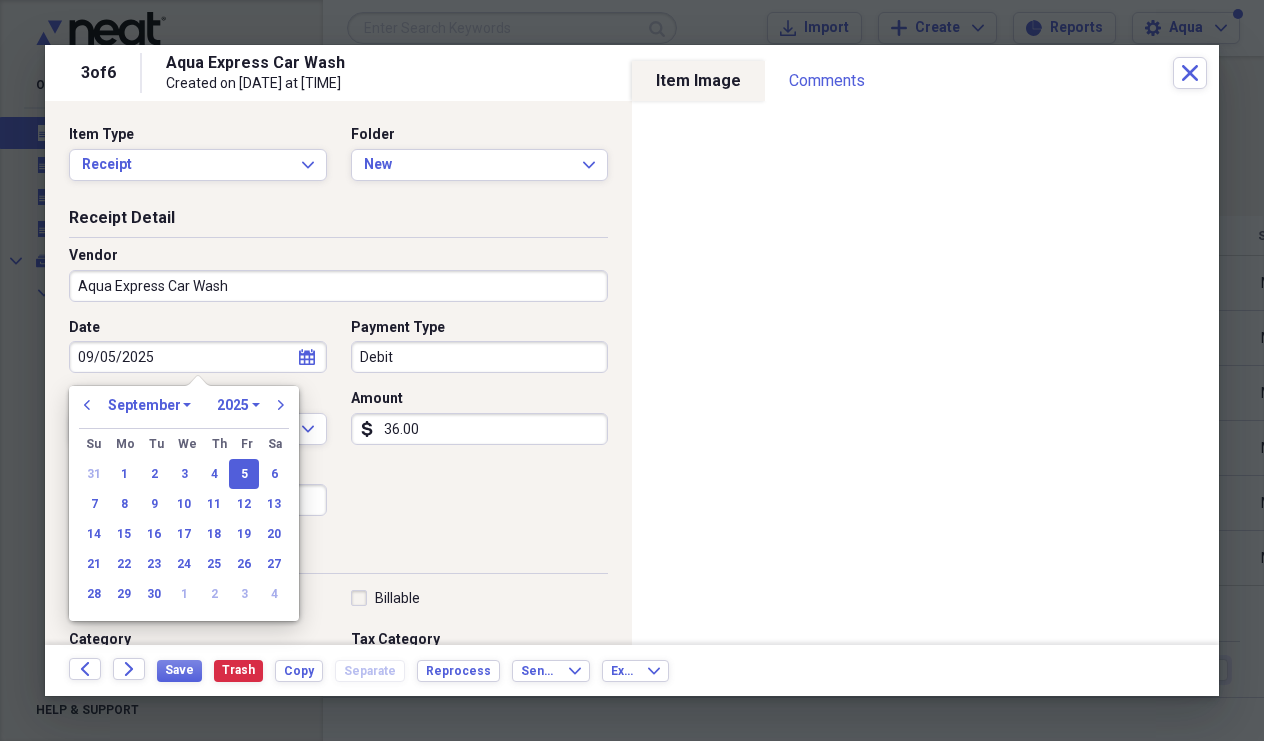 click on "09/05/2025" at bounding box center [198, 357] 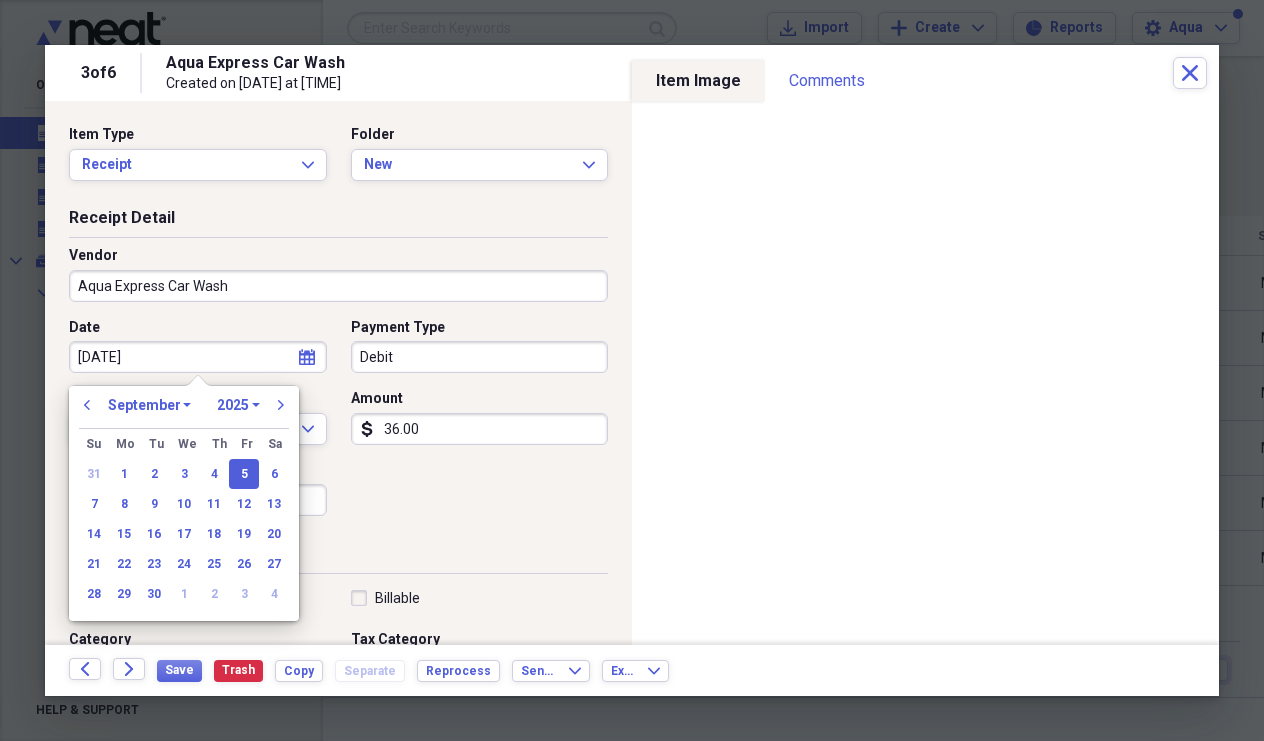 type on "08/05/2025" 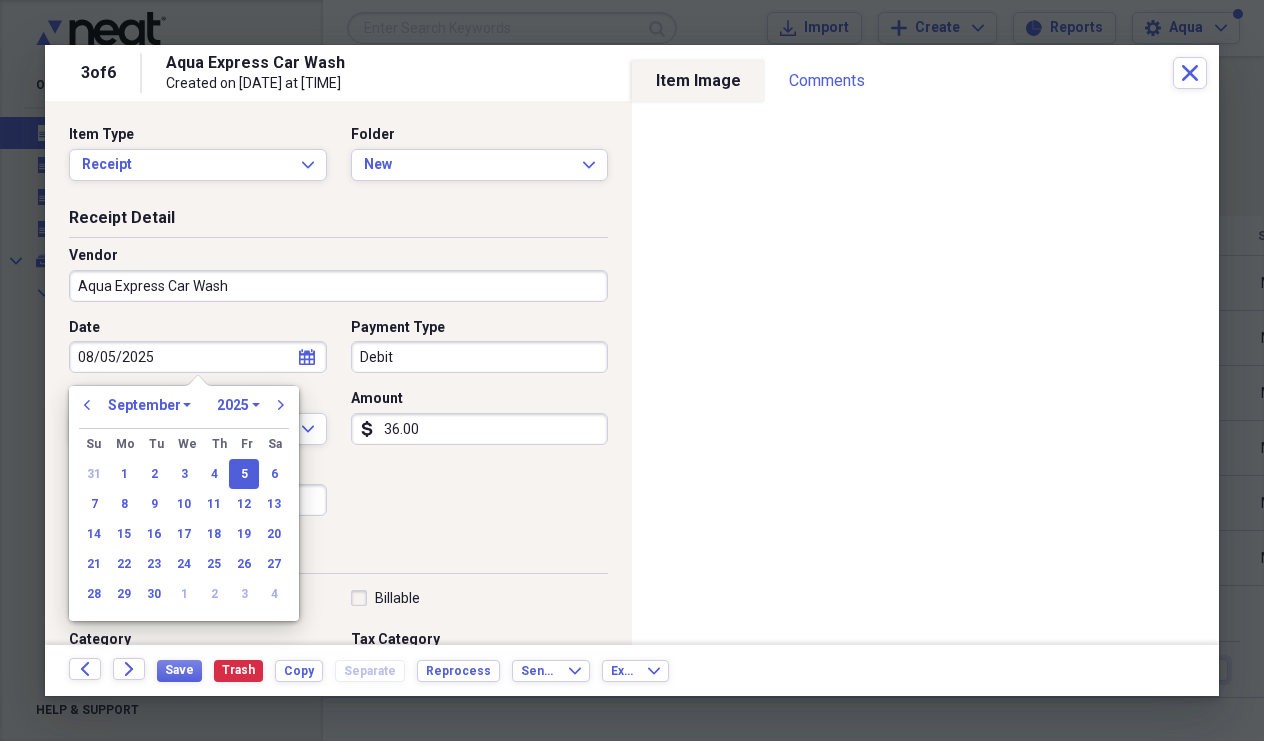 select on "7" 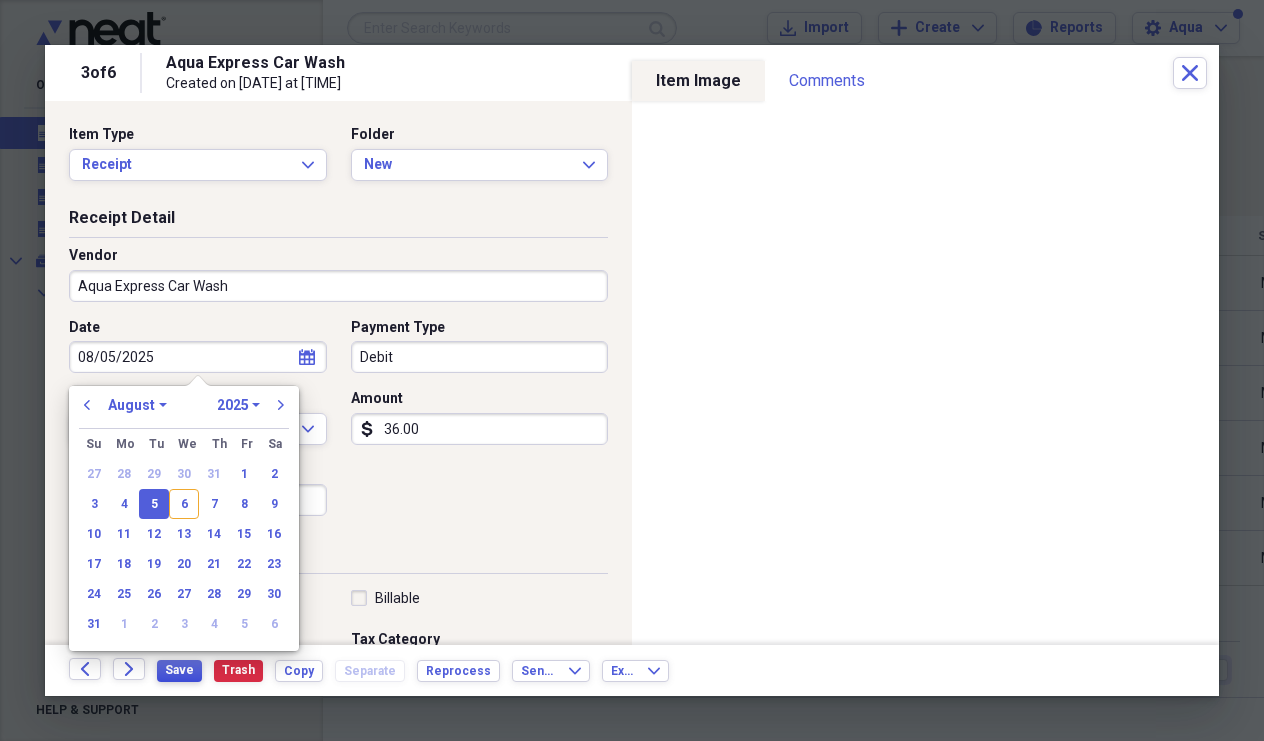 type on "08/05/2025" 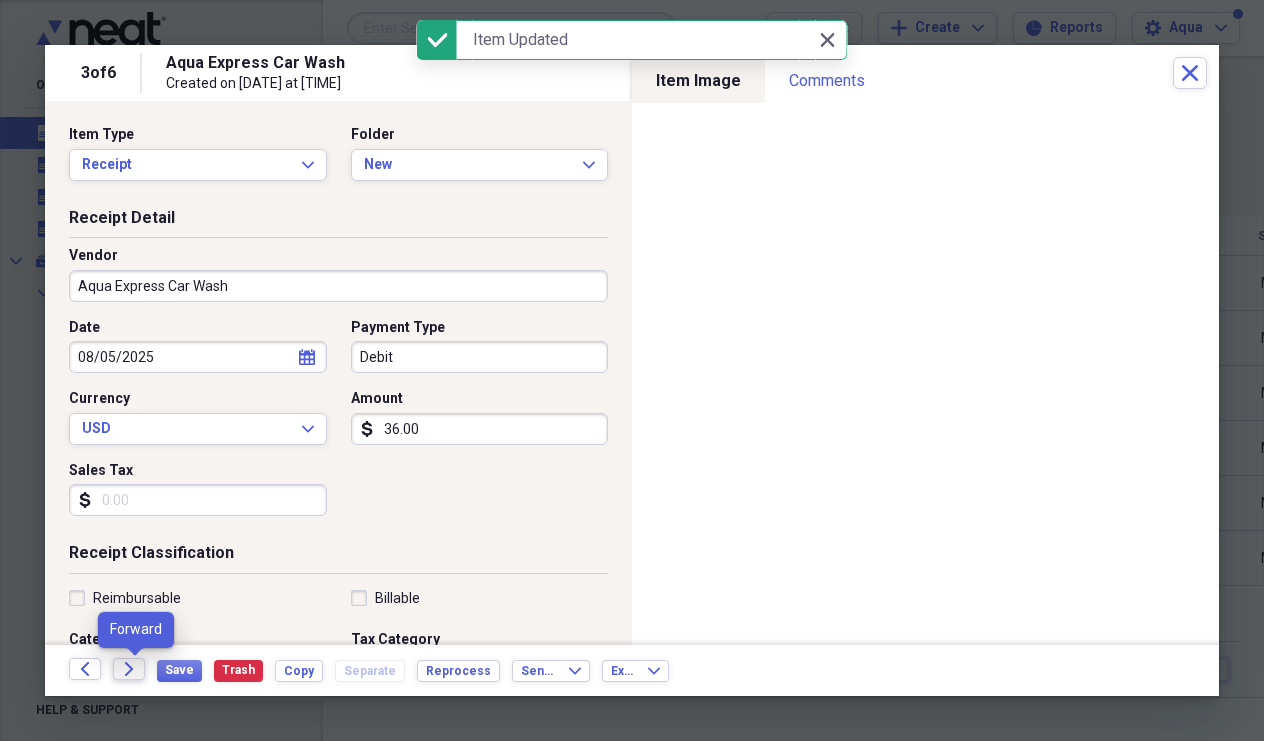 click on "Forward" 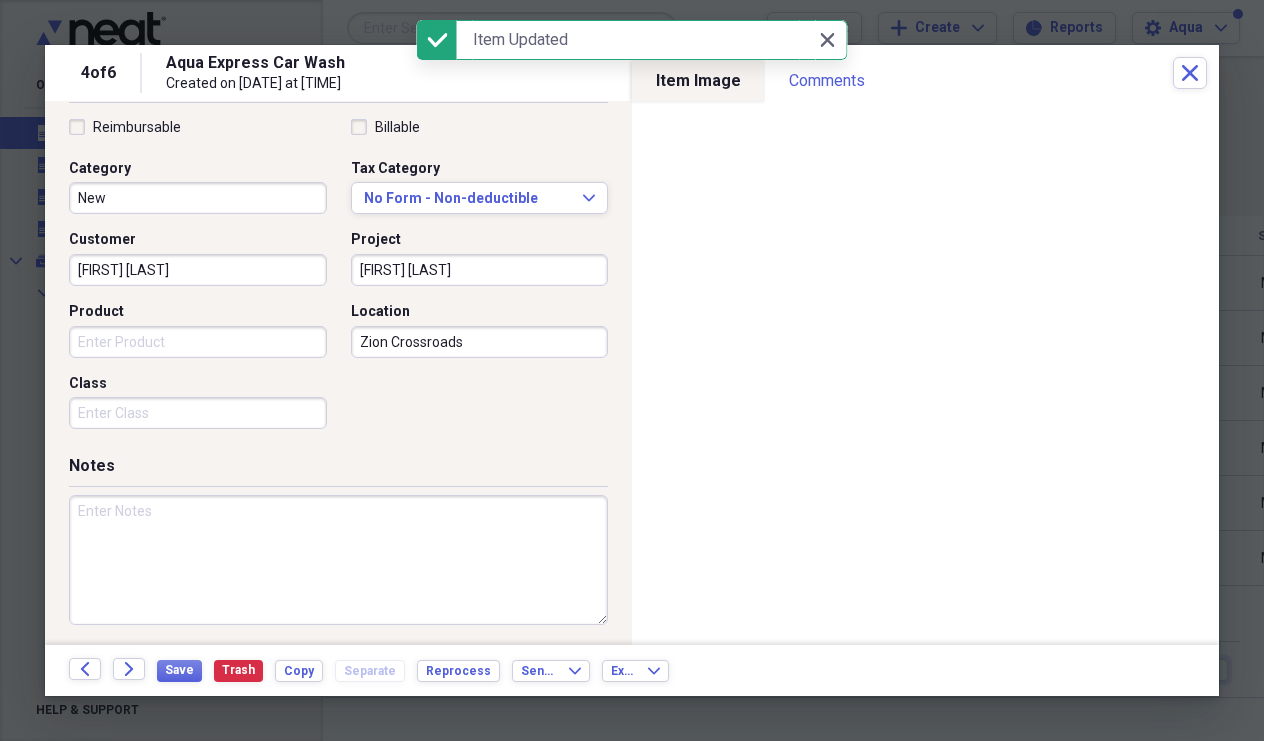 scroll, scrollTop: 470, scrollLeft: 0, axis: vertical 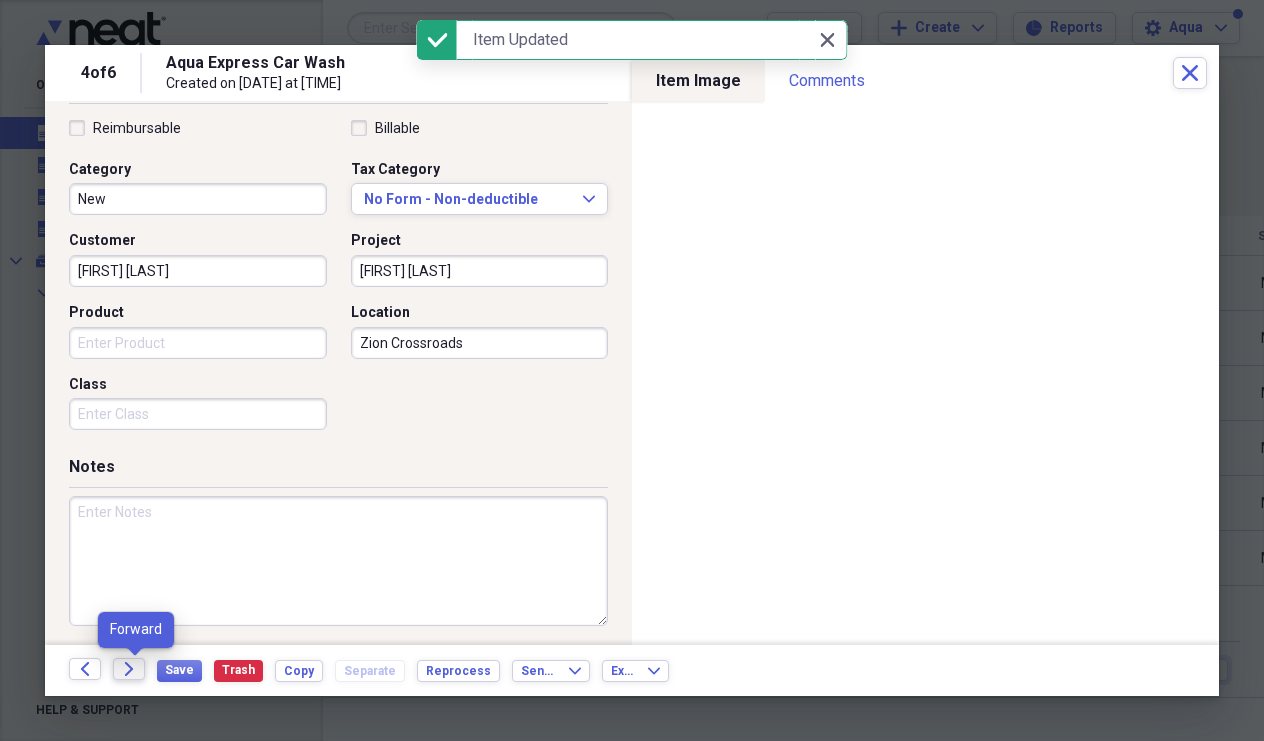 click 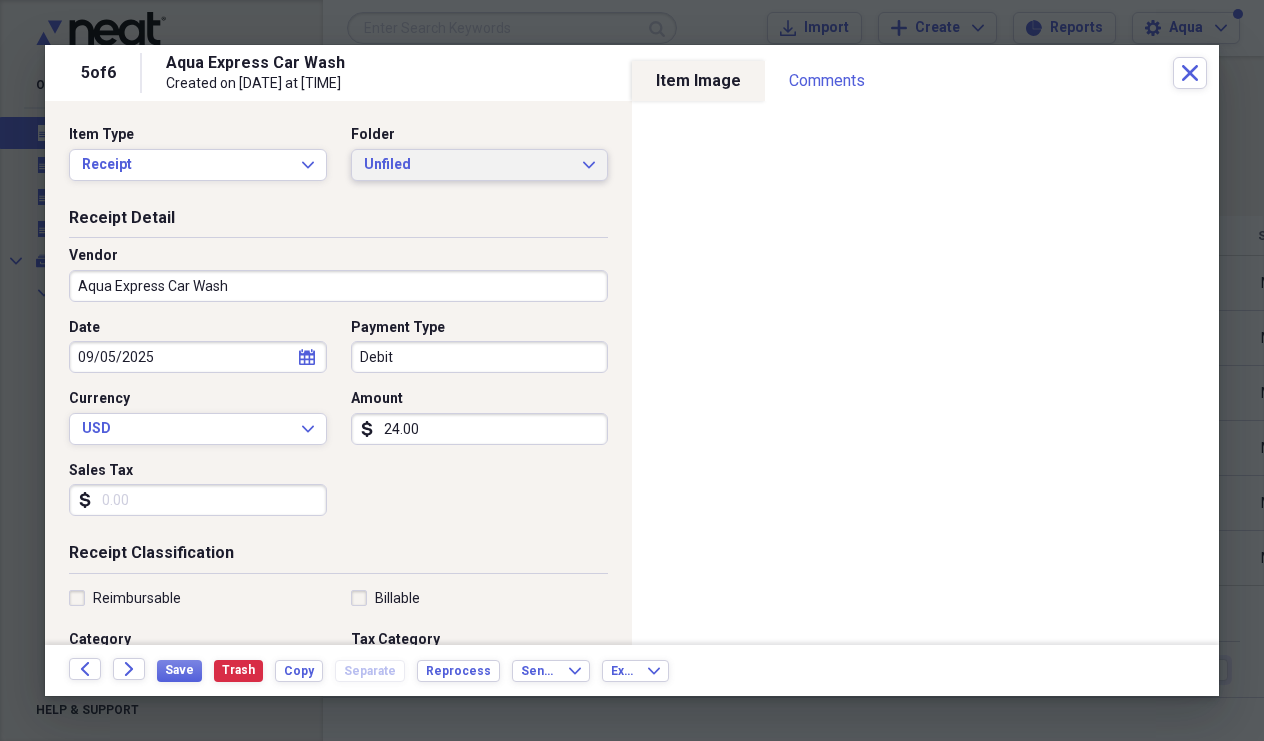 click on "Unfiled Expand" at bounding box center (480, 165) 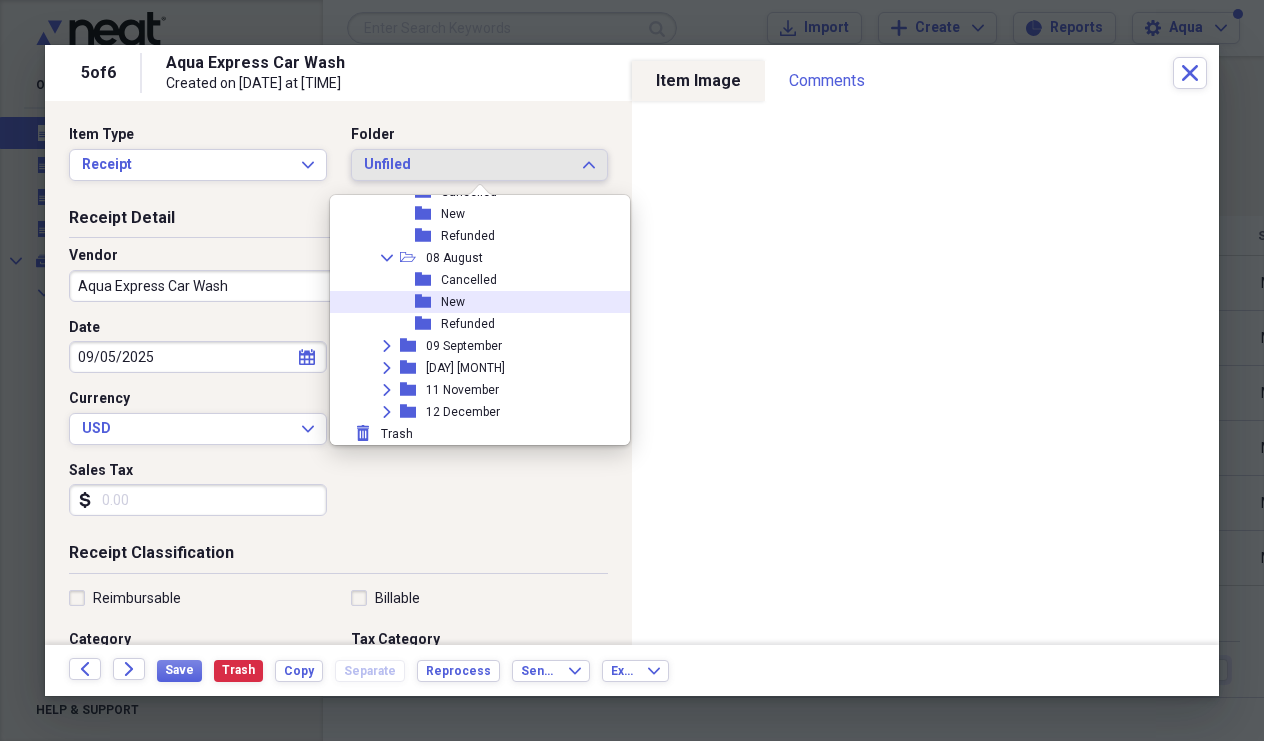 scroll, scrollTop: 315, scrollLeft: 0, axis: vertical 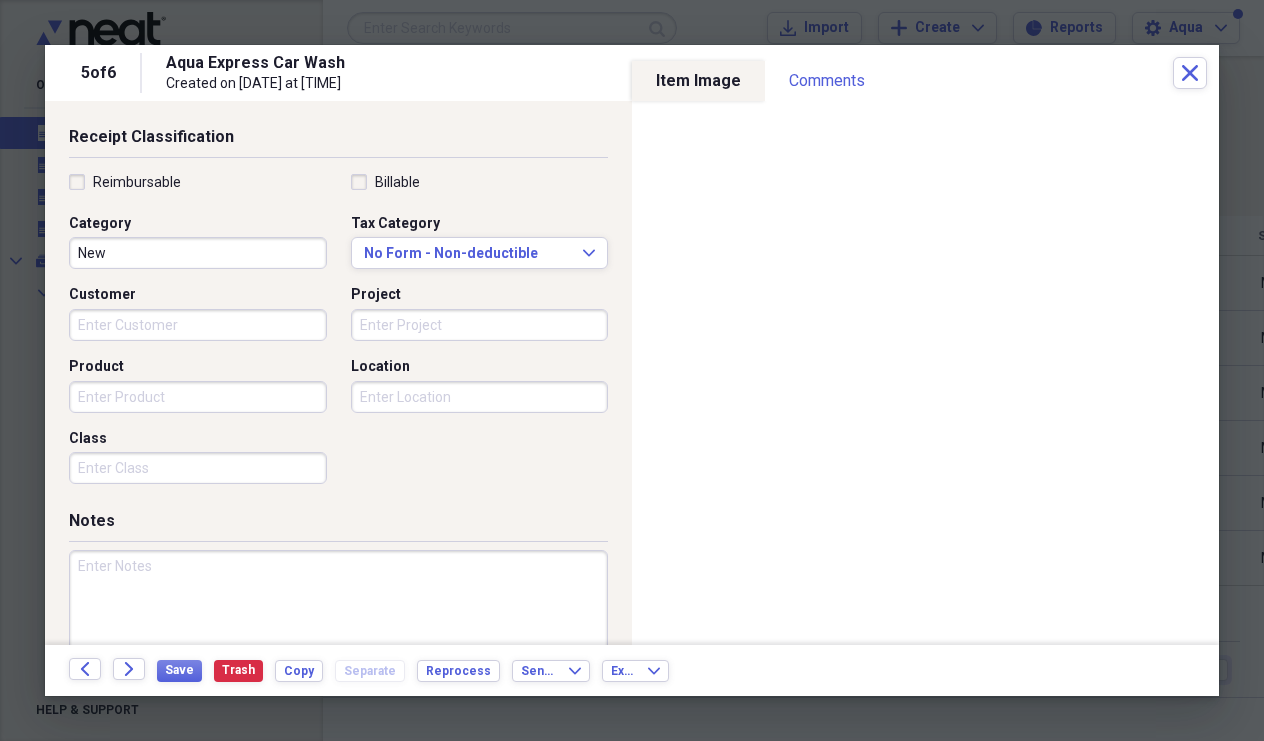 click on "Location" at bounding box center [480, 397] 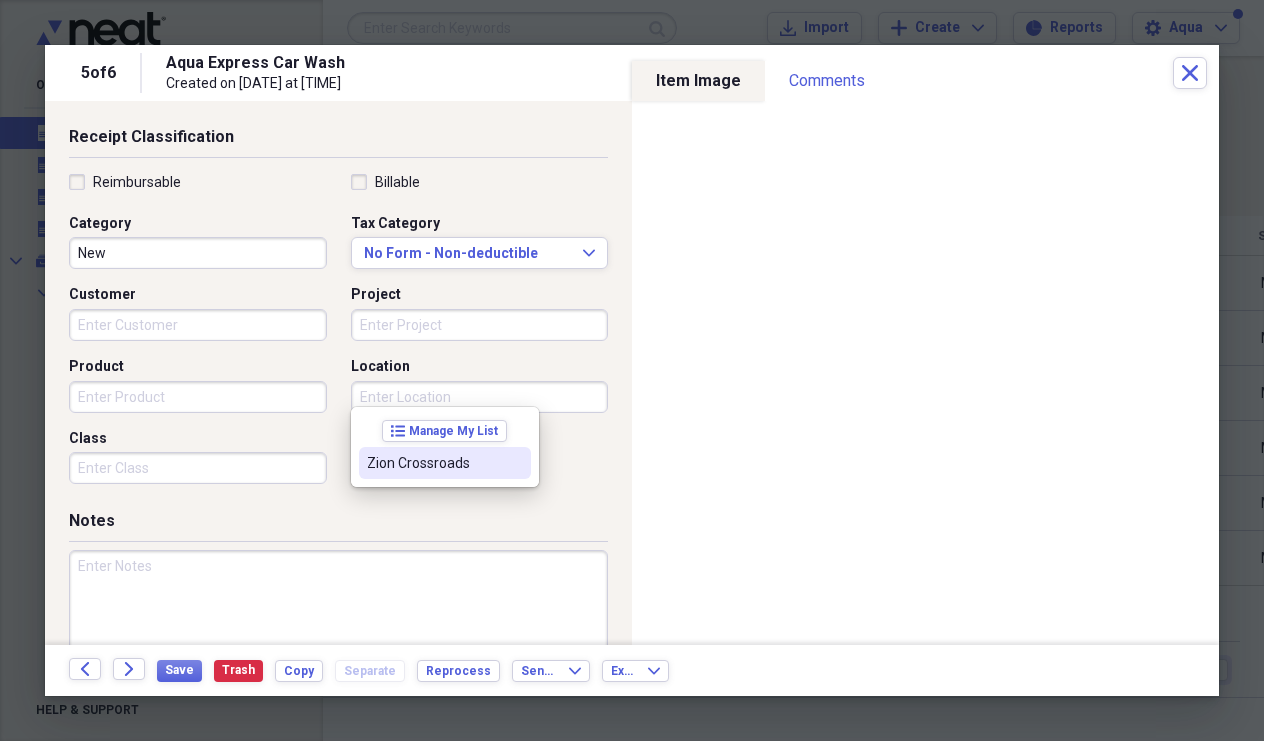 click on "Zion Crossroads" at bounding box center [433, 463] 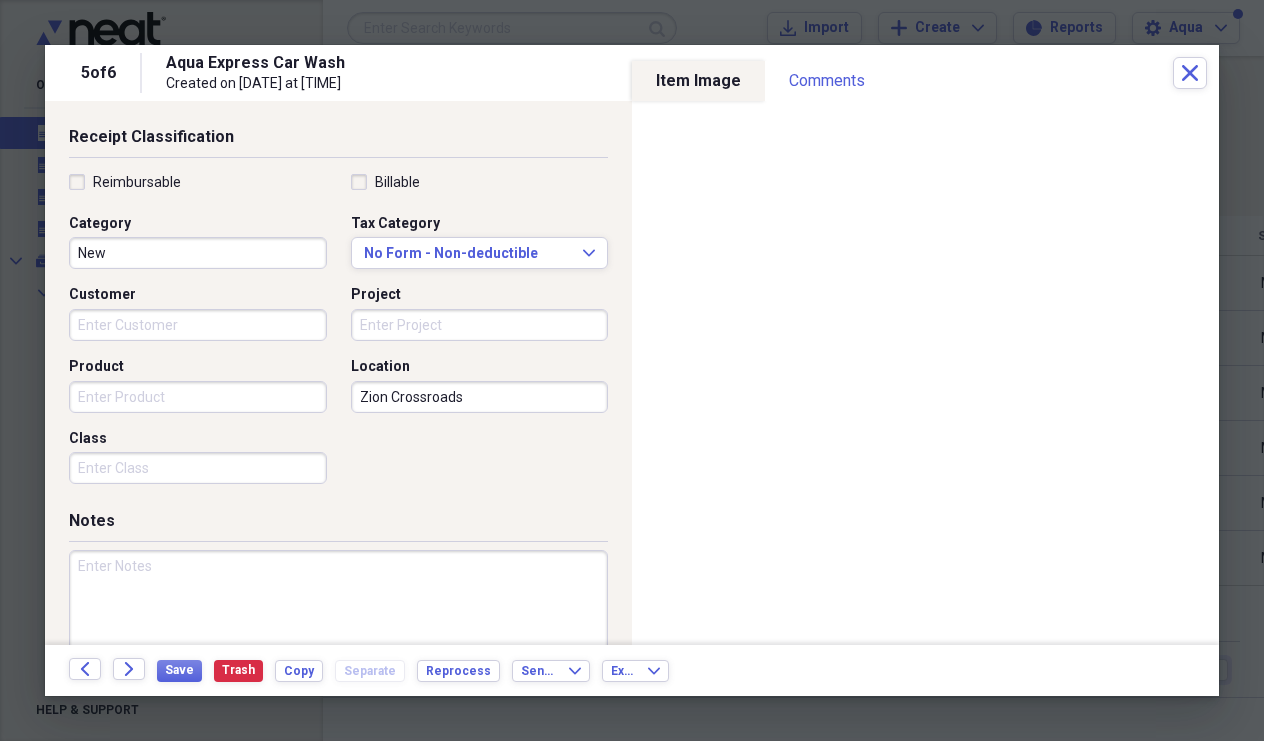 type on "Zion Crossroads" 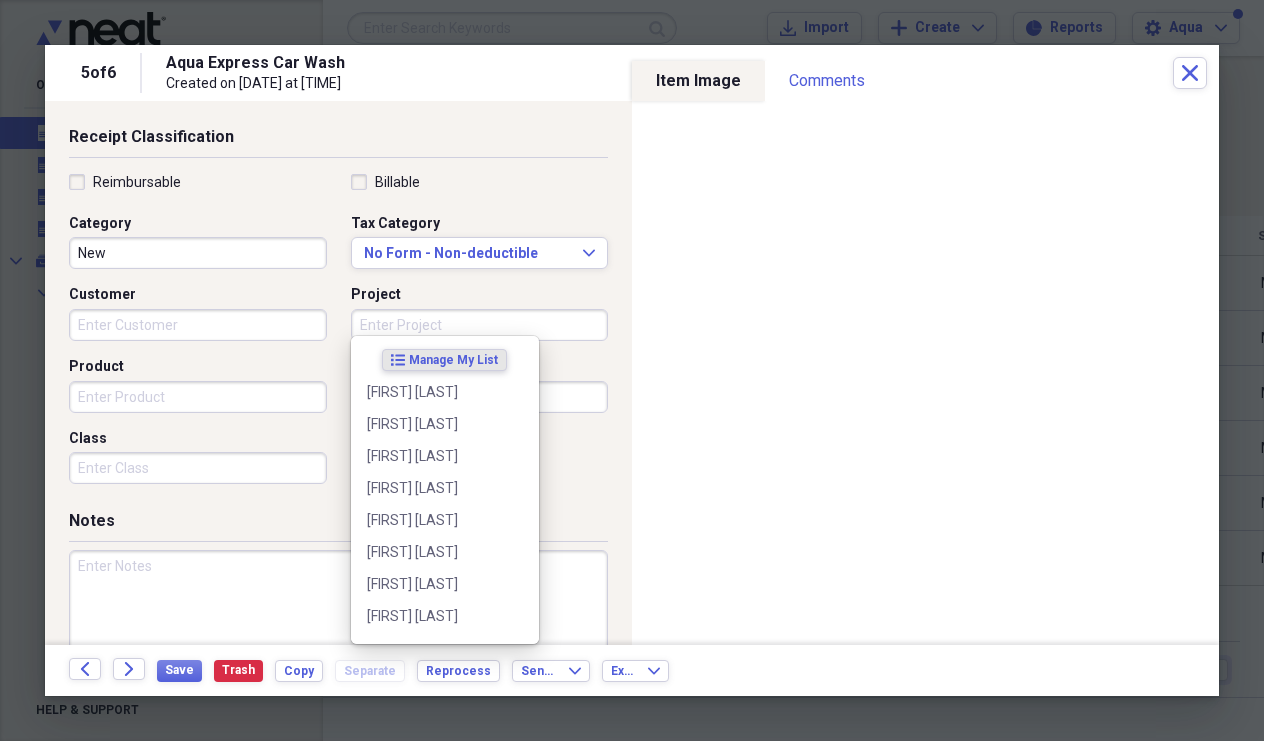 click on "Project" at bounding box center (480, 325) 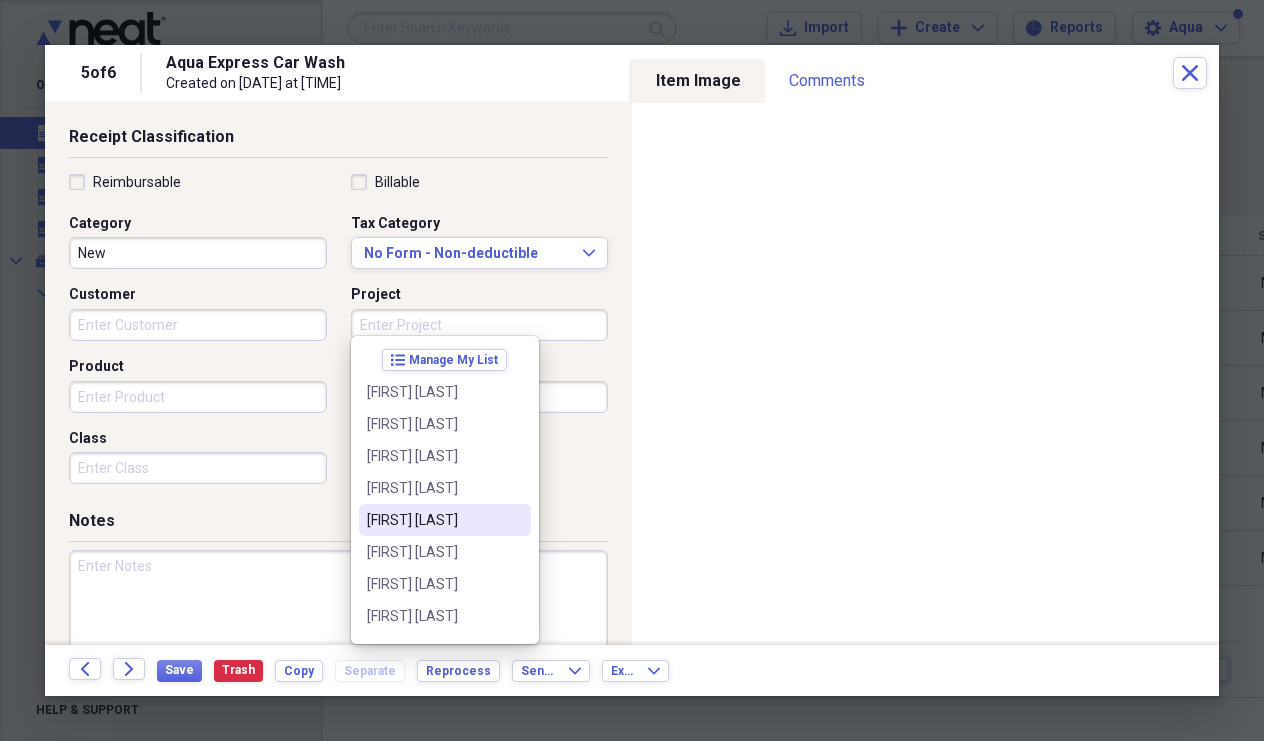 scroll, scrollTop: 81, scrollLeft: 0, axis: vertical 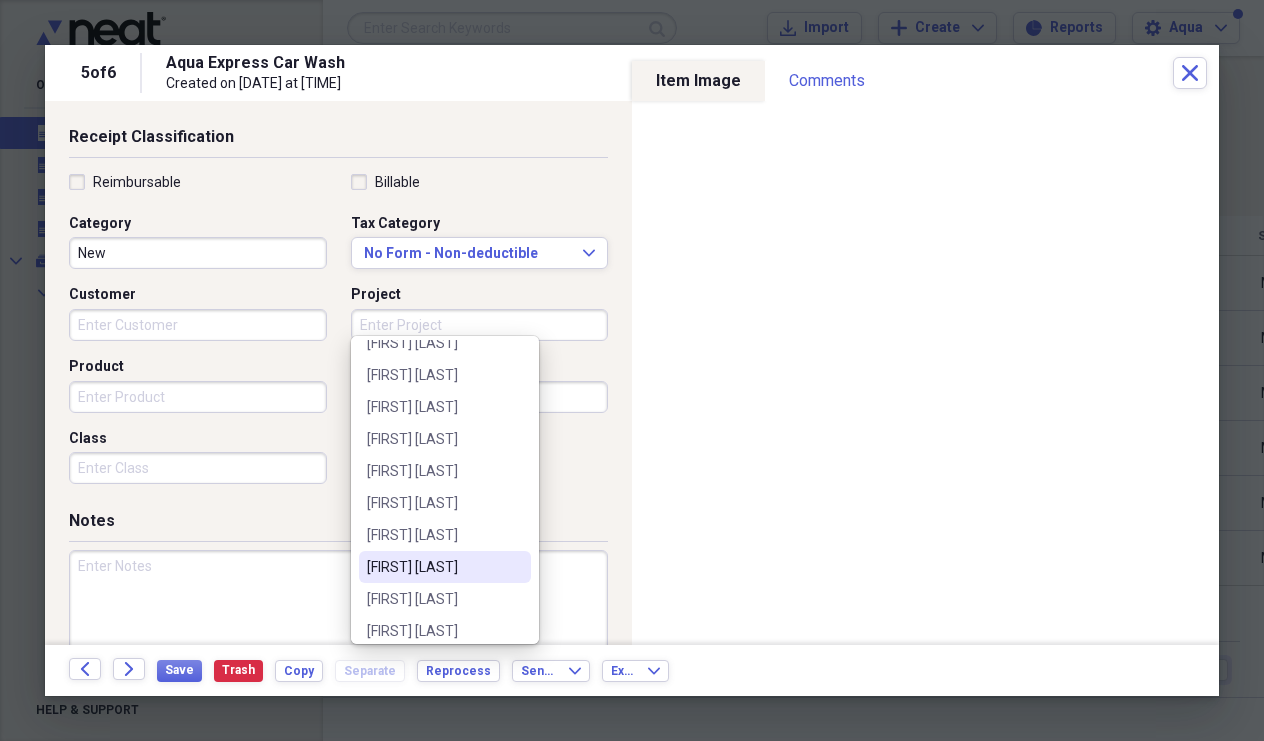 click on "[FIRST] [LAST]" at bounding box center (433, 567) 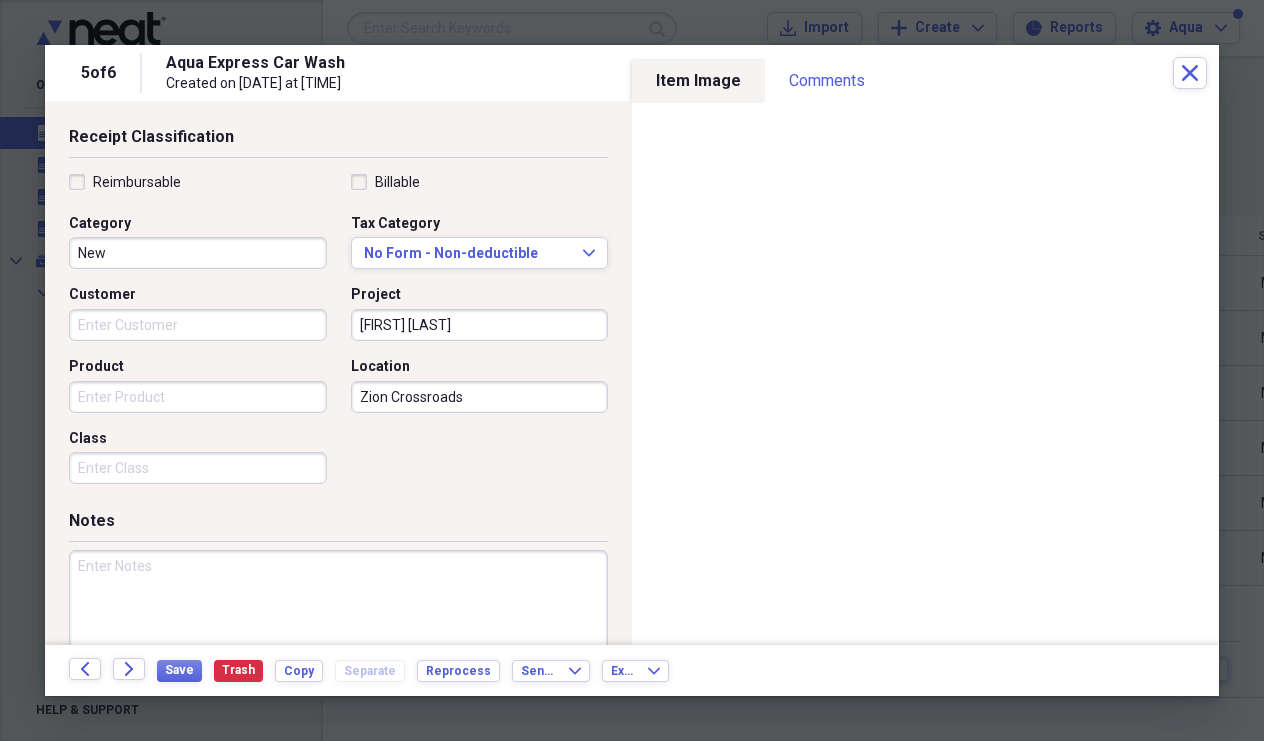 click on "Customer" at bounding box center [198, 325] 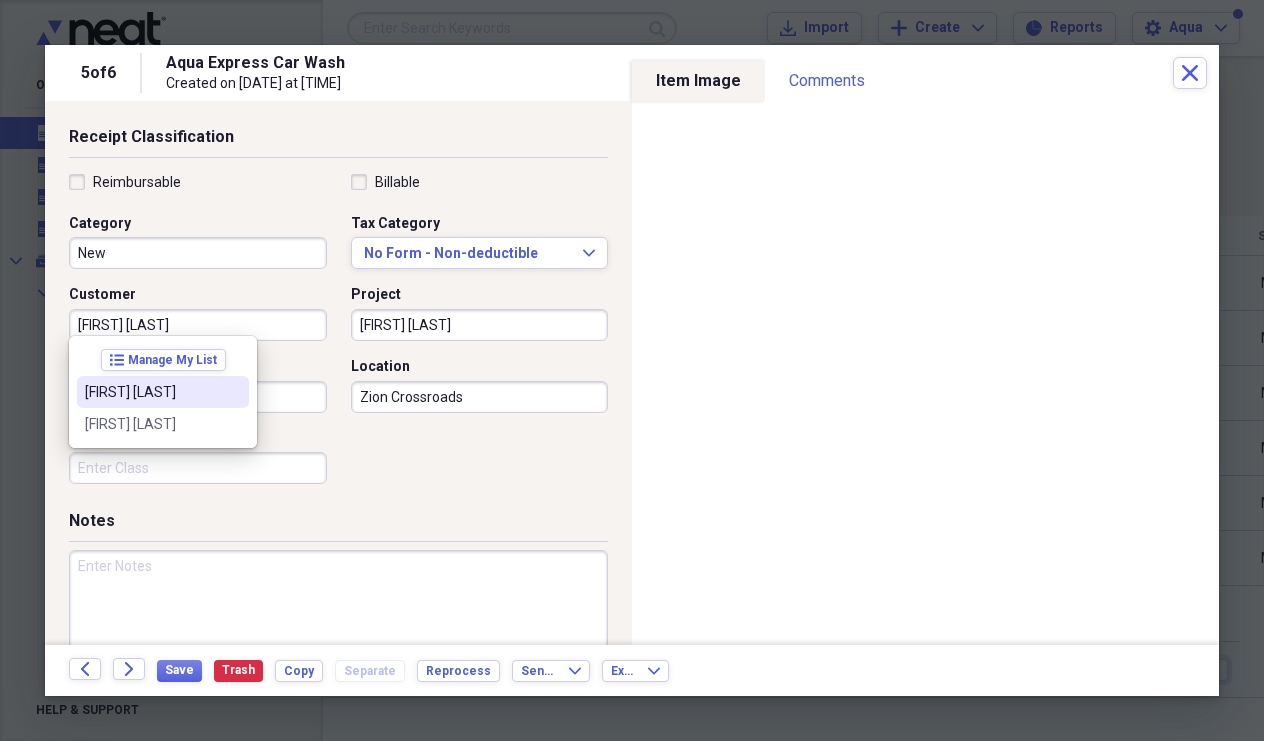 type on "[FIRST] [LAST]" 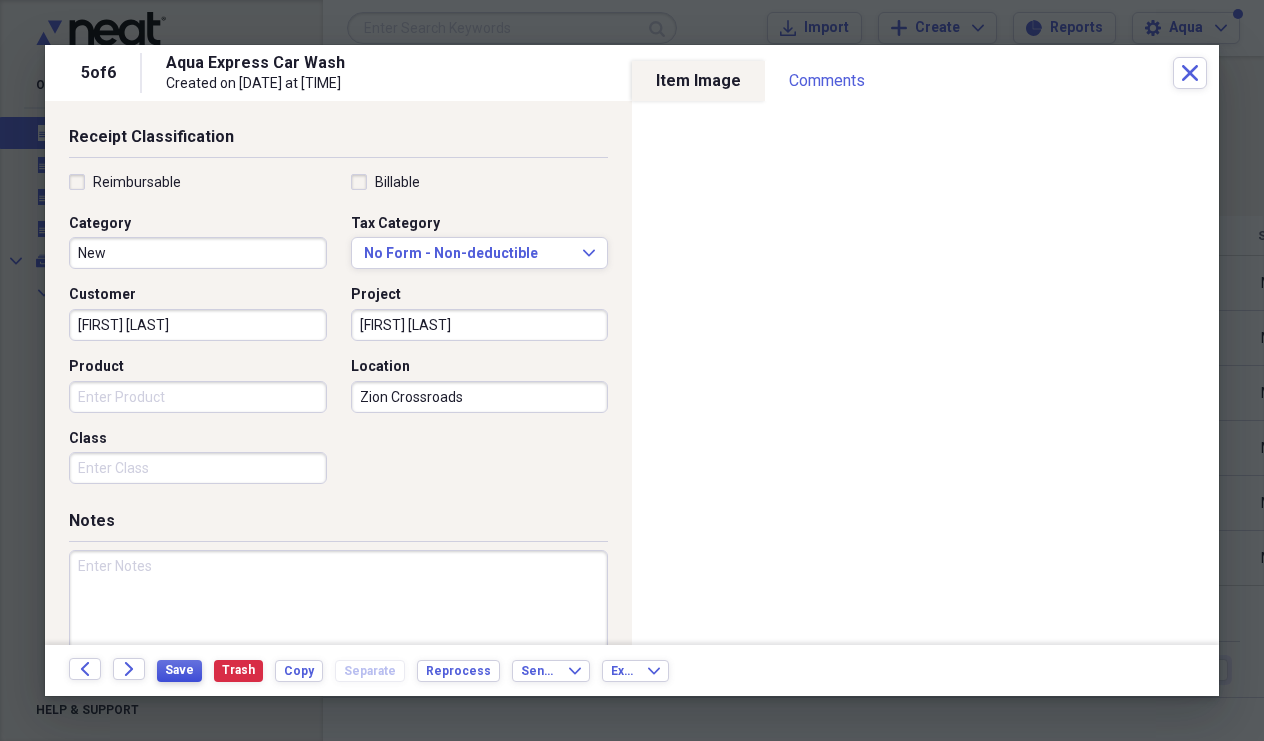 click on "Save" at bounding box center (179, 671) 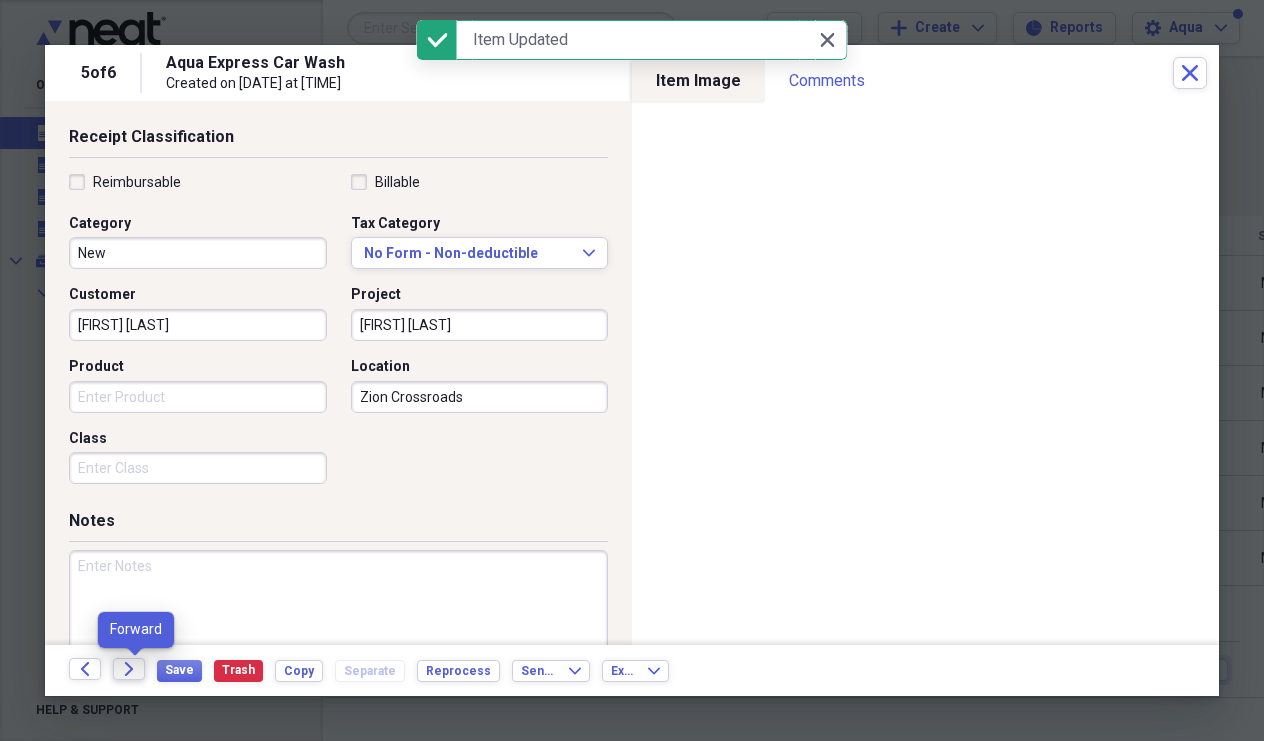 click on "Forward" 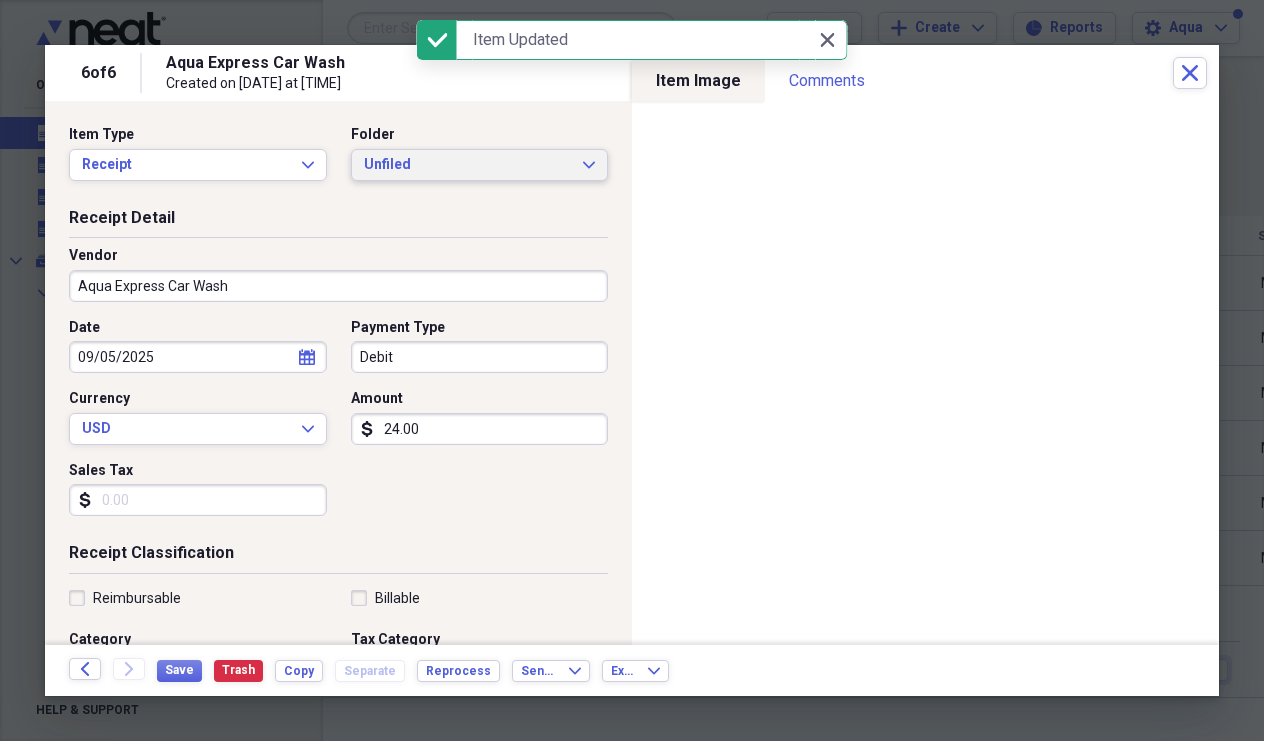 click on "Unfiled" at bounding box center [468, 165] 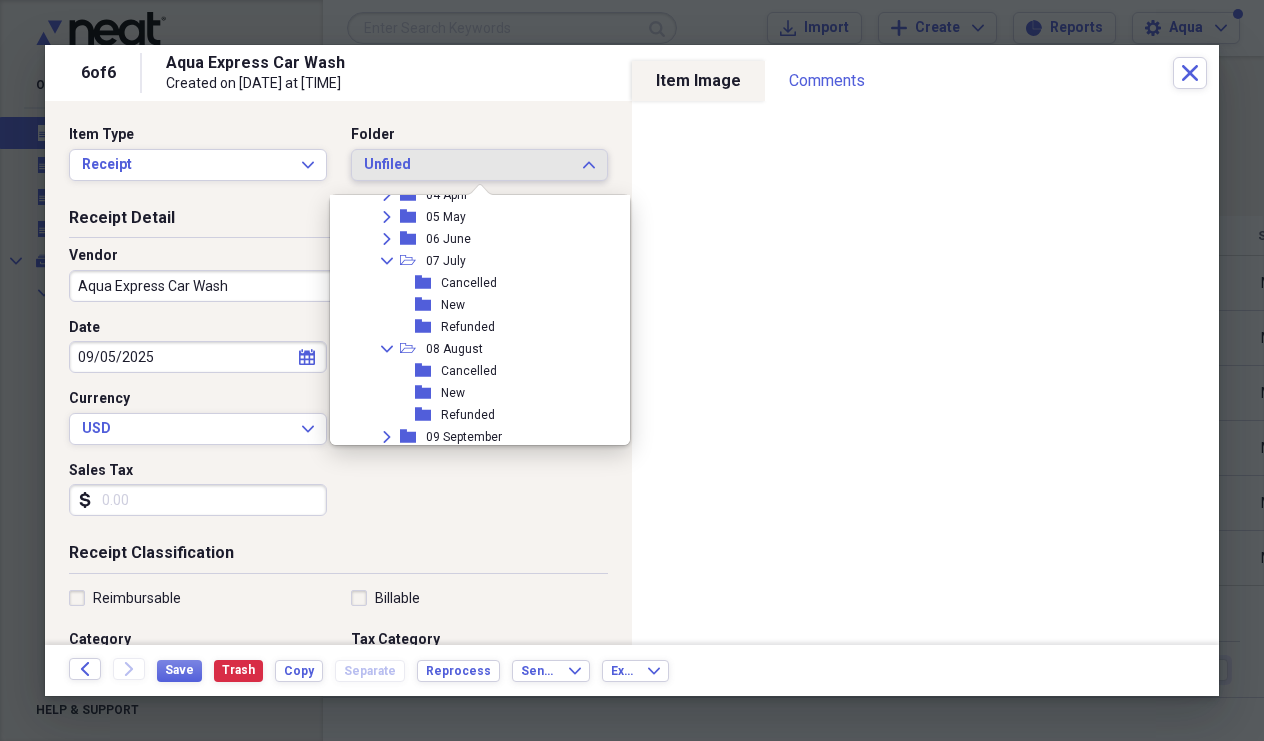 scroll, scrollTop: 239, scrollLeft: 0, axis: vertical 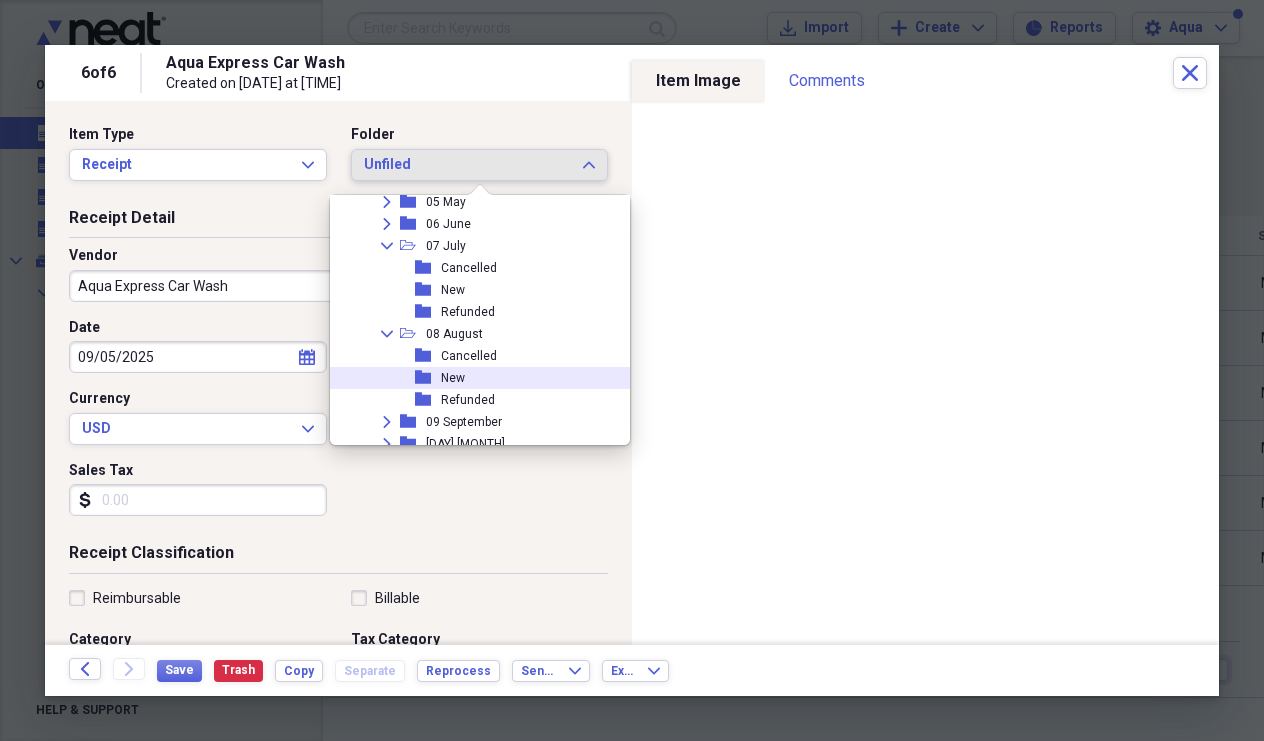 click on "New" at bounding box center [453, 378] 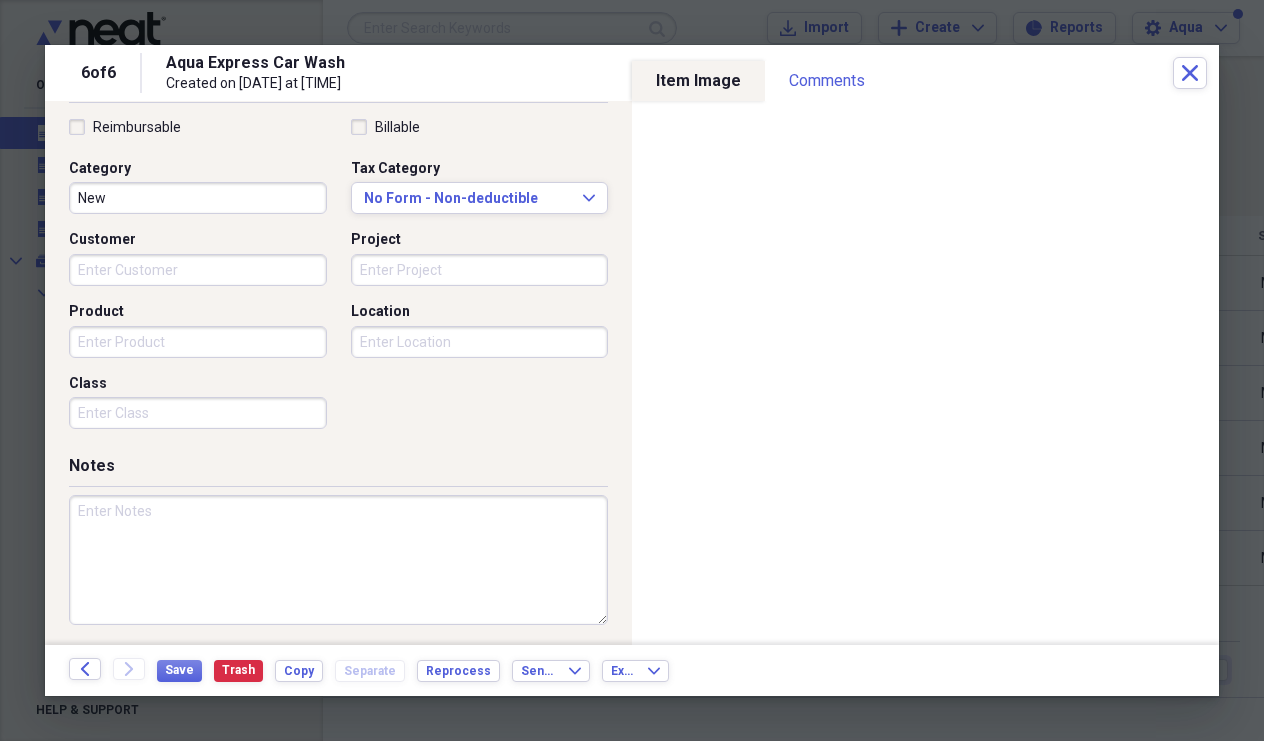 scroll, scrollTop: 470, scrollLeft: 0, axis: vertical 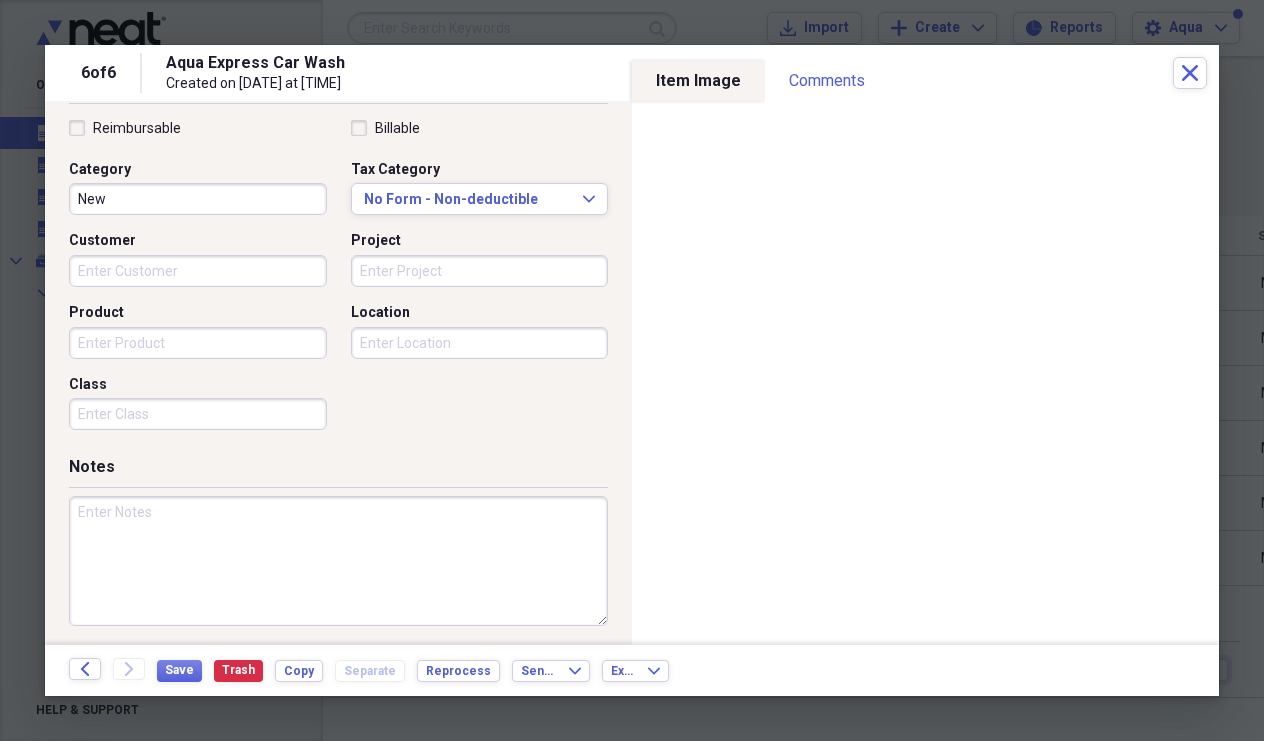 click on "Project" at bounding box center [480, 271] 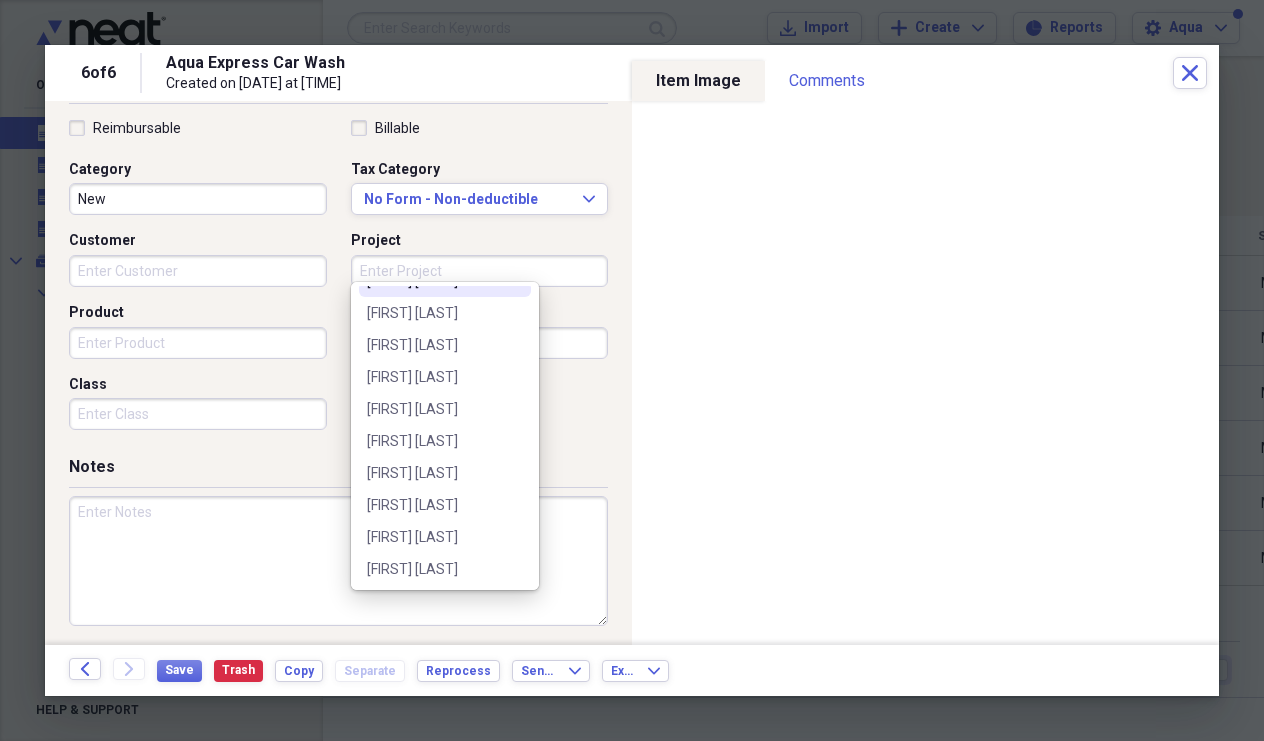 scroll, scrollTop: 220, scrollLeft: 0, axis: vertical 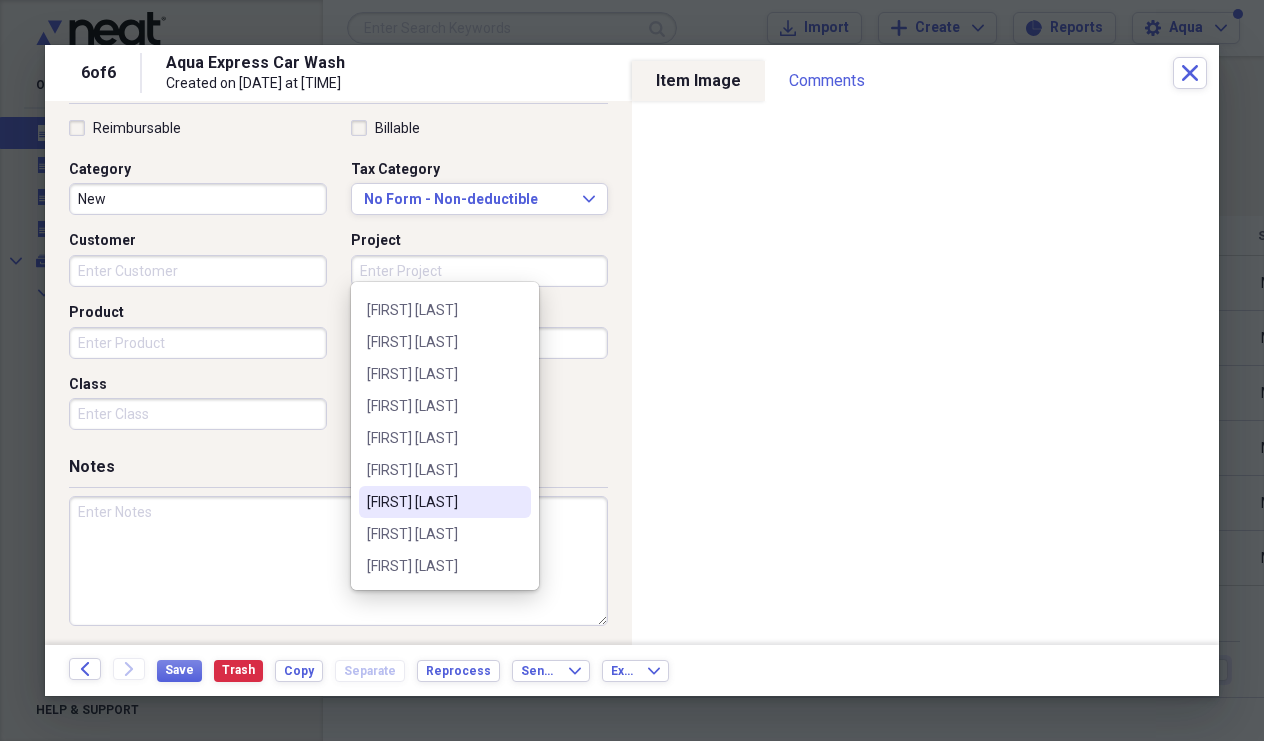 click on "[FIRST] [LAST]" at bounding box center [433, 502] 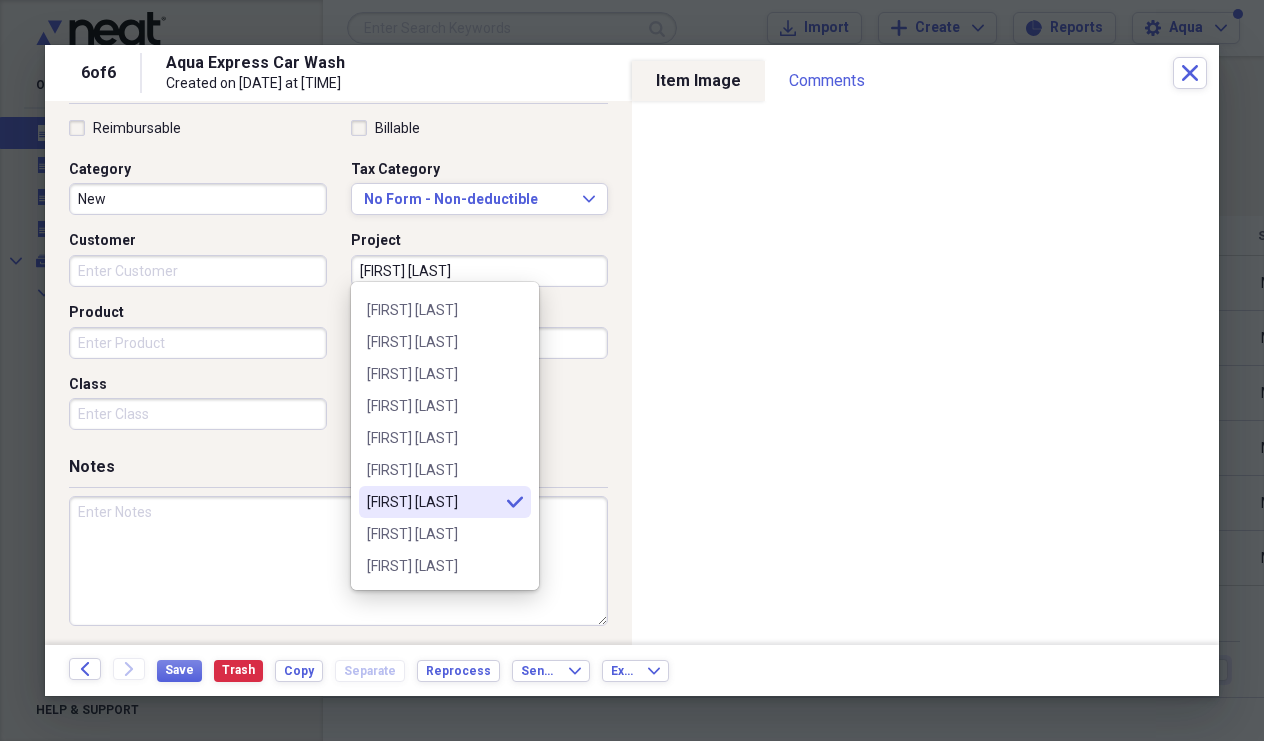 type on "[FIRST] [LAST]" 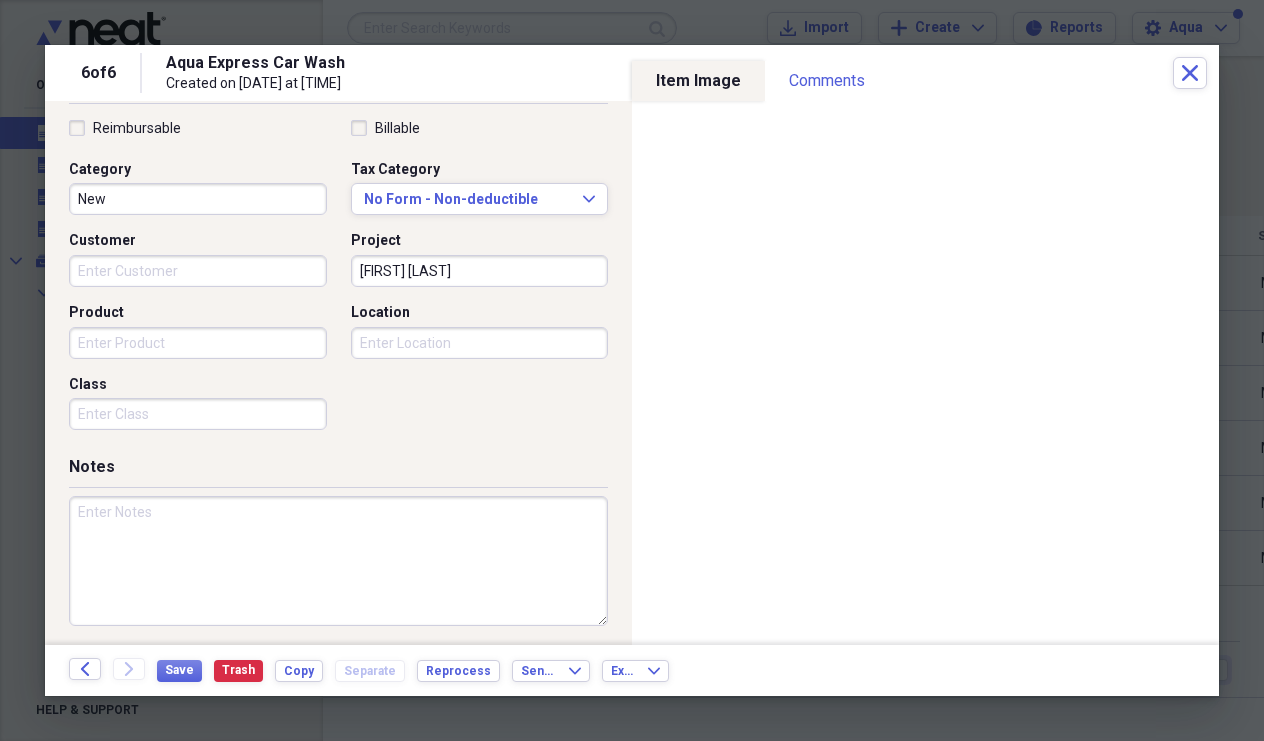 click on "Customer" at bounding box center (198, 271) 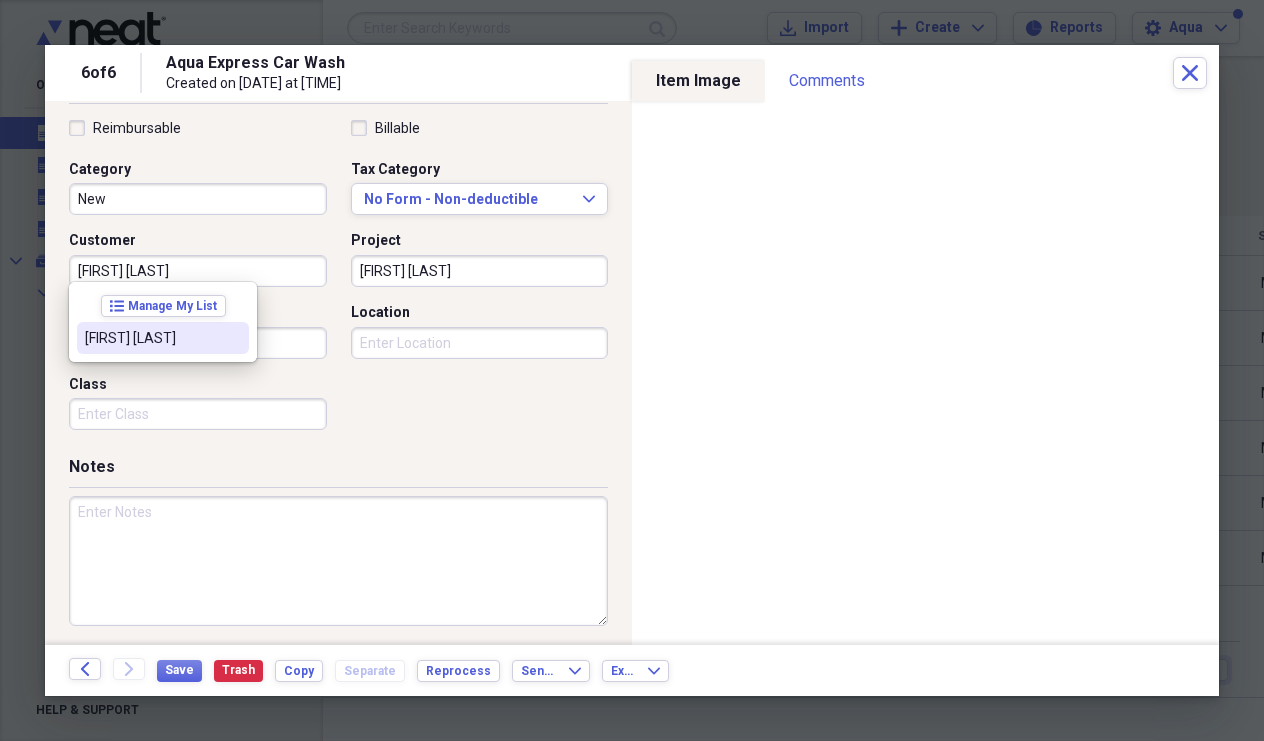 type on "[FIRST] [LAST]" 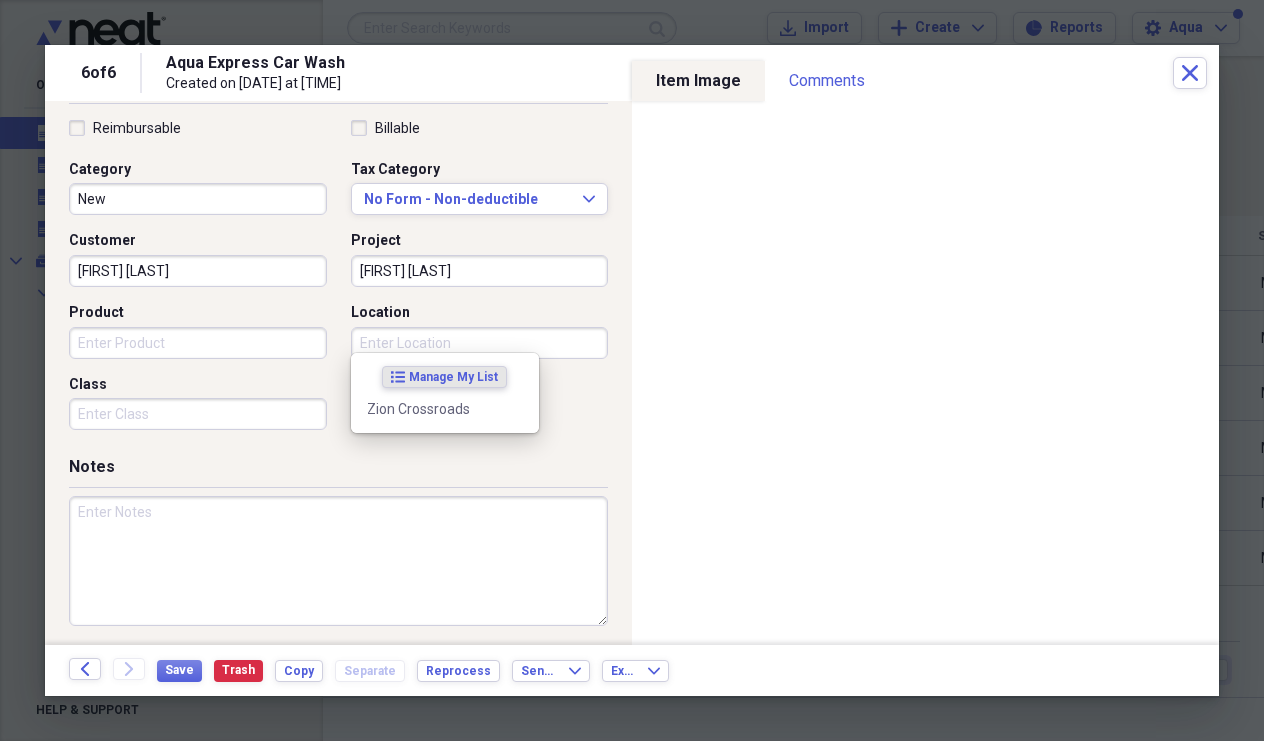 click on "Location" at bounding box center (480, 343) 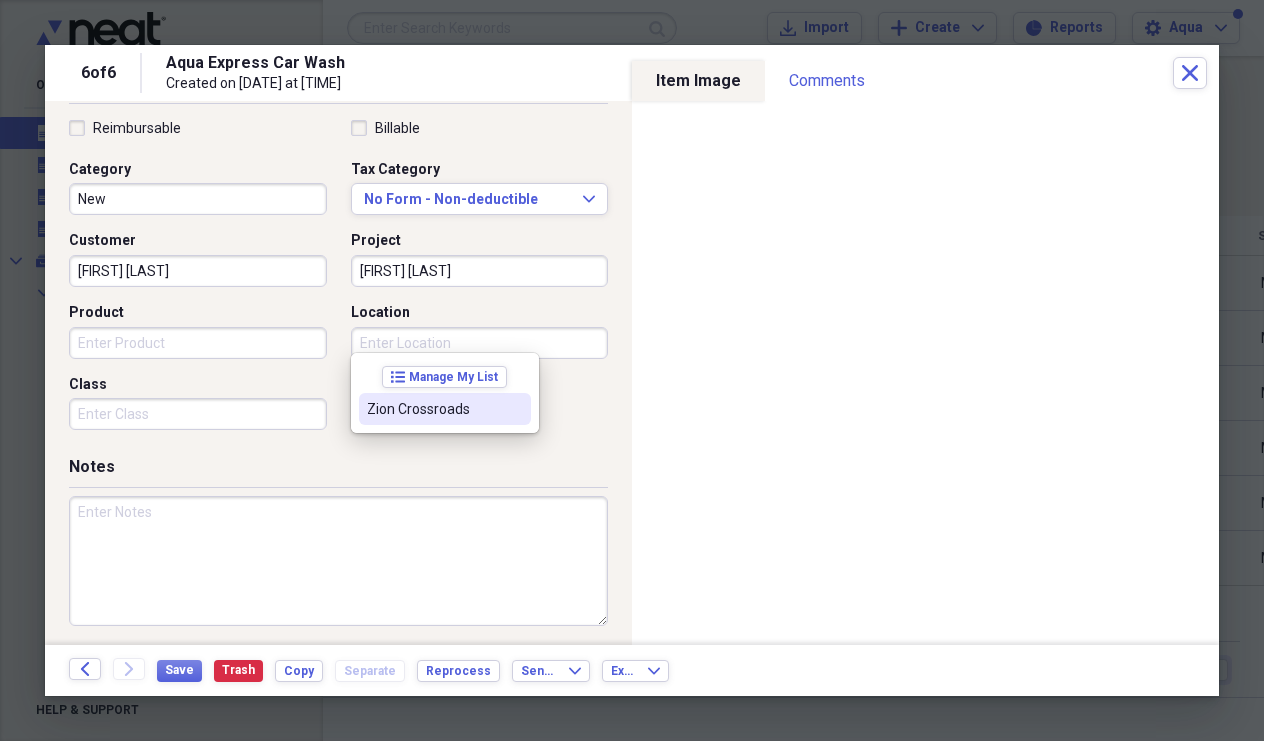 click on "Zion Crossroads" at bounding box center [445, 409] 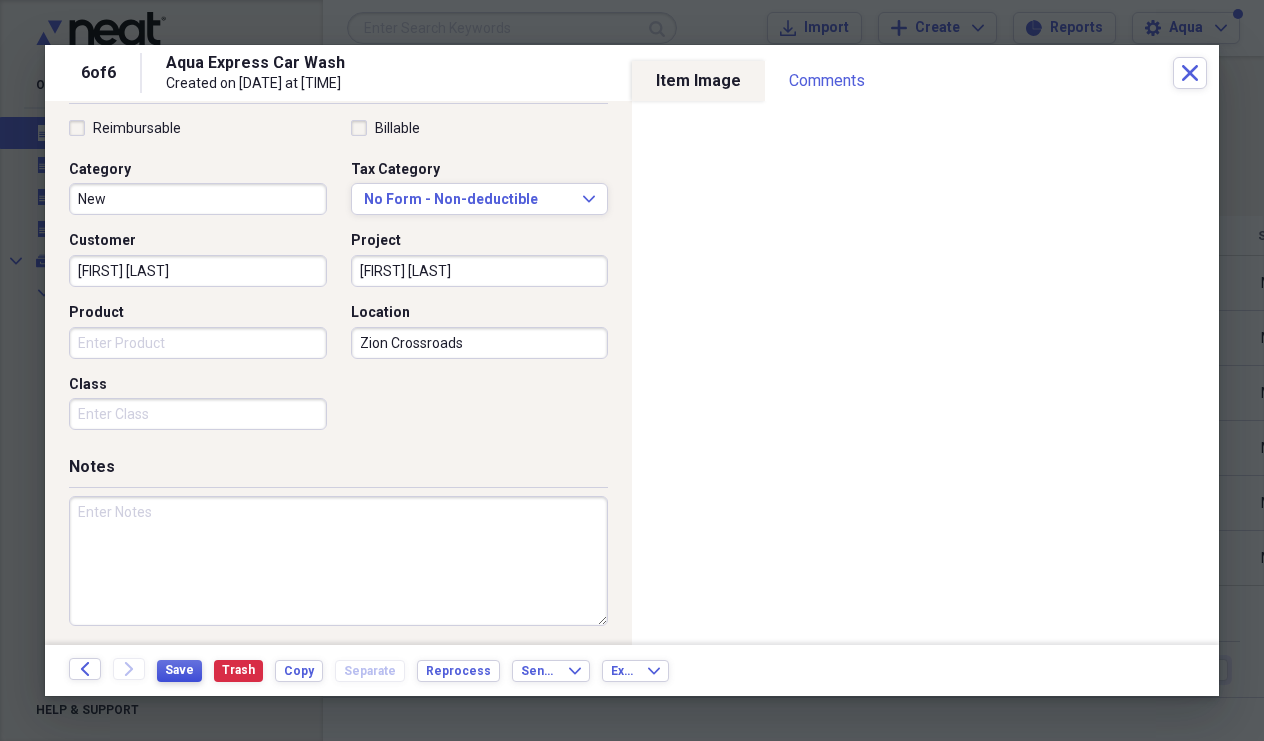 click on "Save" at bounding box center (179, 670) 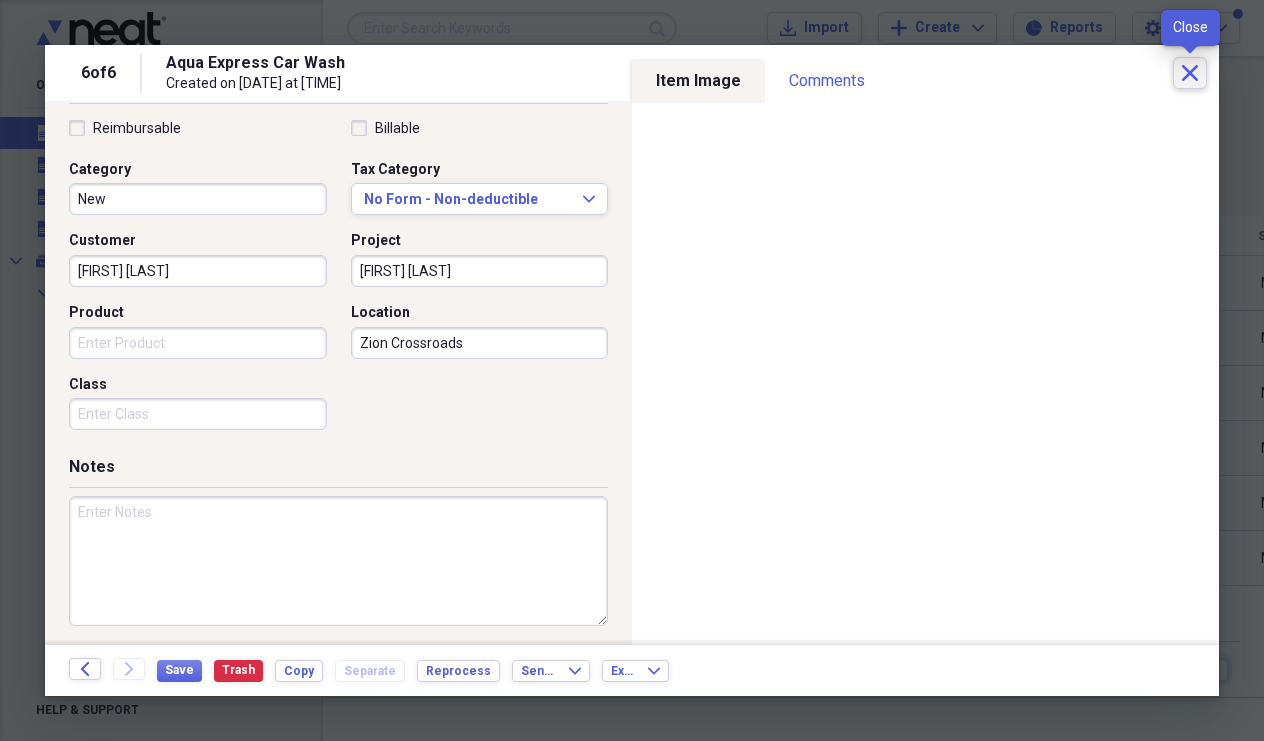 click on "Close" at bounding box center (1190, 73) 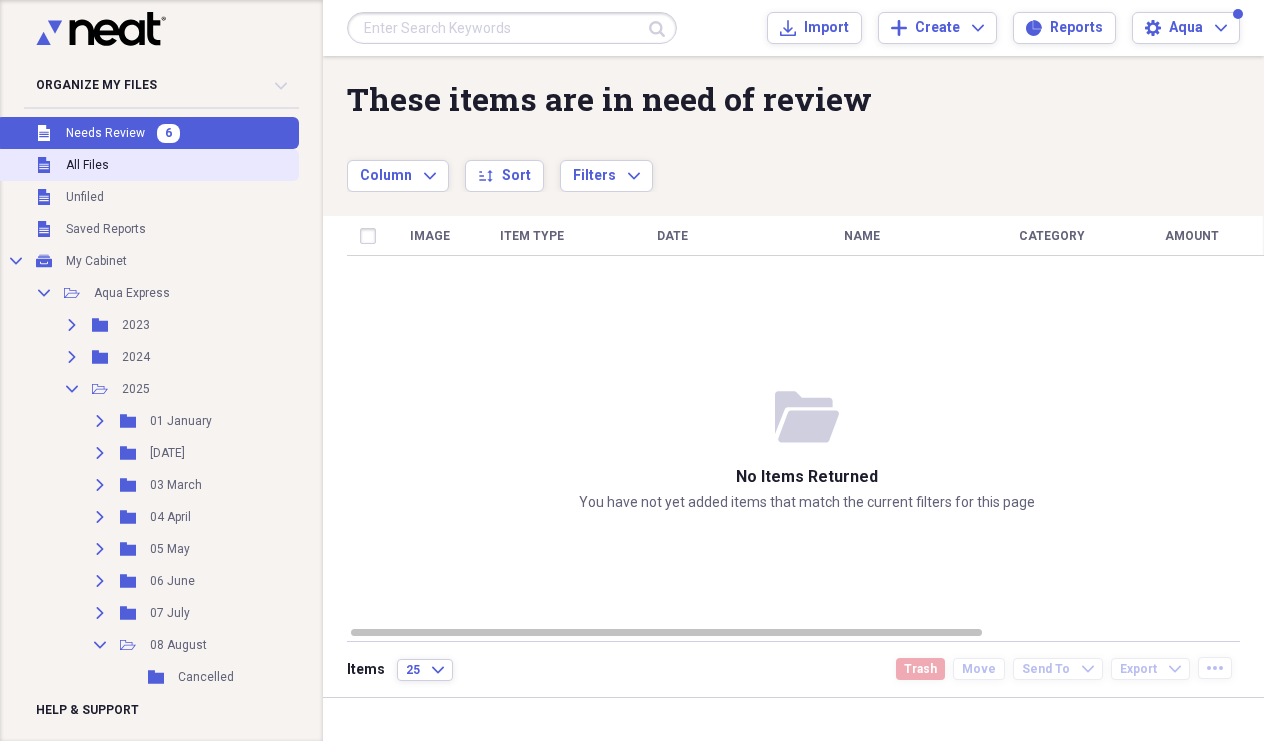 click on "Unfiled All Files" at bounding box center (147, 165) 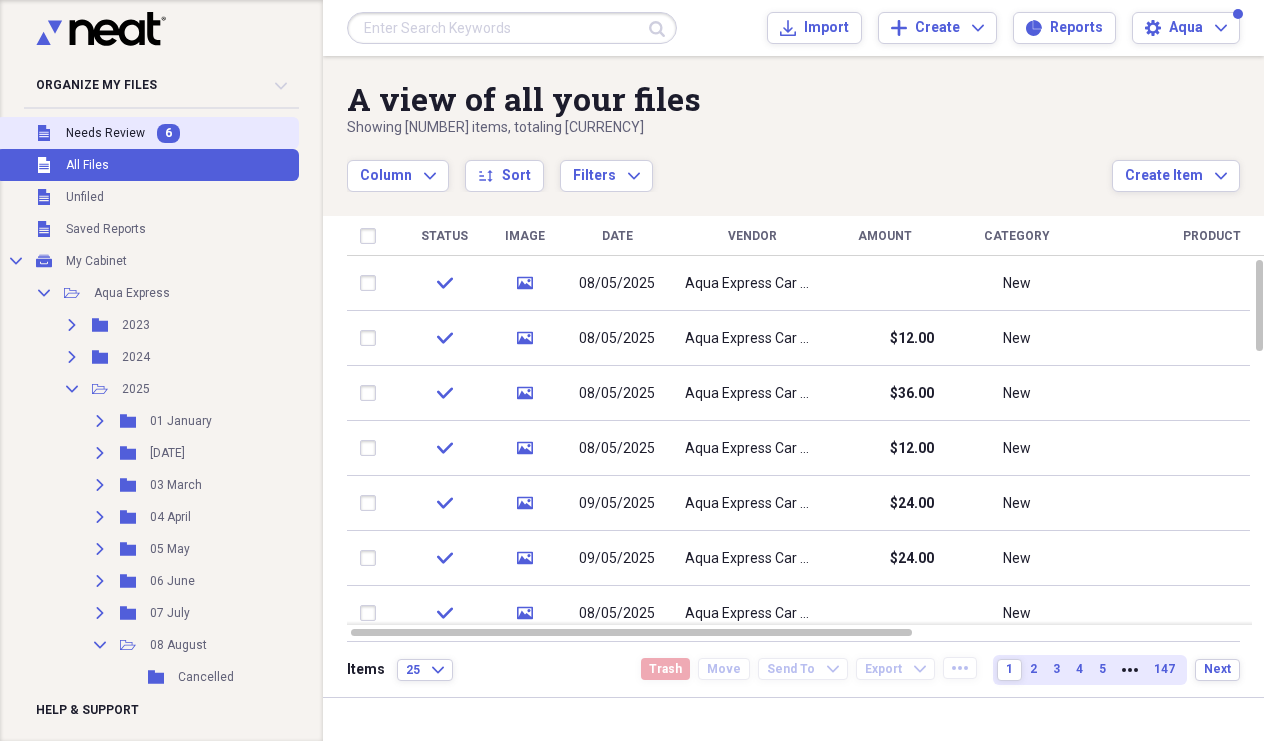click on "Unfiled Needs Review 6" at bounding box center [147, 133] 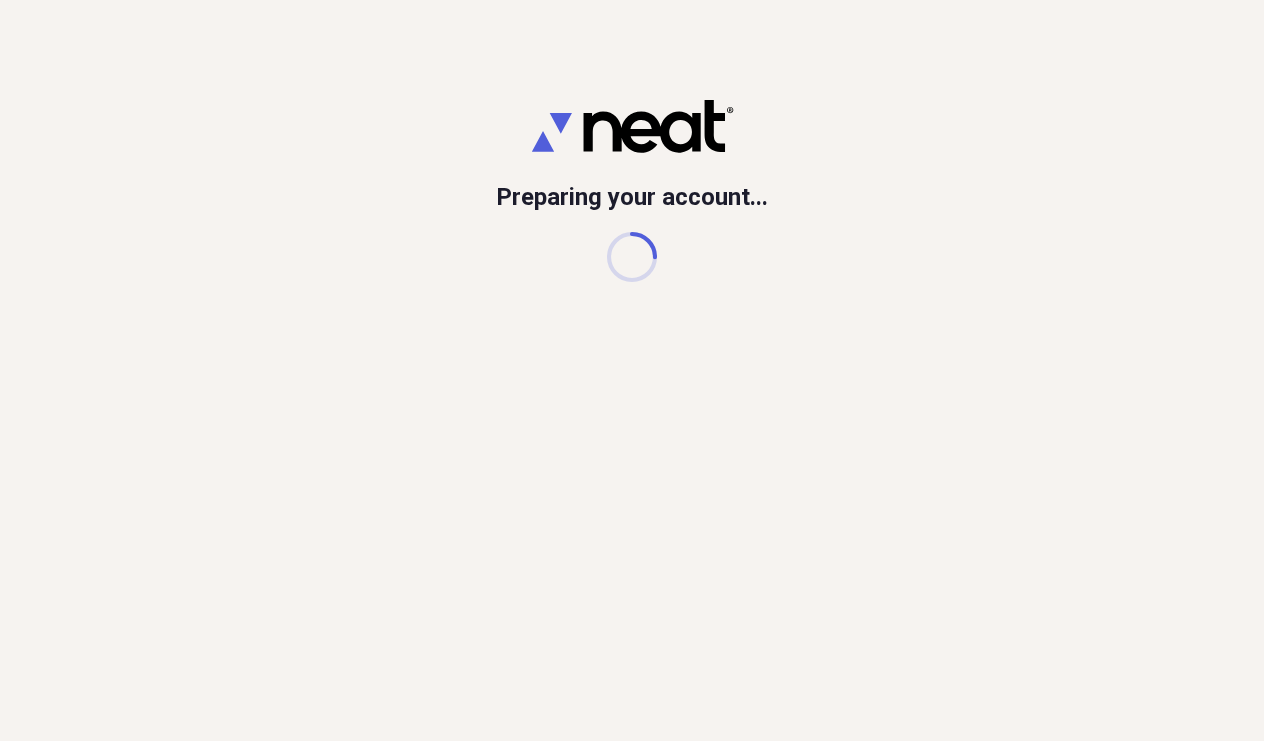 scroll, scrollTop: 0, scrollLeft: 0, axis: both 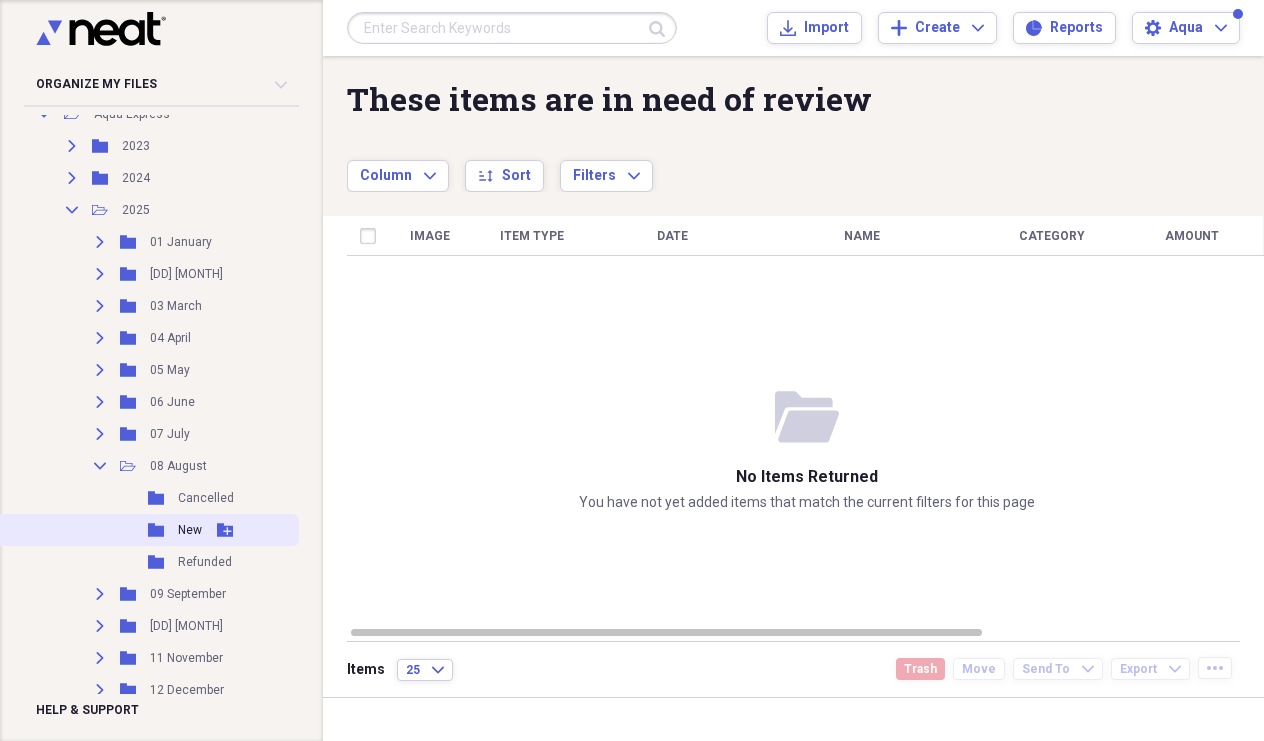 click on "Folder New Add Folder" at bounding box center [147, 530] 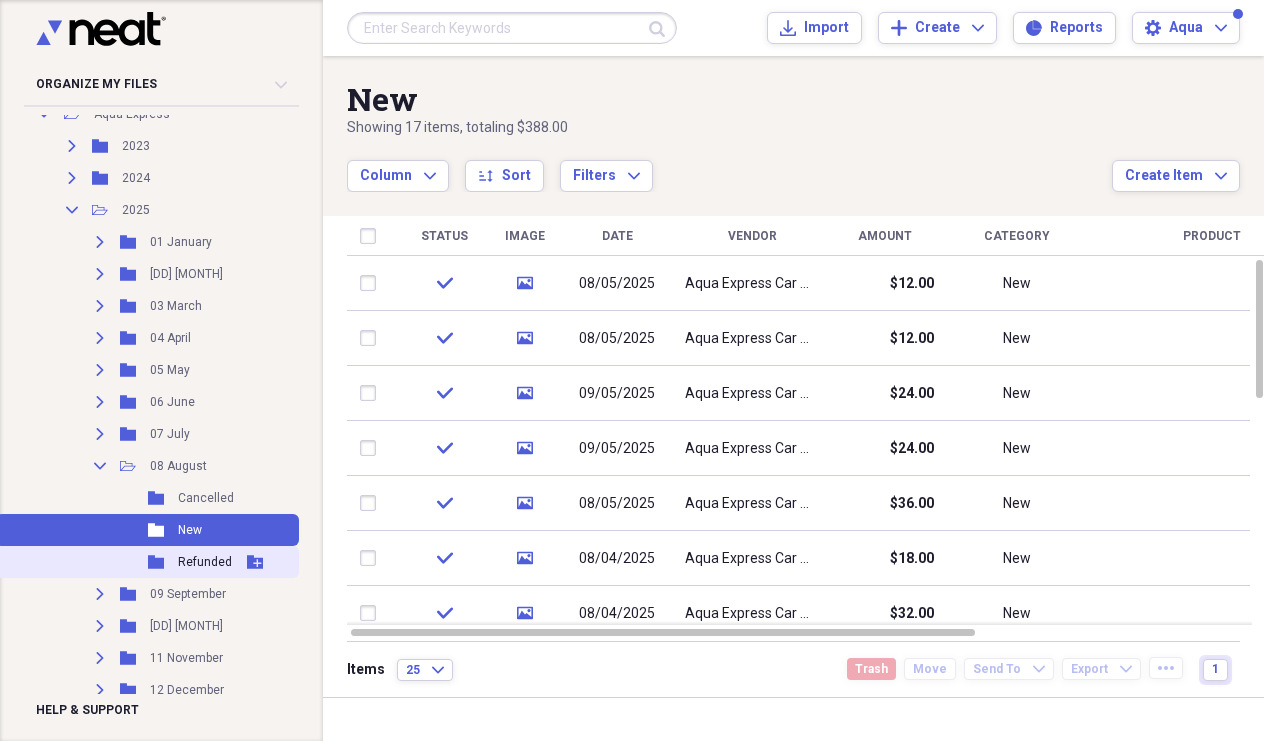 click on "Refunded" at bounding box center (205, 562) 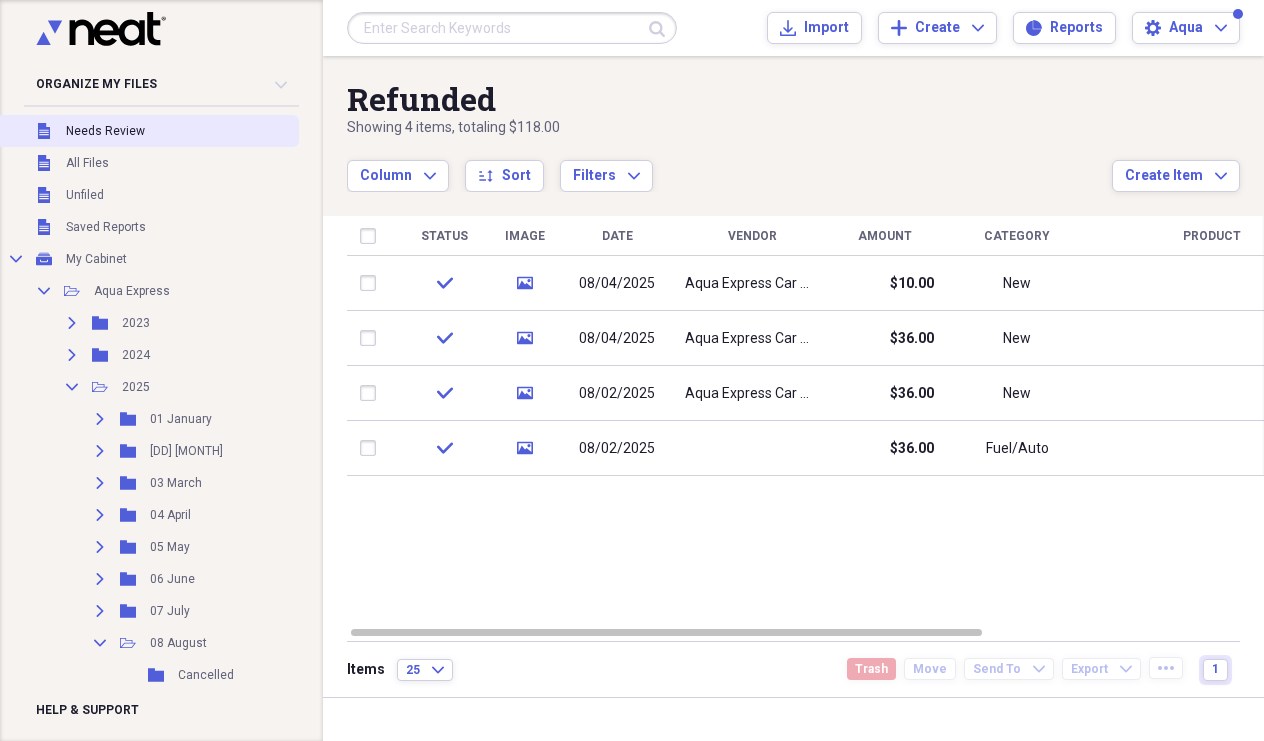 scroll, scrollTop: 0, scrollLeft: 0, axis: both 